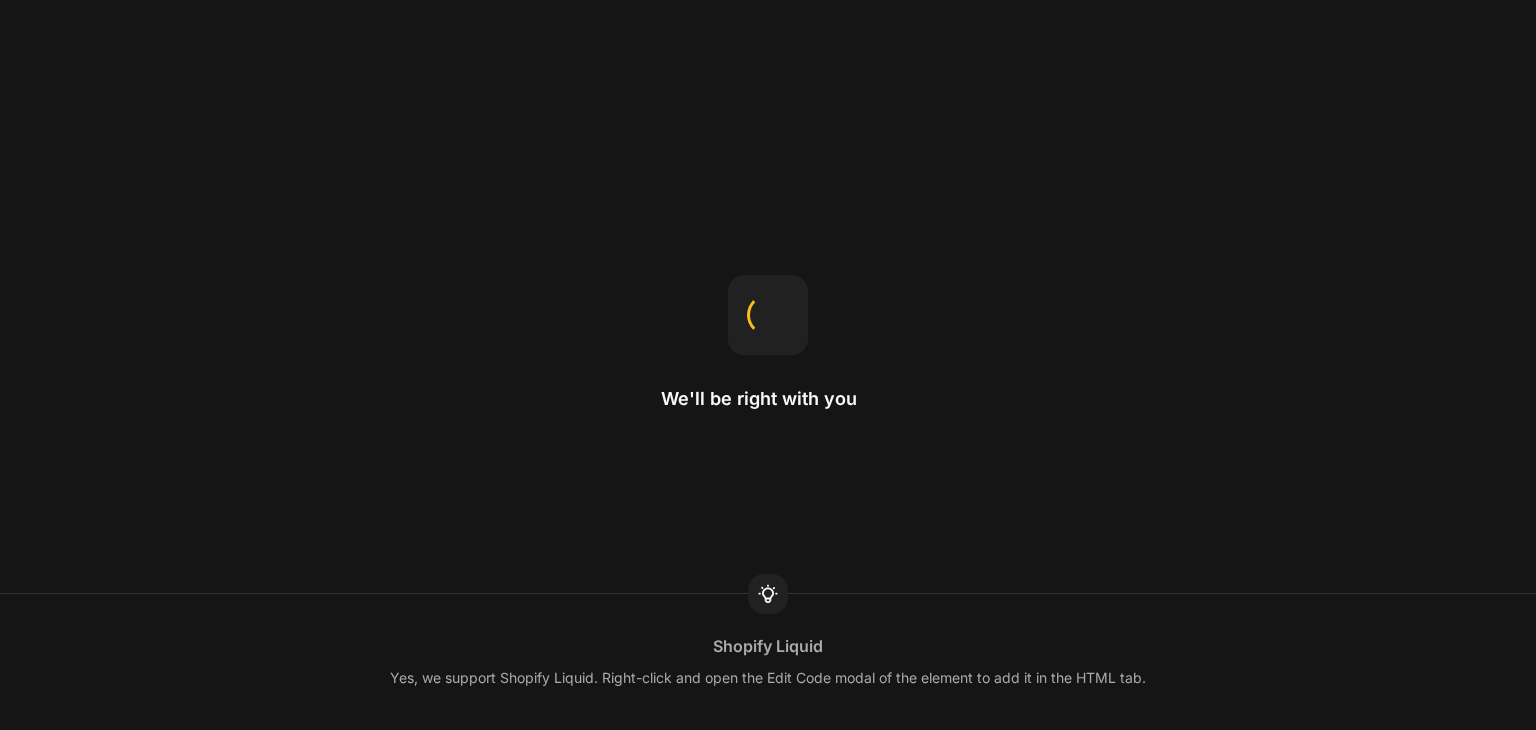 scroll, scrollTop: 0, scrollLeft: 0, axis: both 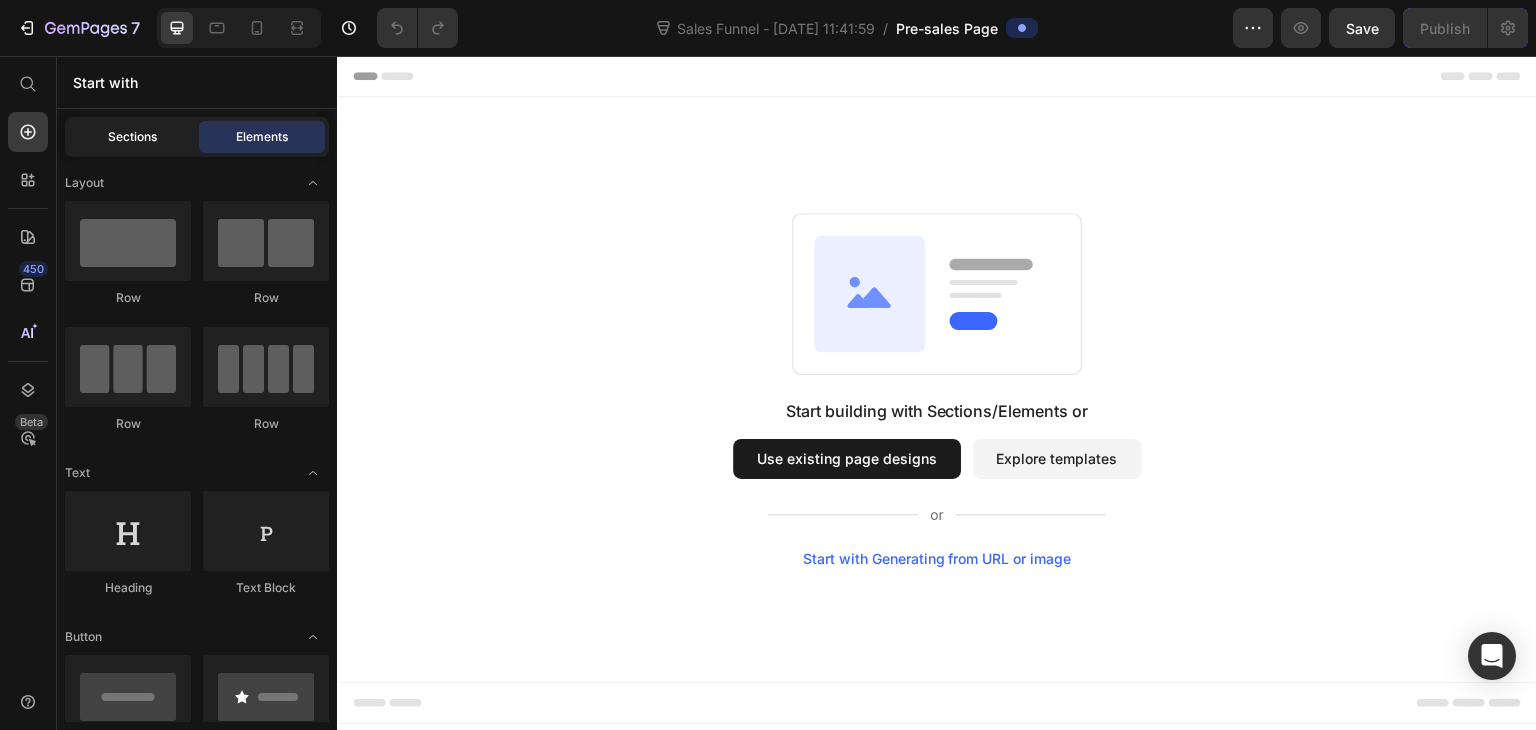 click on "Sections" 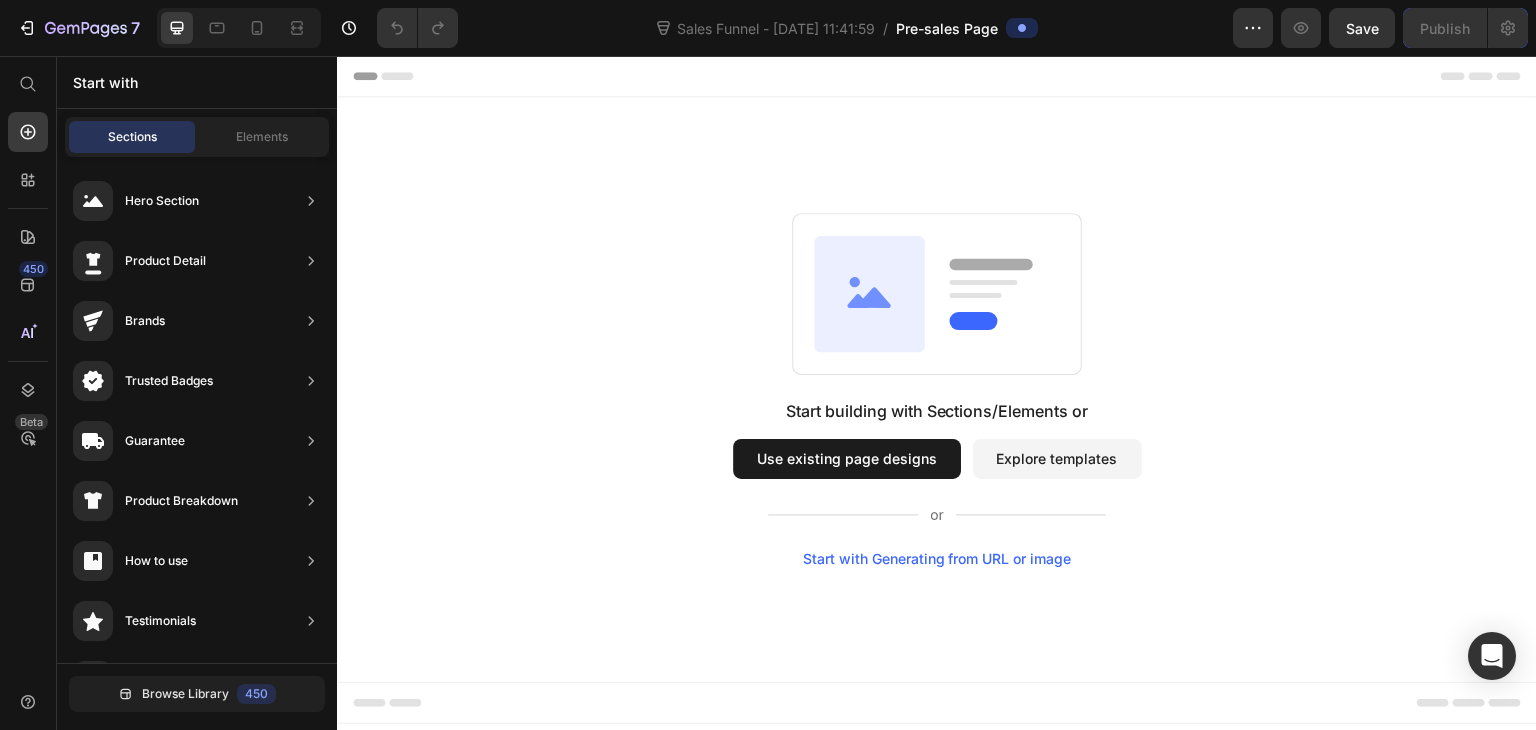 click on "Explore templates" at bounding box center [1057, 459] 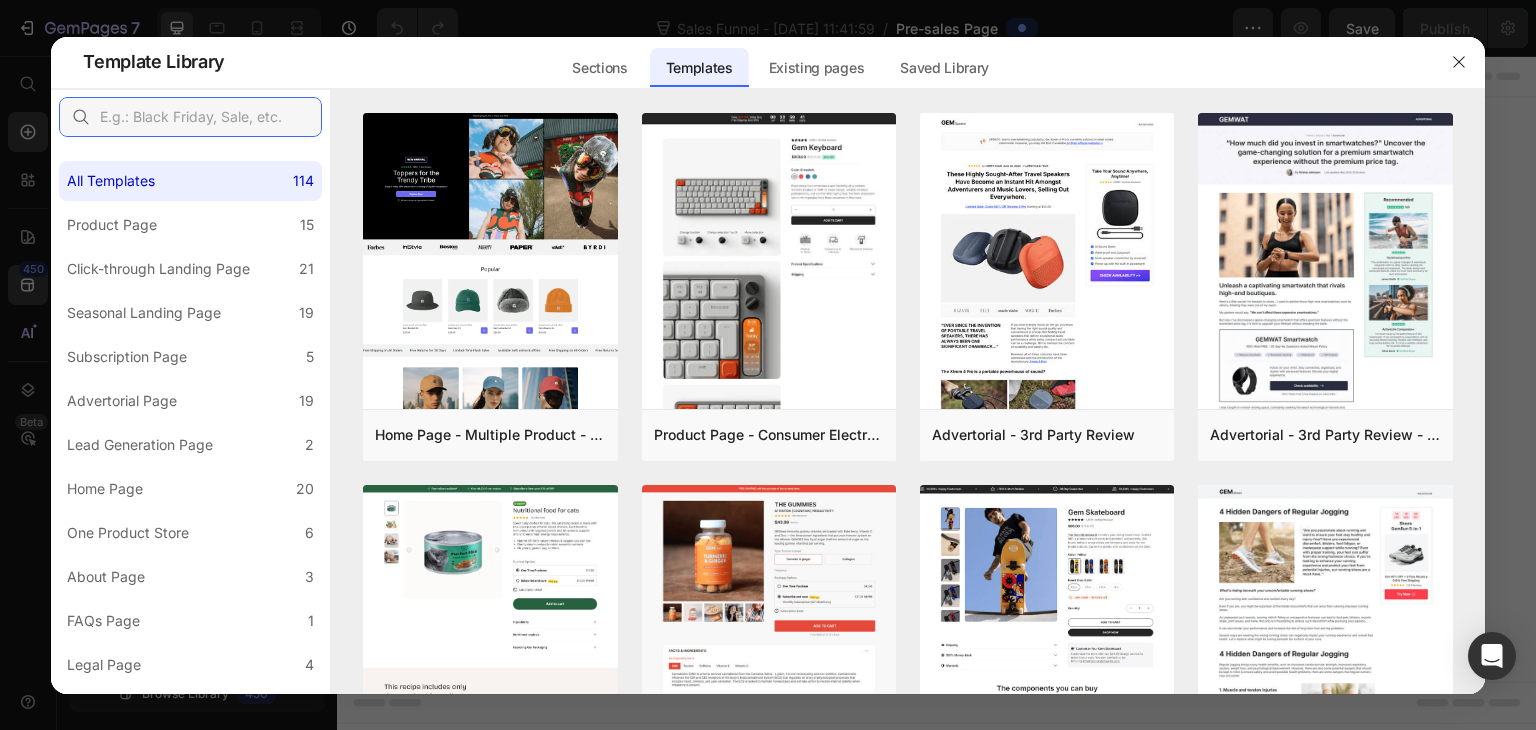 click at bounding box center (190, 117) 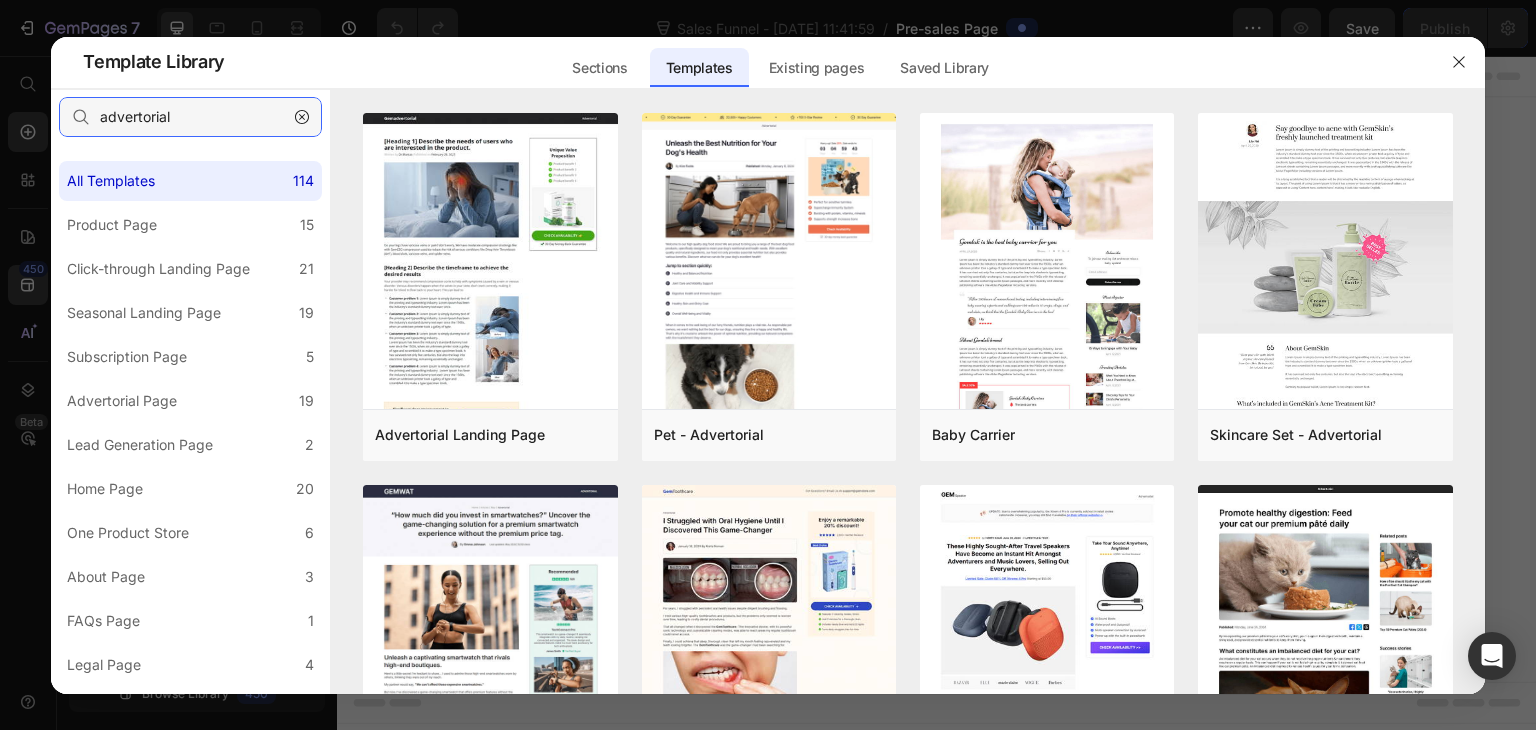 type on "advertorial" 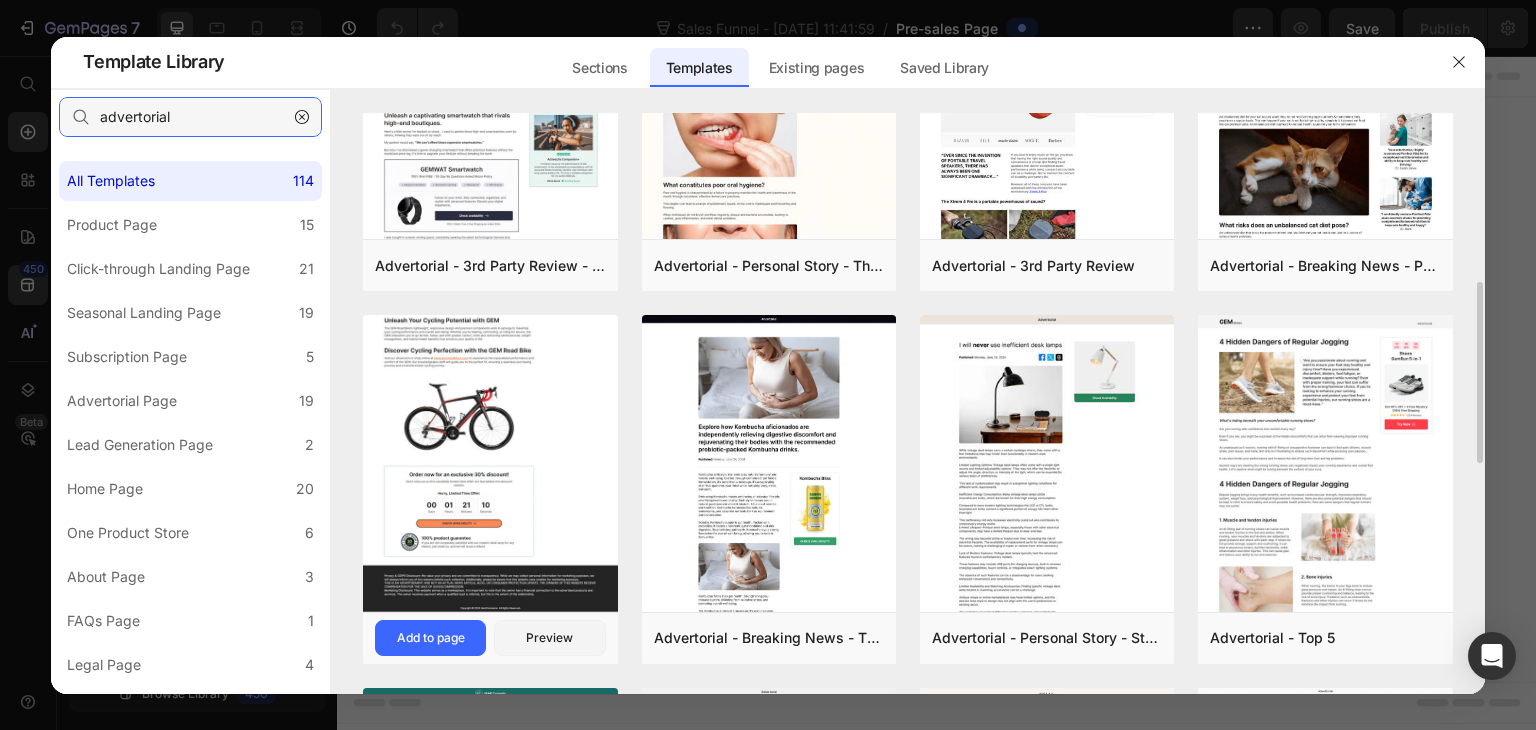 scroll, scrollTop: 0, scrollLeft: 0, axis: both 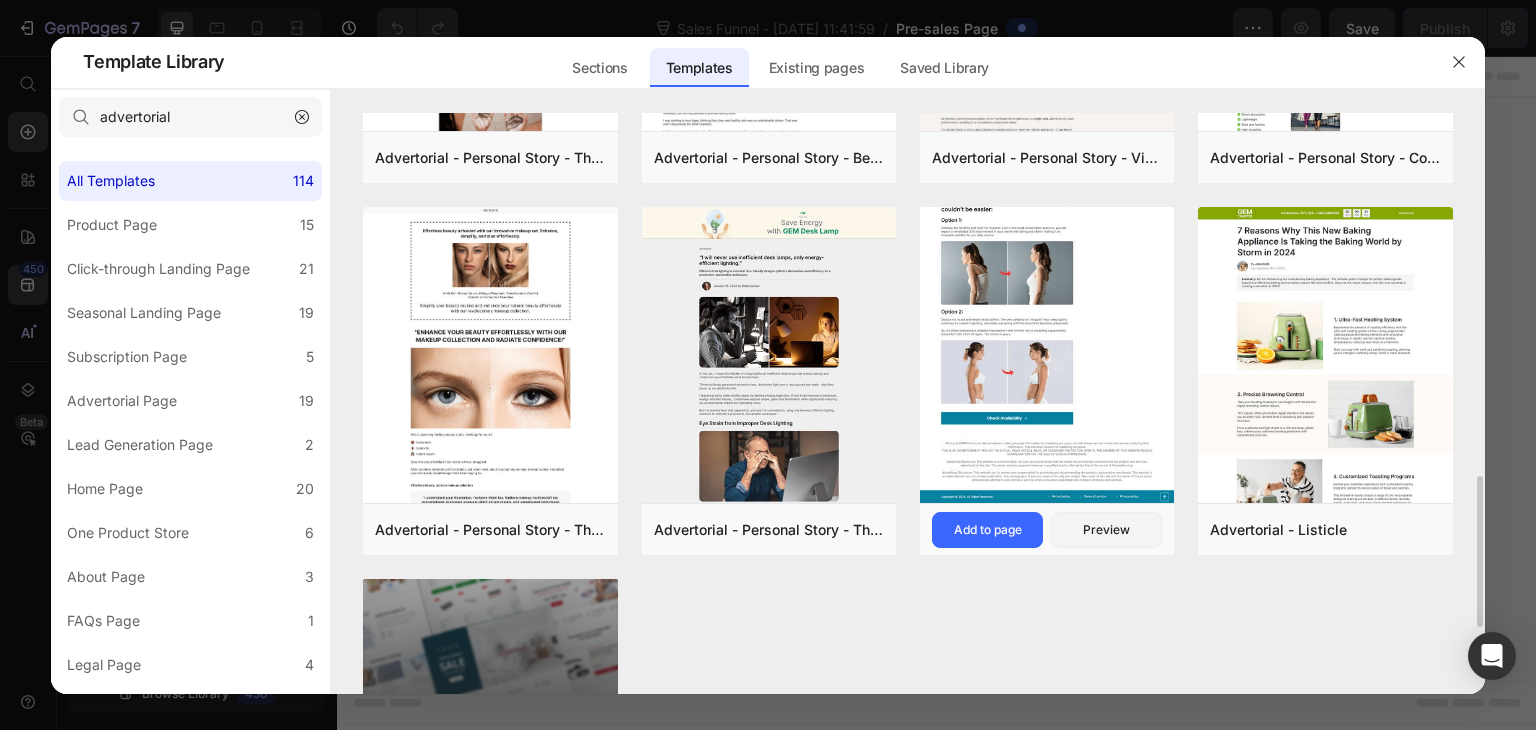 click at bounding box center [1047, -309] 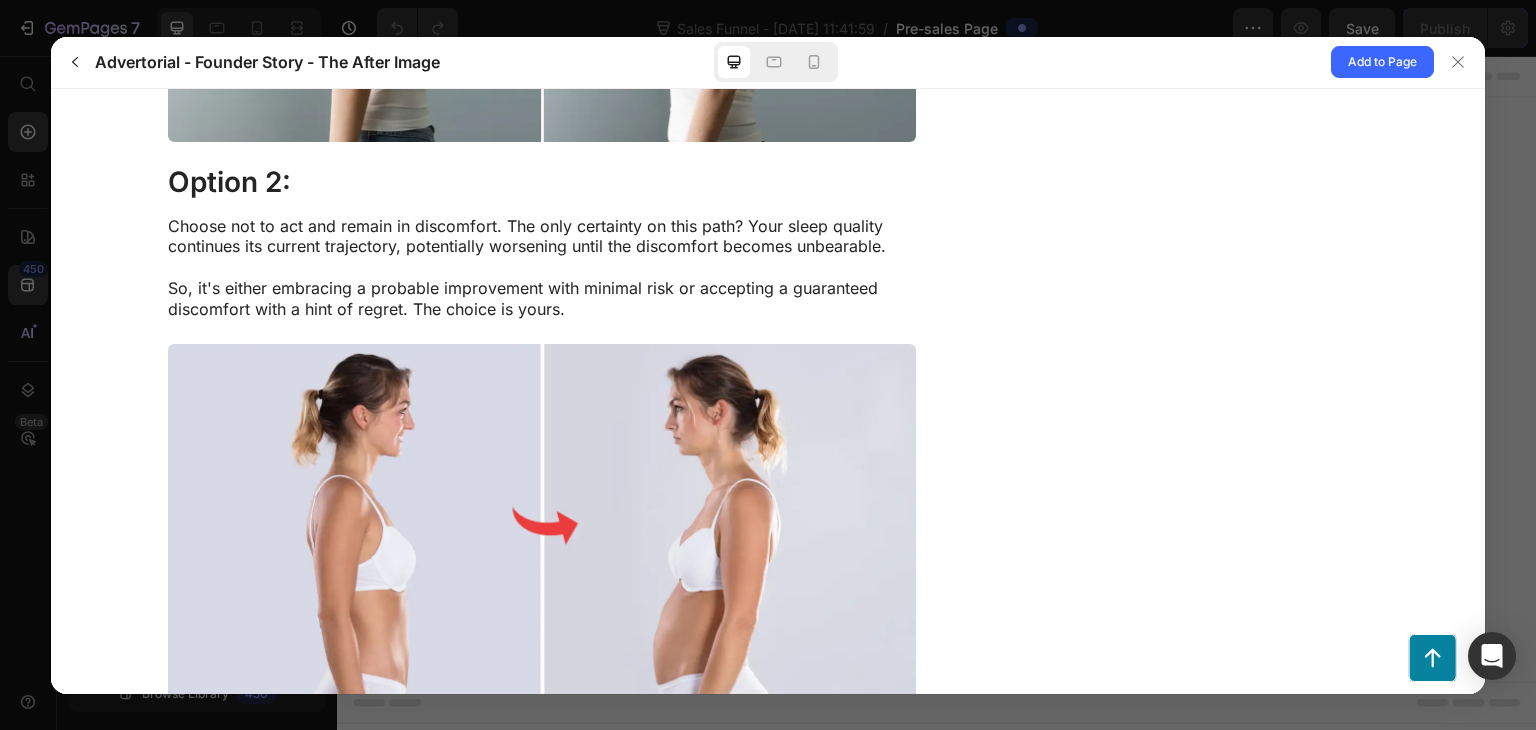 scroll, scrollTop: 7141, scrollLeft: 0, axis: vertical 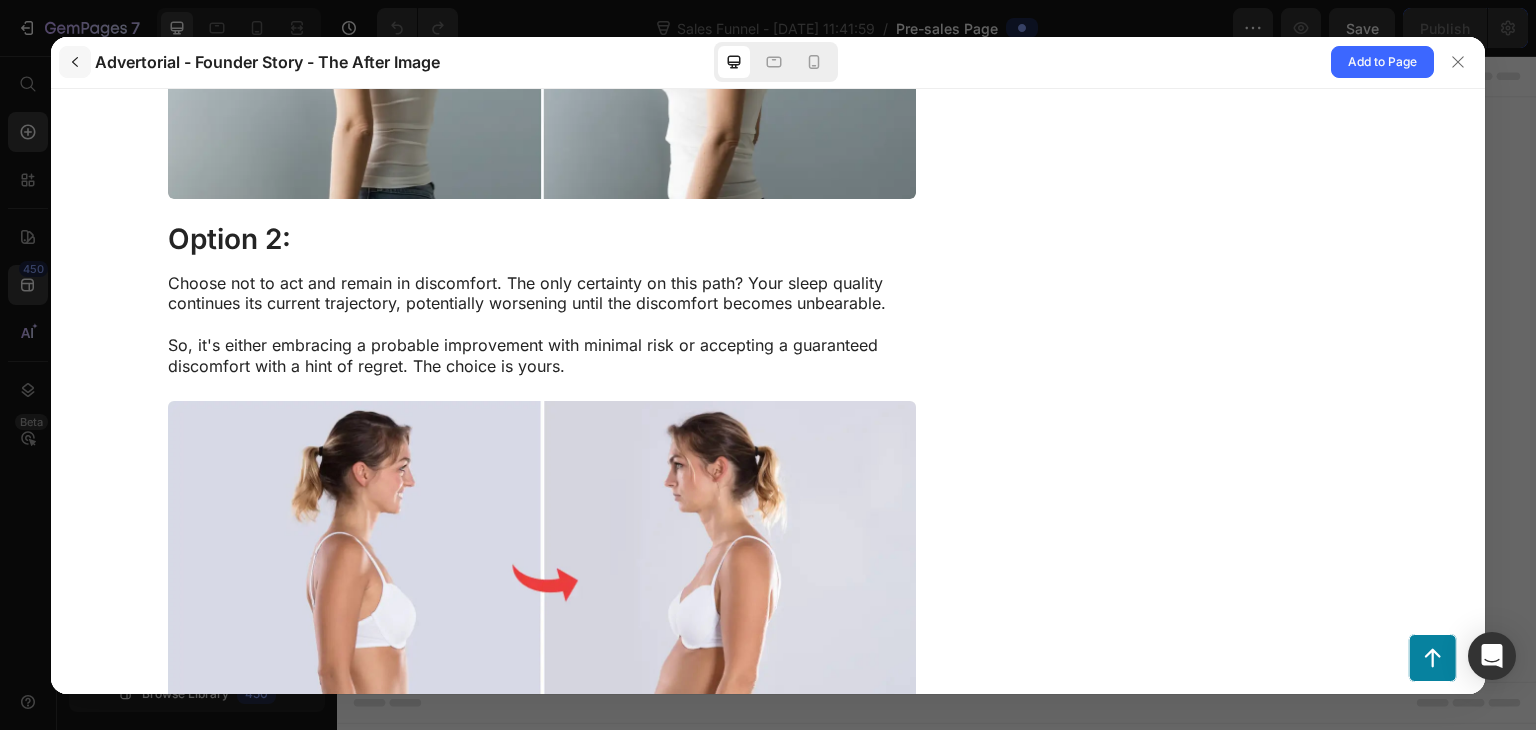 click 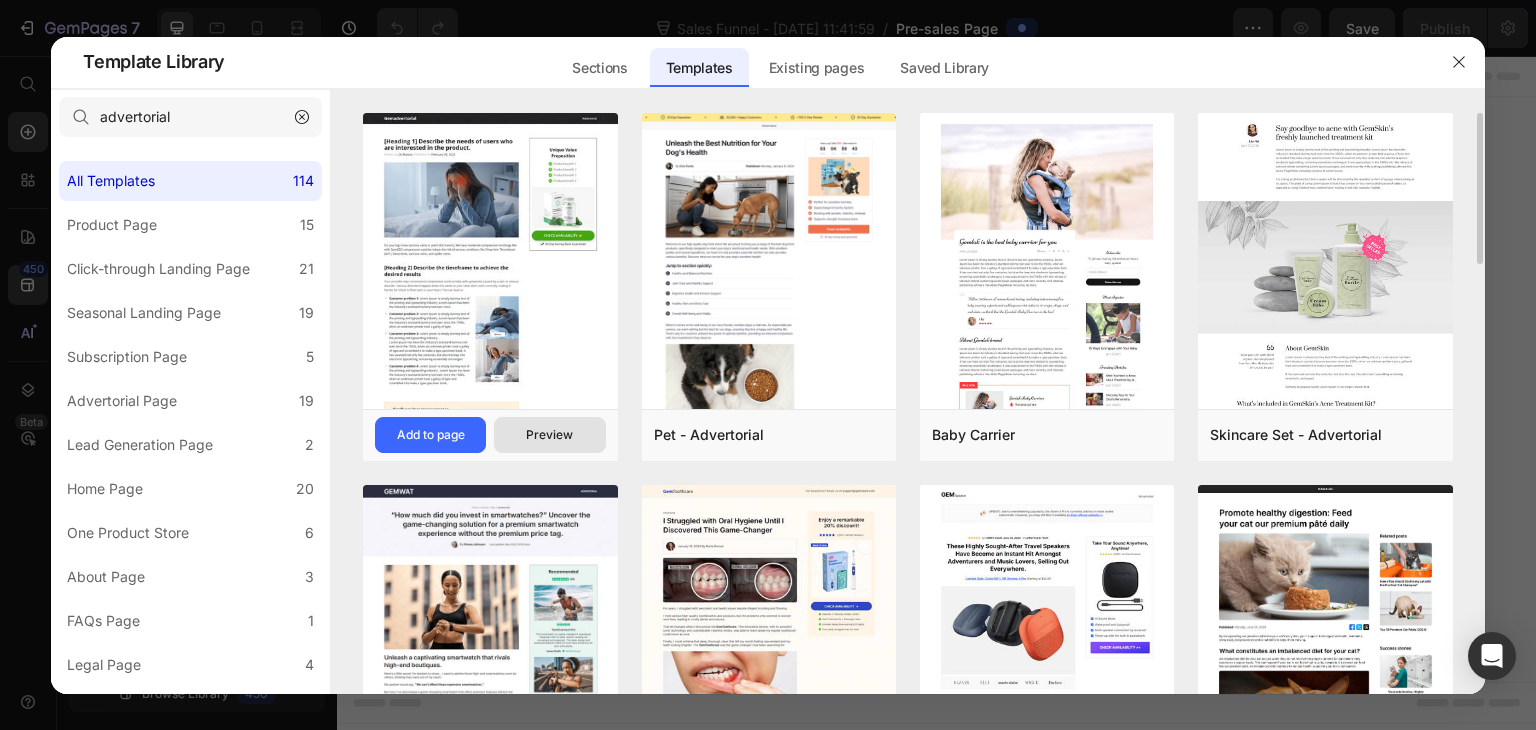 click on "Preview" at bounding box center (549, 435) 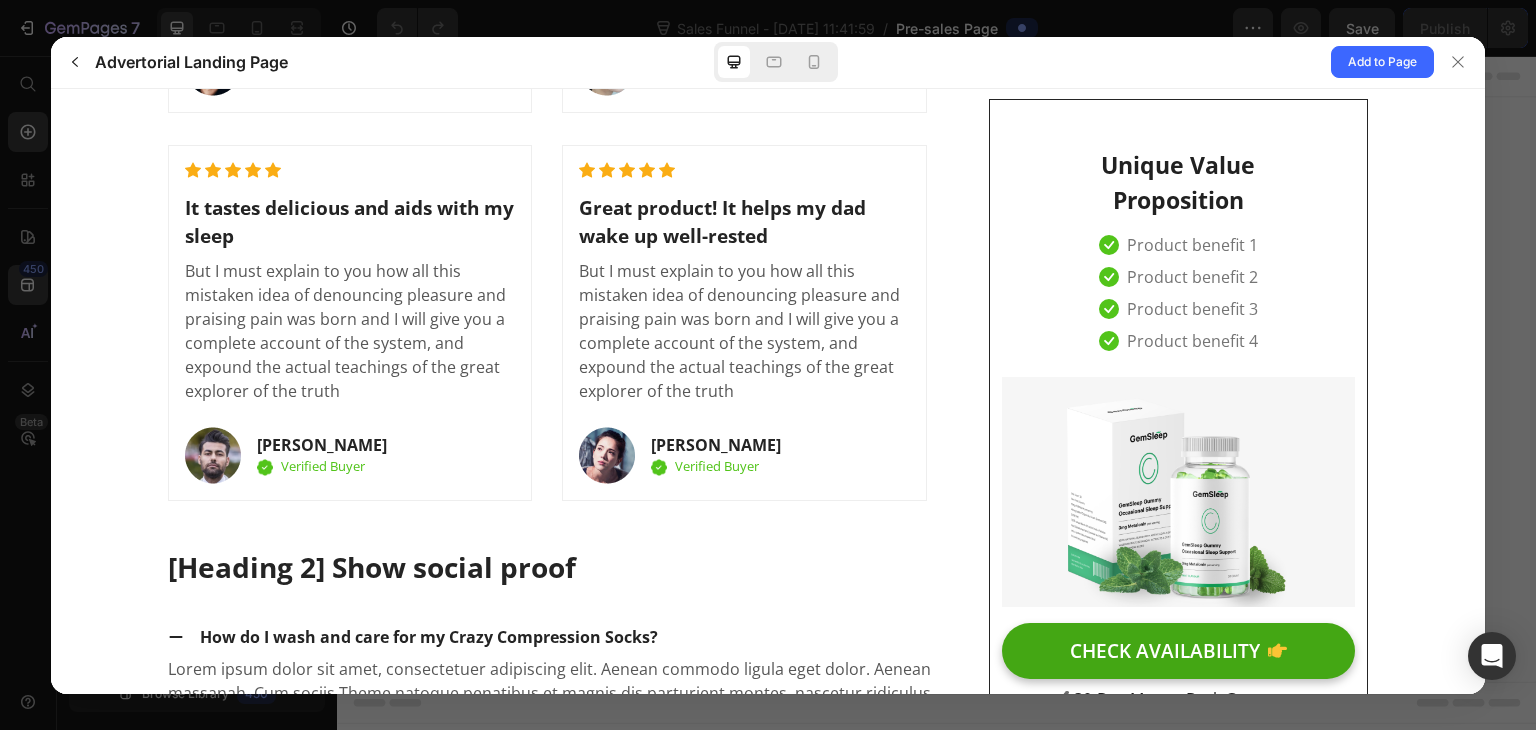 scroll, scrollTop: 9187, scrollLeft: 0, axis: vertical 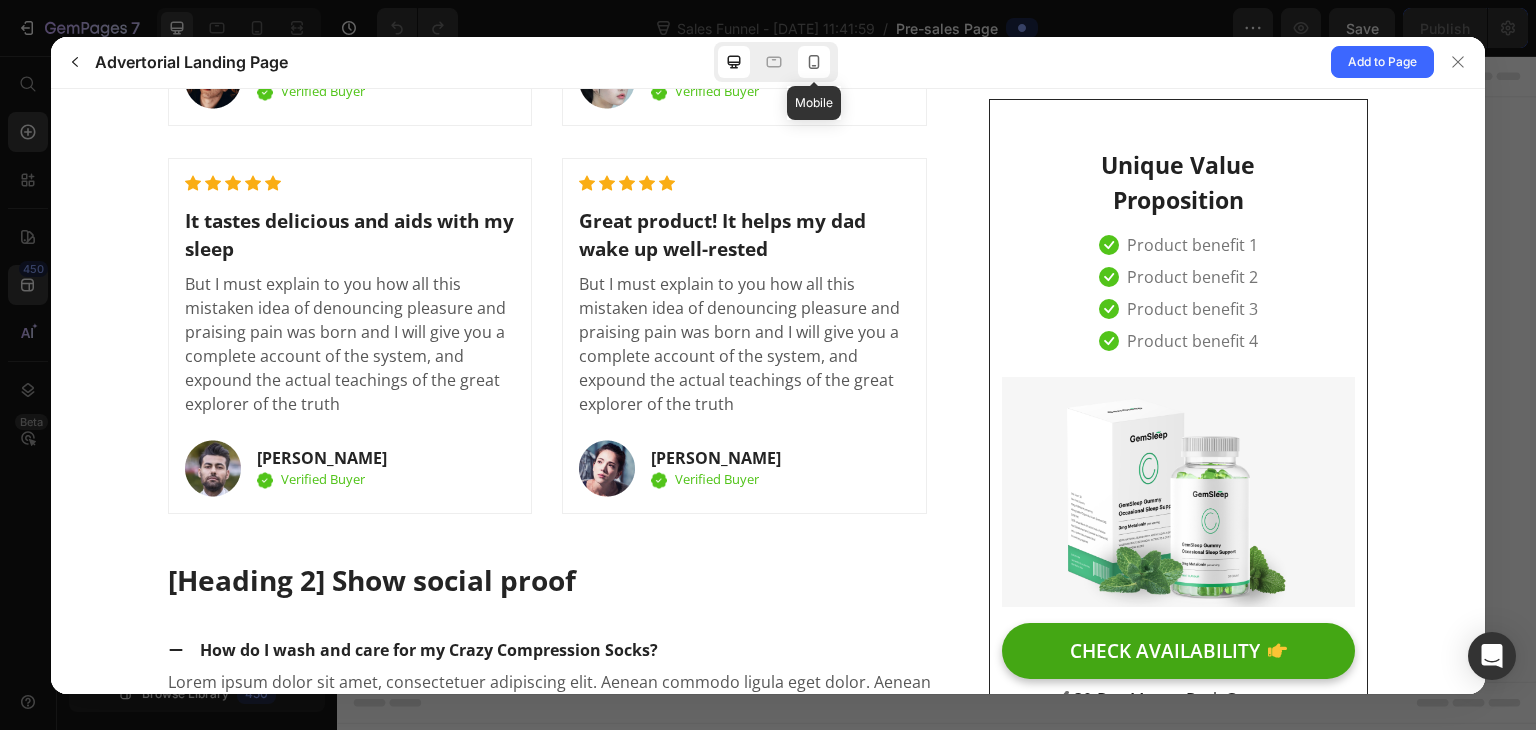 drag, startPoint x: 812, startPoint y: 59, endPoint x: 212, endPoint y: 83, distance: 600.4798 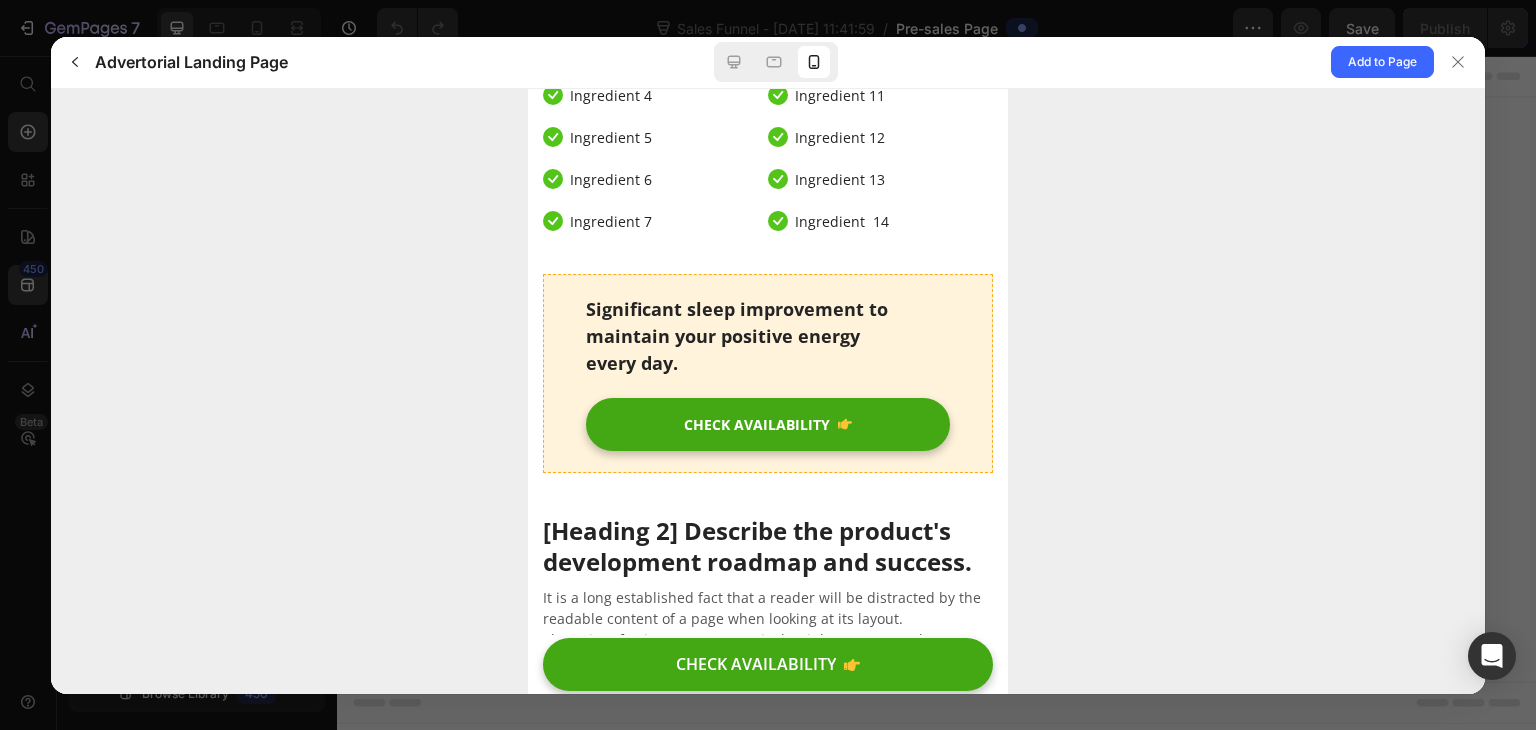 scroll, scrollTop: 5778, scrollLeft: 0, axis: vertical 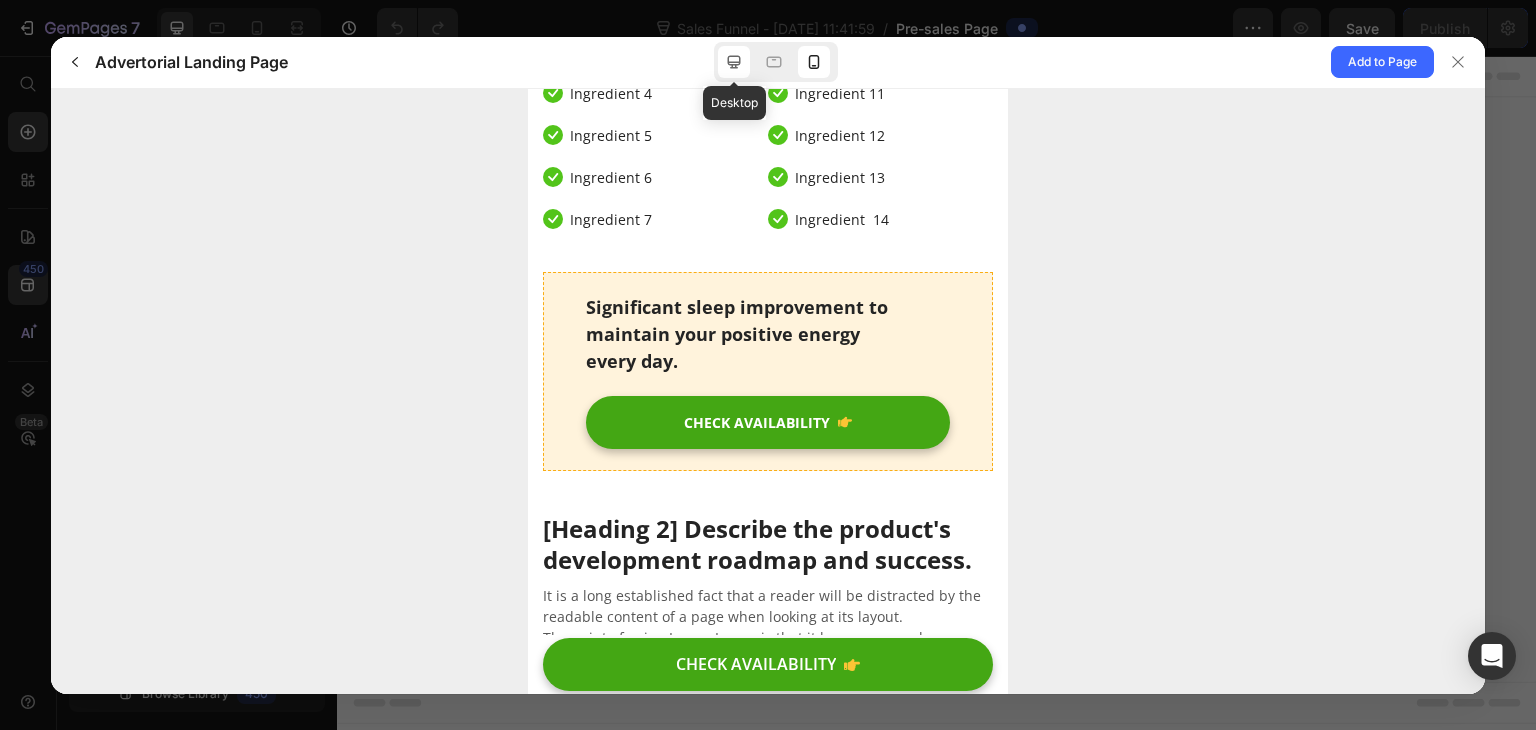 click 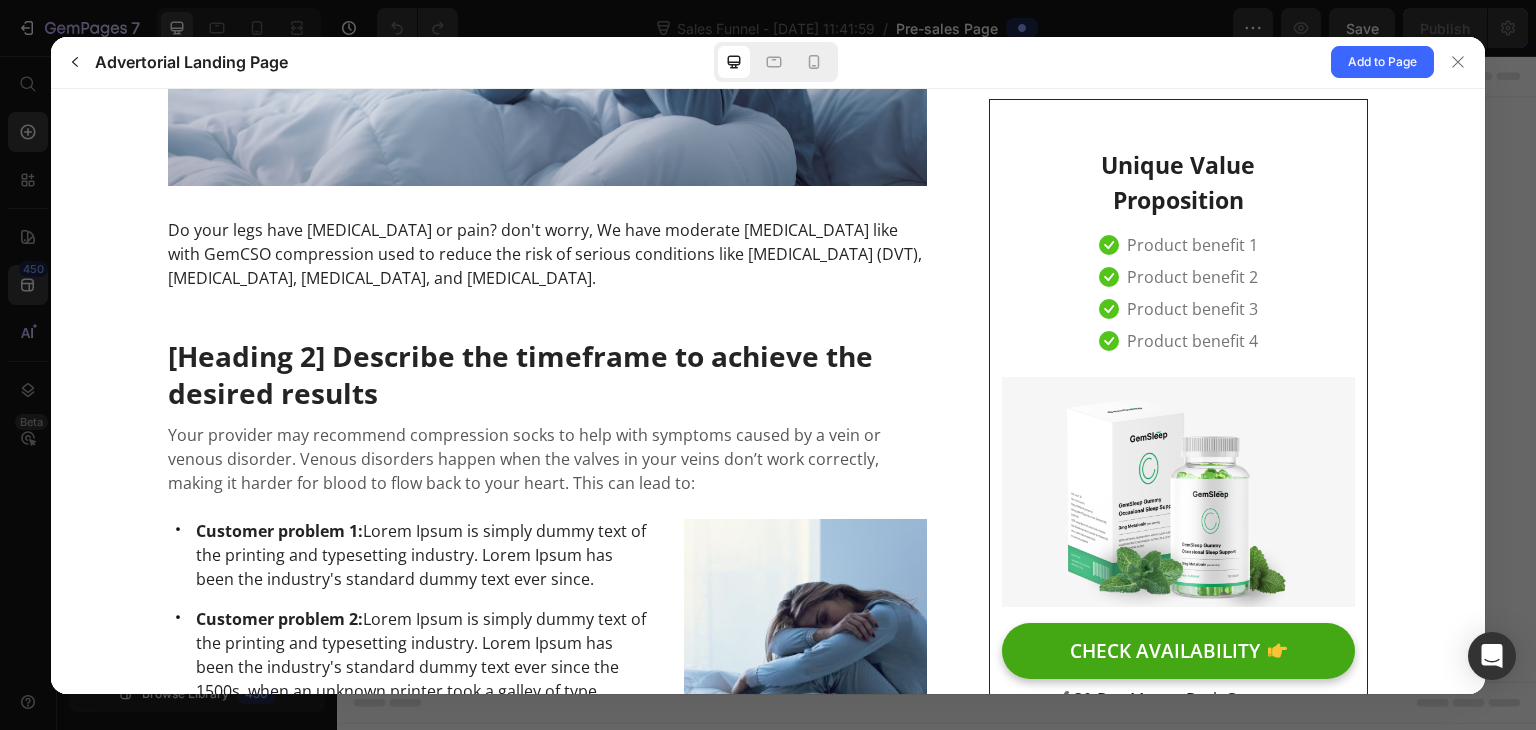 scroll, scrollTop: 0, scrollLeft: 0, axis: both 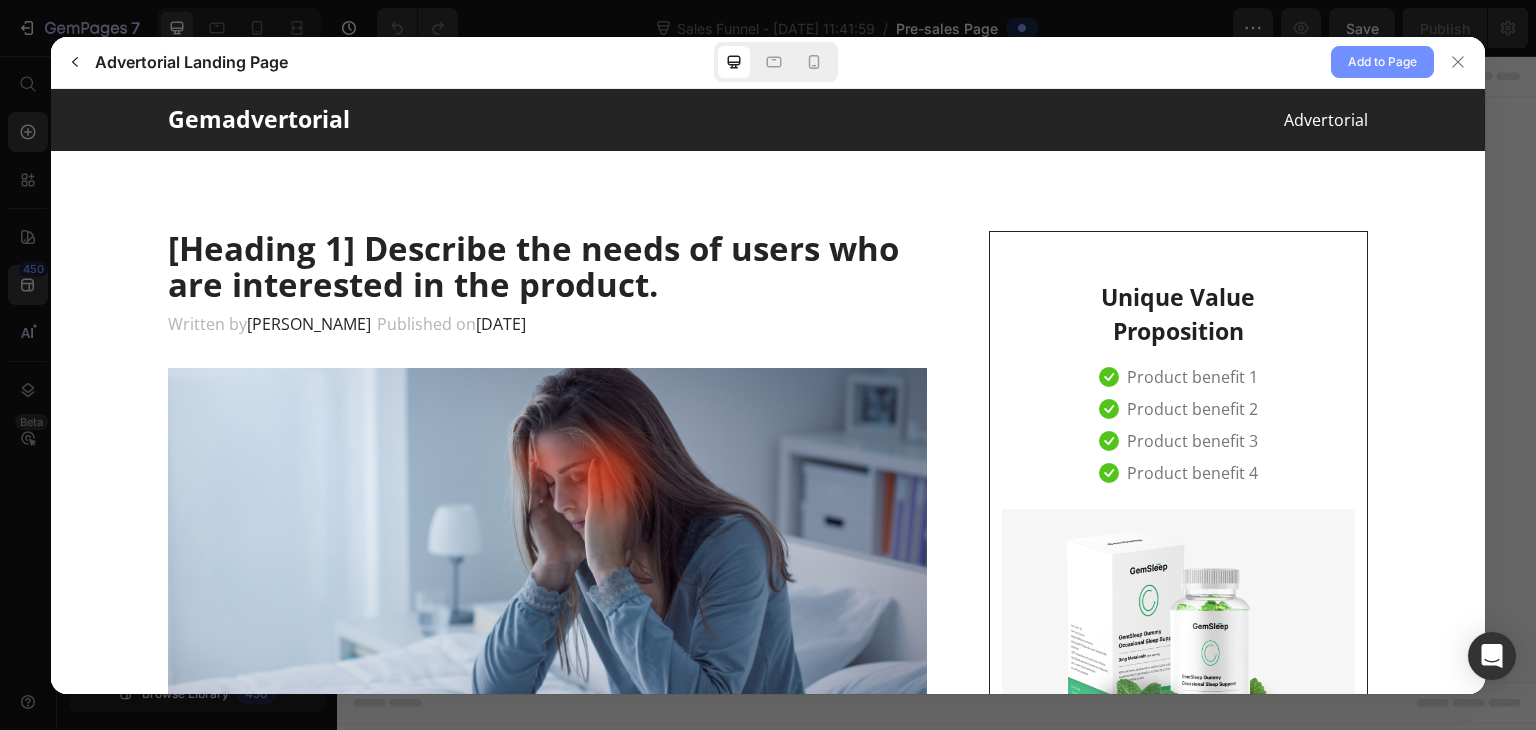 click on "Add to Page" 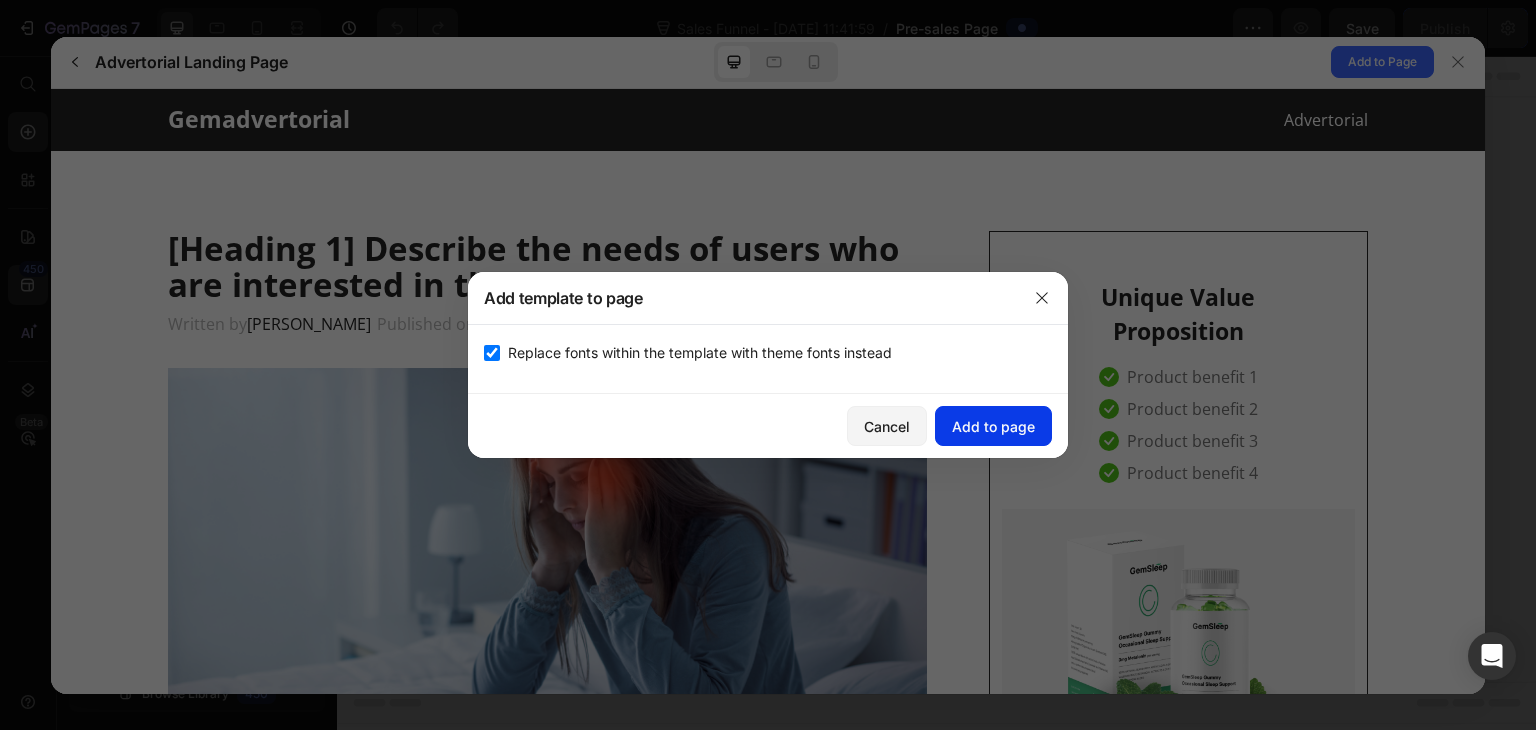 click on "Add to page" at bounding box center (993, 426) 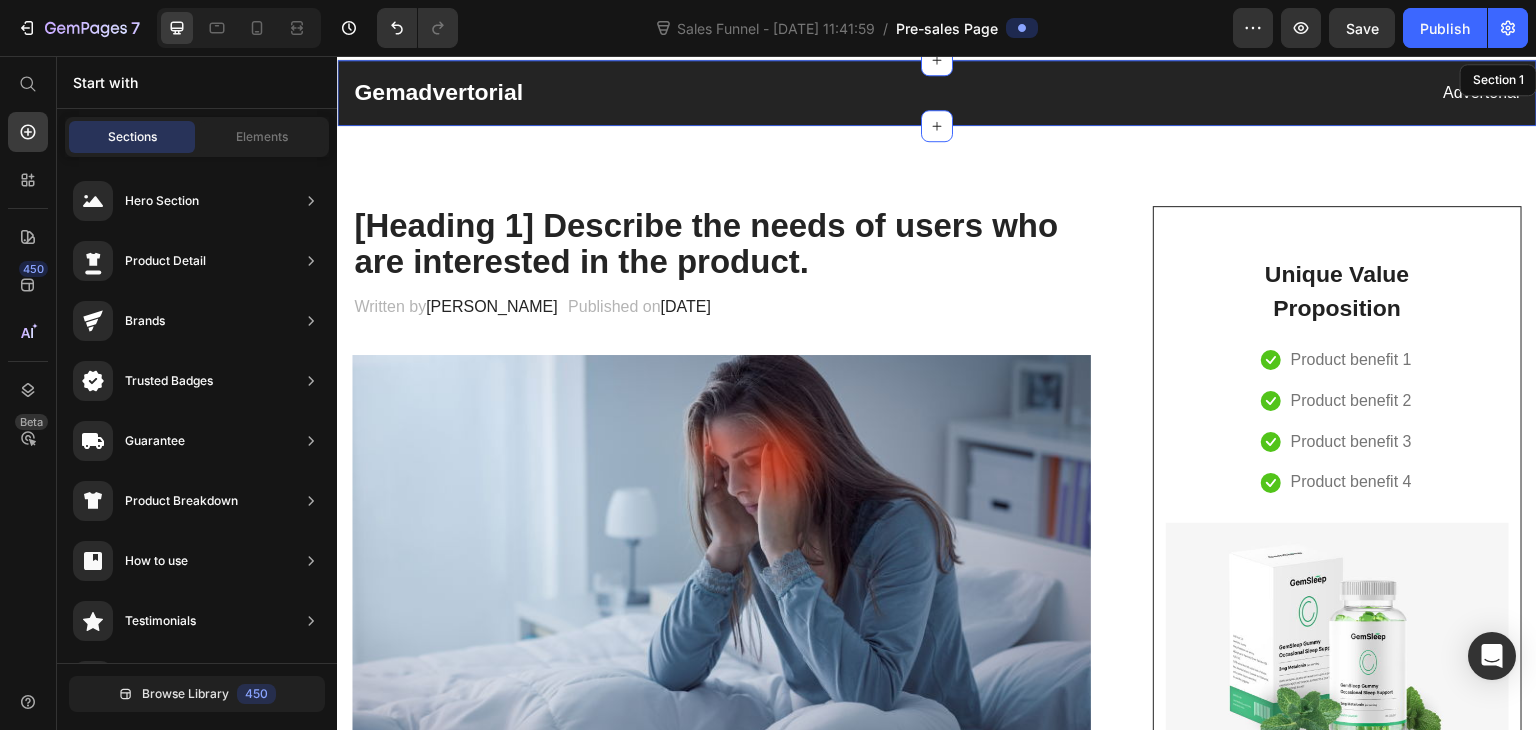 scroll, scrollTop: 40, scrollLeft: 0, axis: vertical 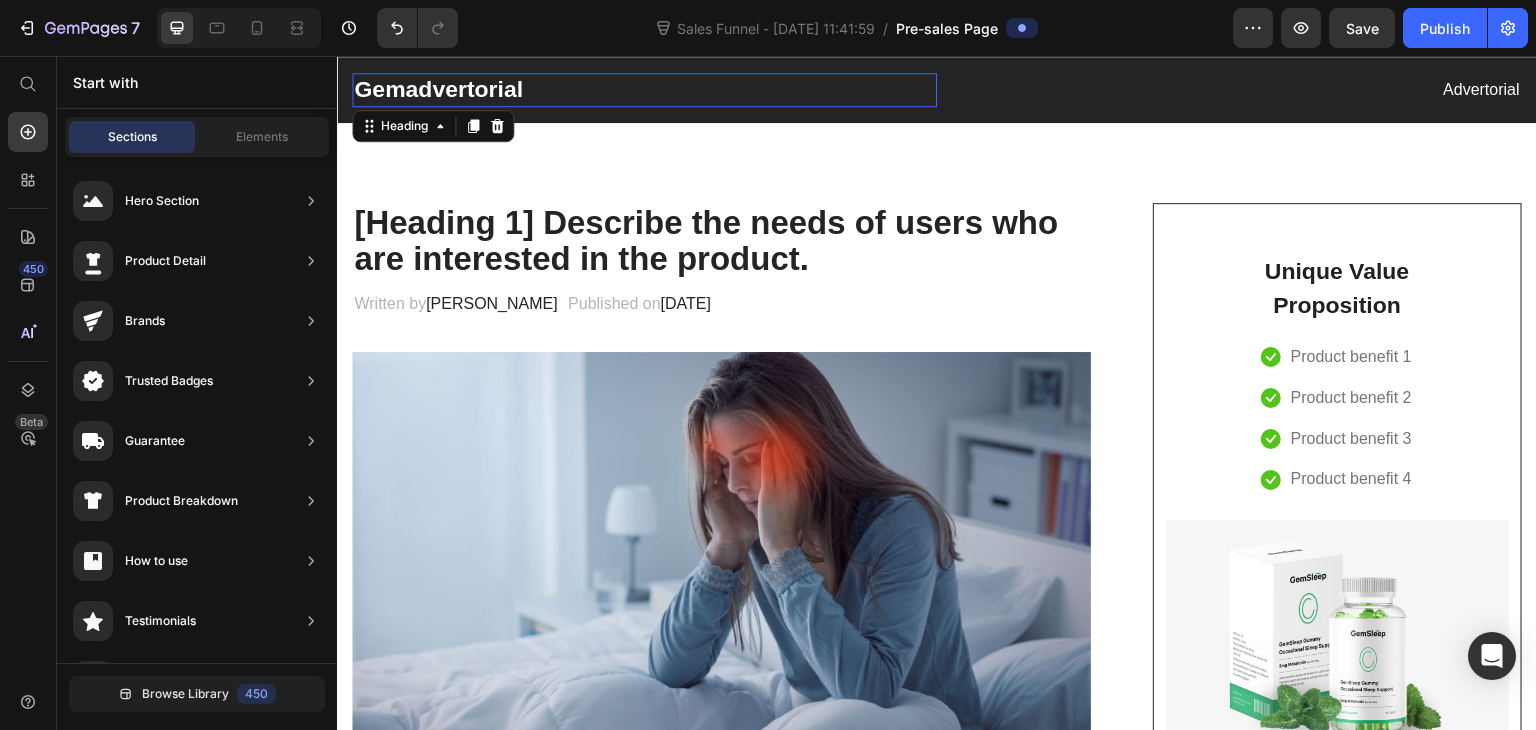 click on "Gemadvertorial" at bounding box center [644, 90] 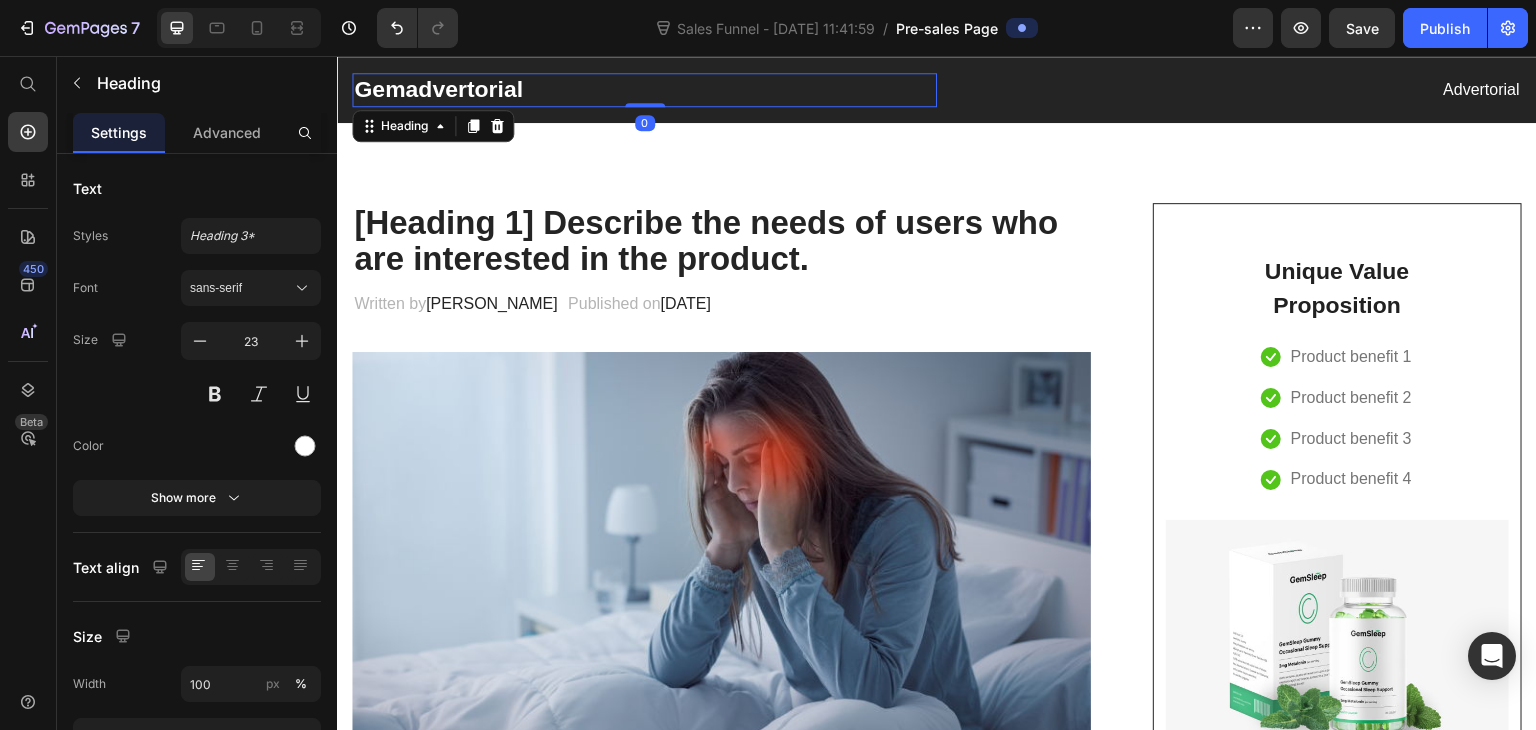 click on "Gemadvertorial" at bounding box center (644, 90) 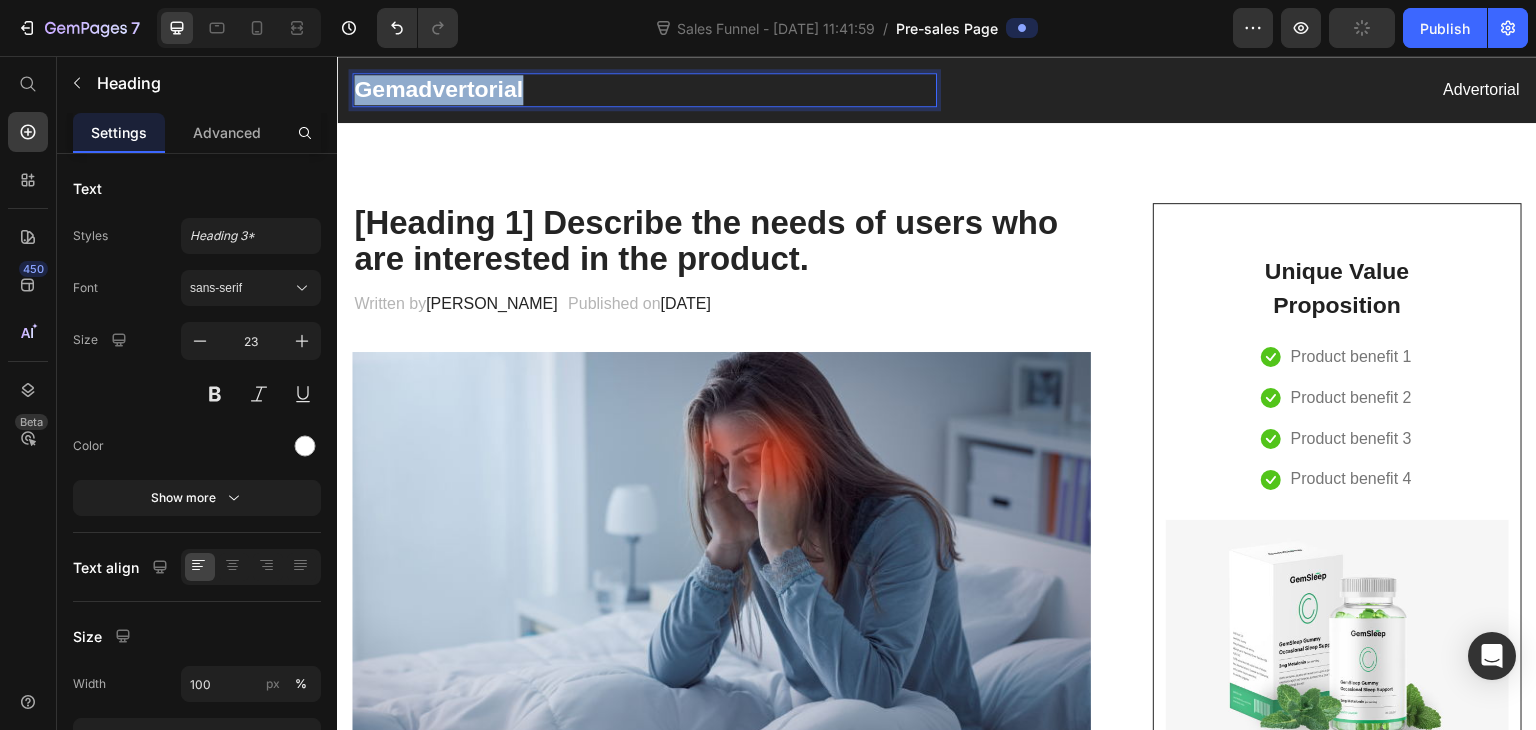 click on "Gemadvertorial" at bounding box center (644, 90) 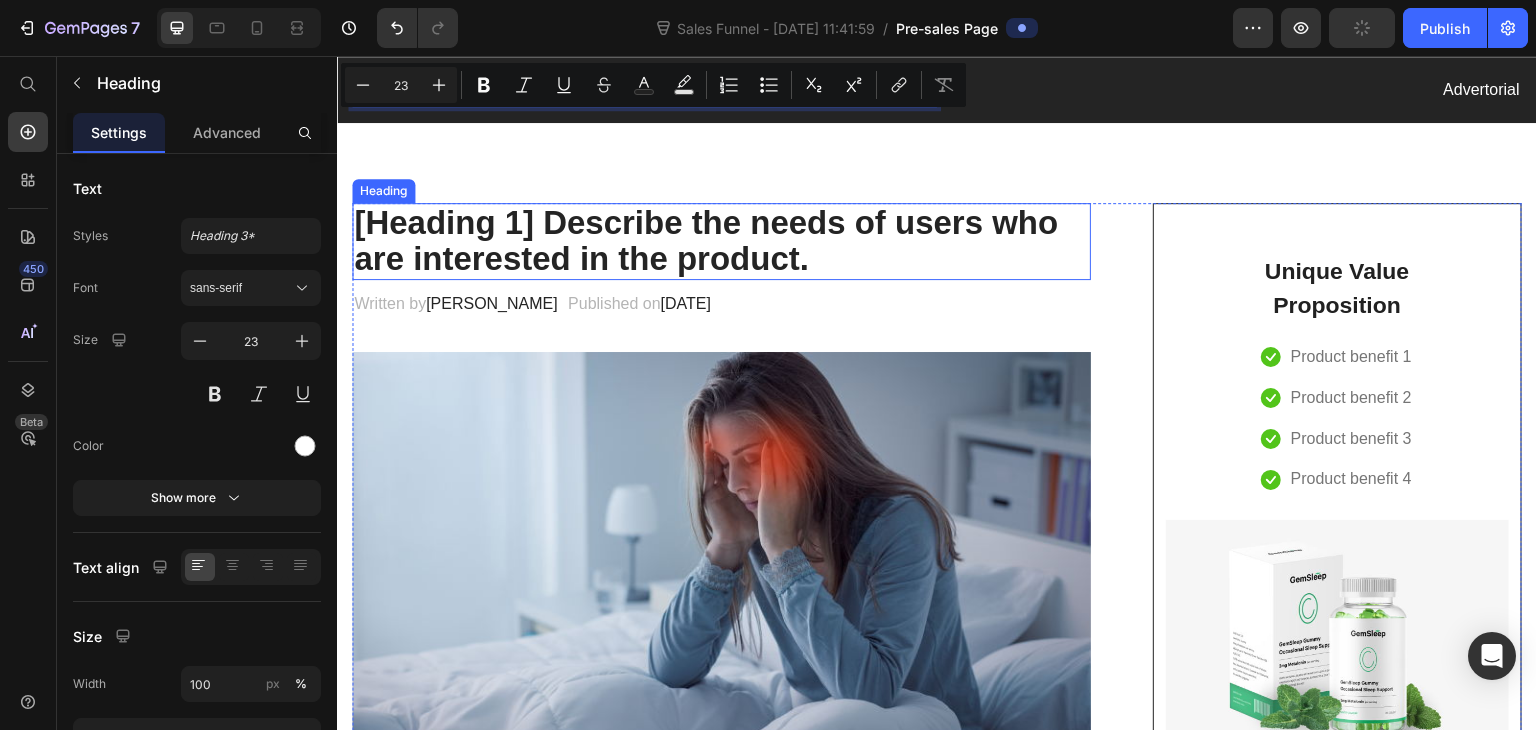 scroll, scrollTop: 0, scrollLeft: 0, axis: both 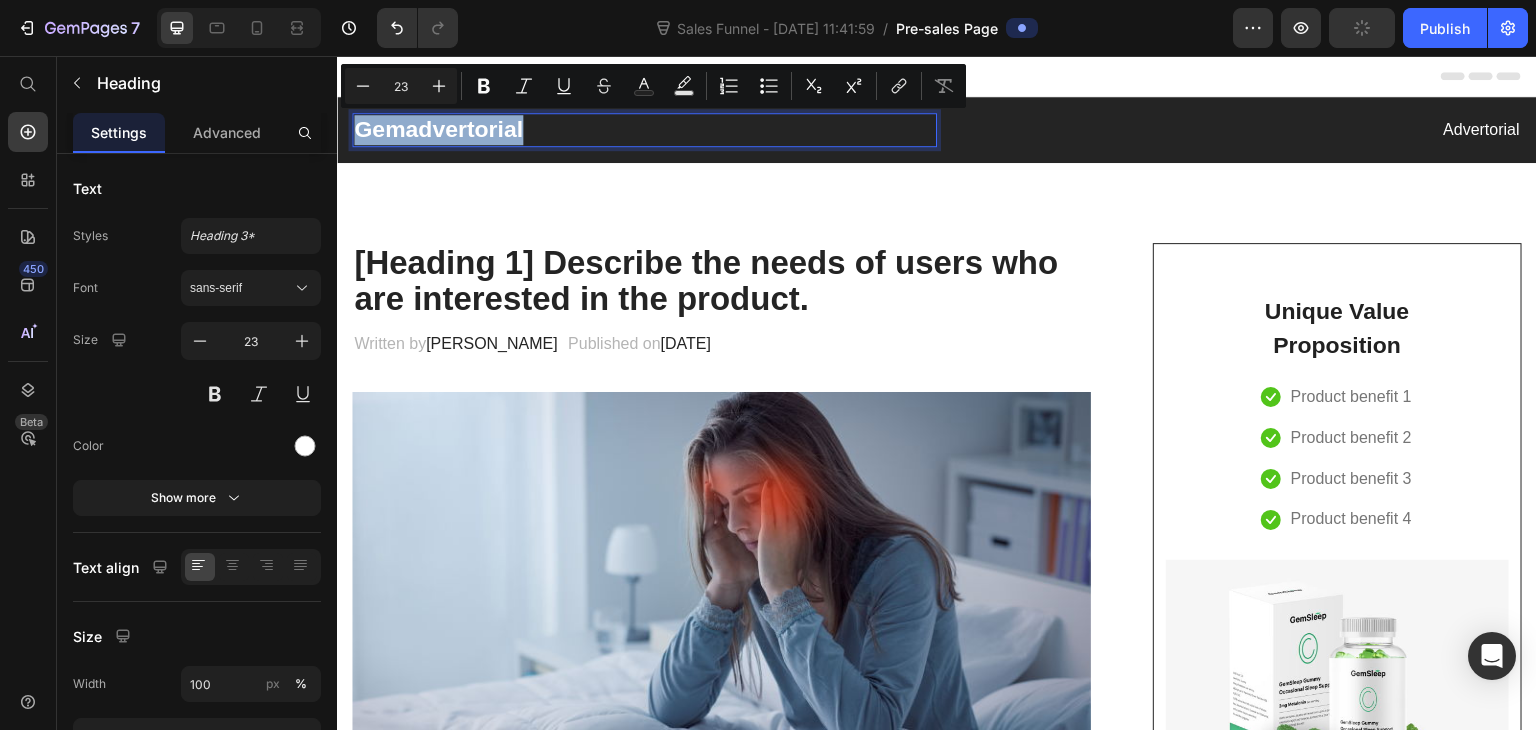 click on "Gemadvertorial" at bounding box center [644, 130] 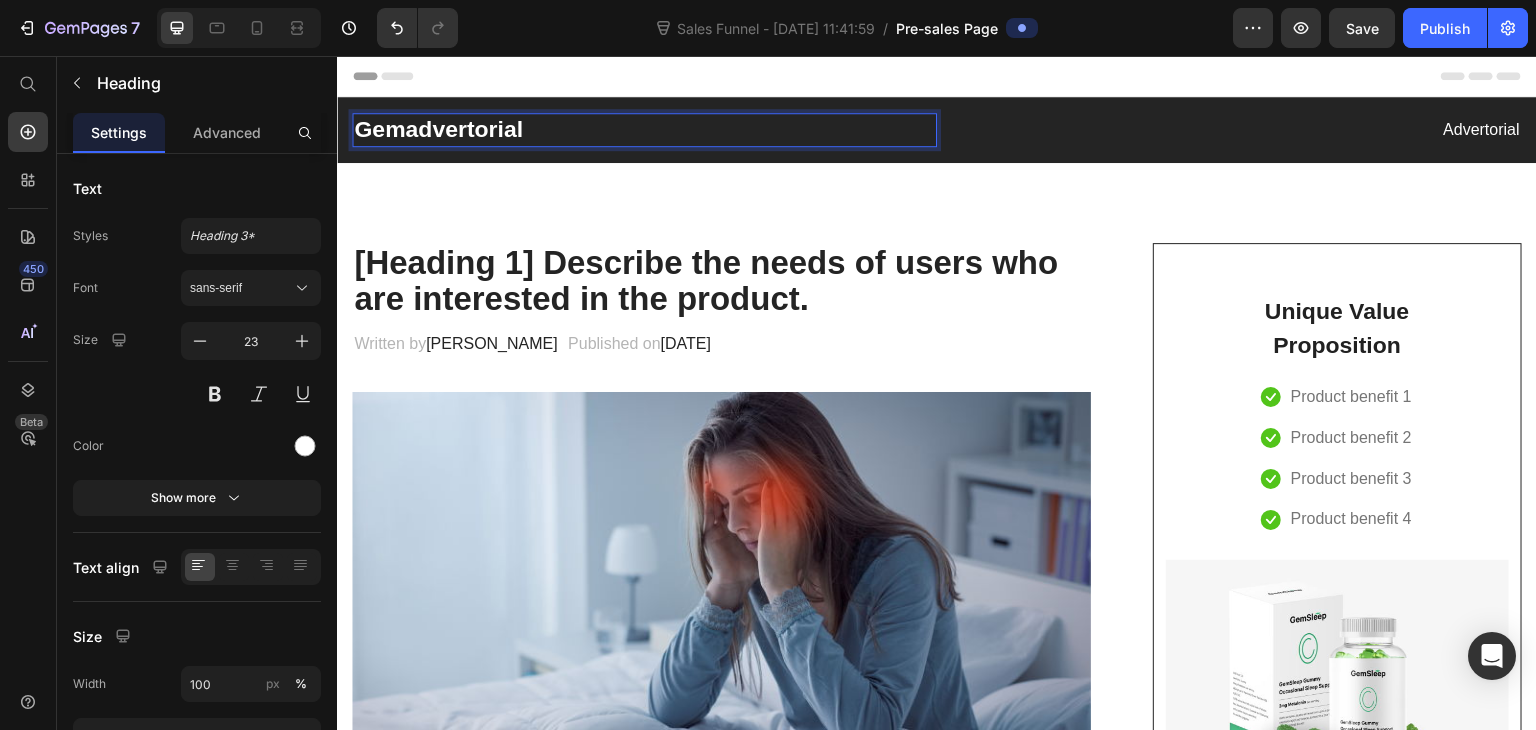 click on "Gemadvertorial" at bounding box center [644, 130] 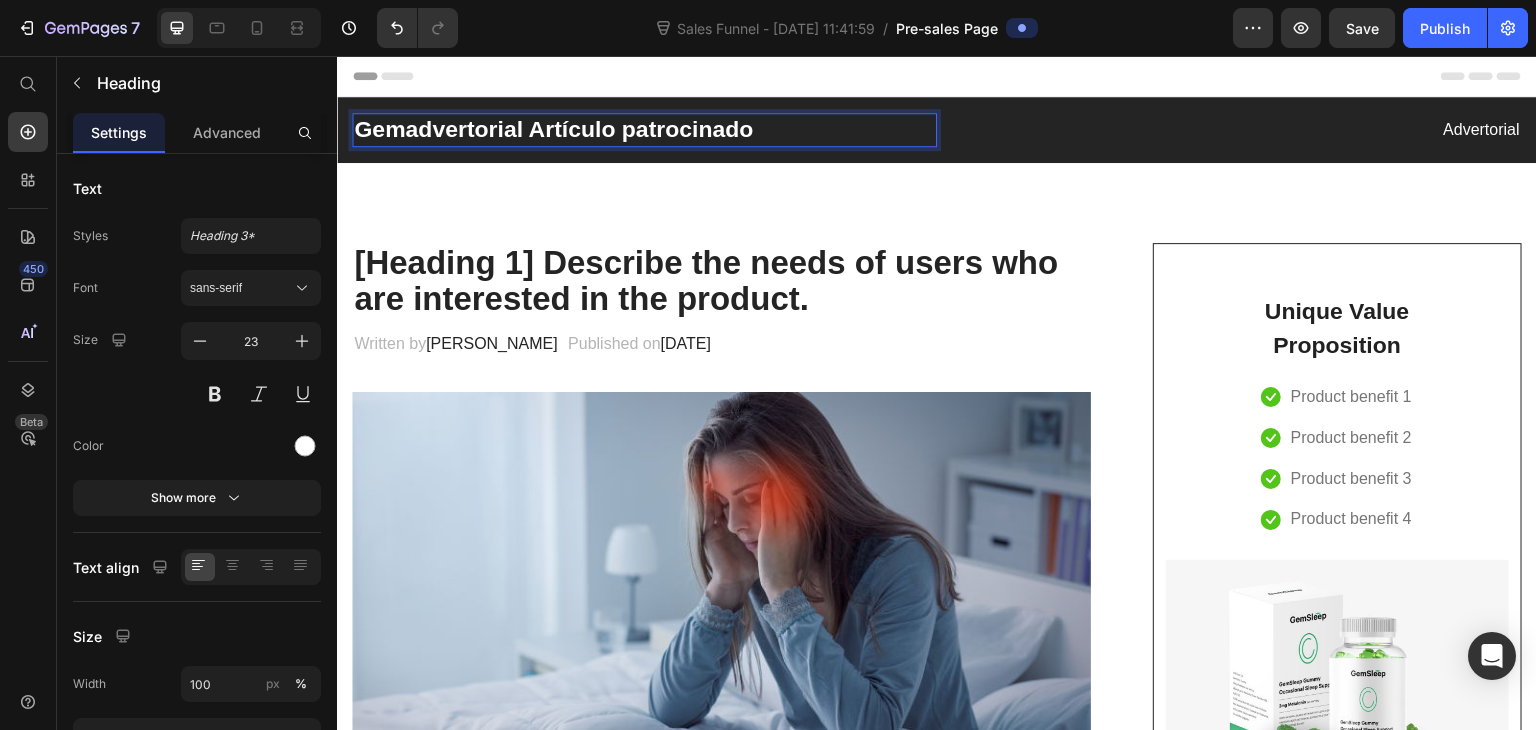 click on "Gemadvertorial Artículo patrocinado" at bounding box center [644, 130] 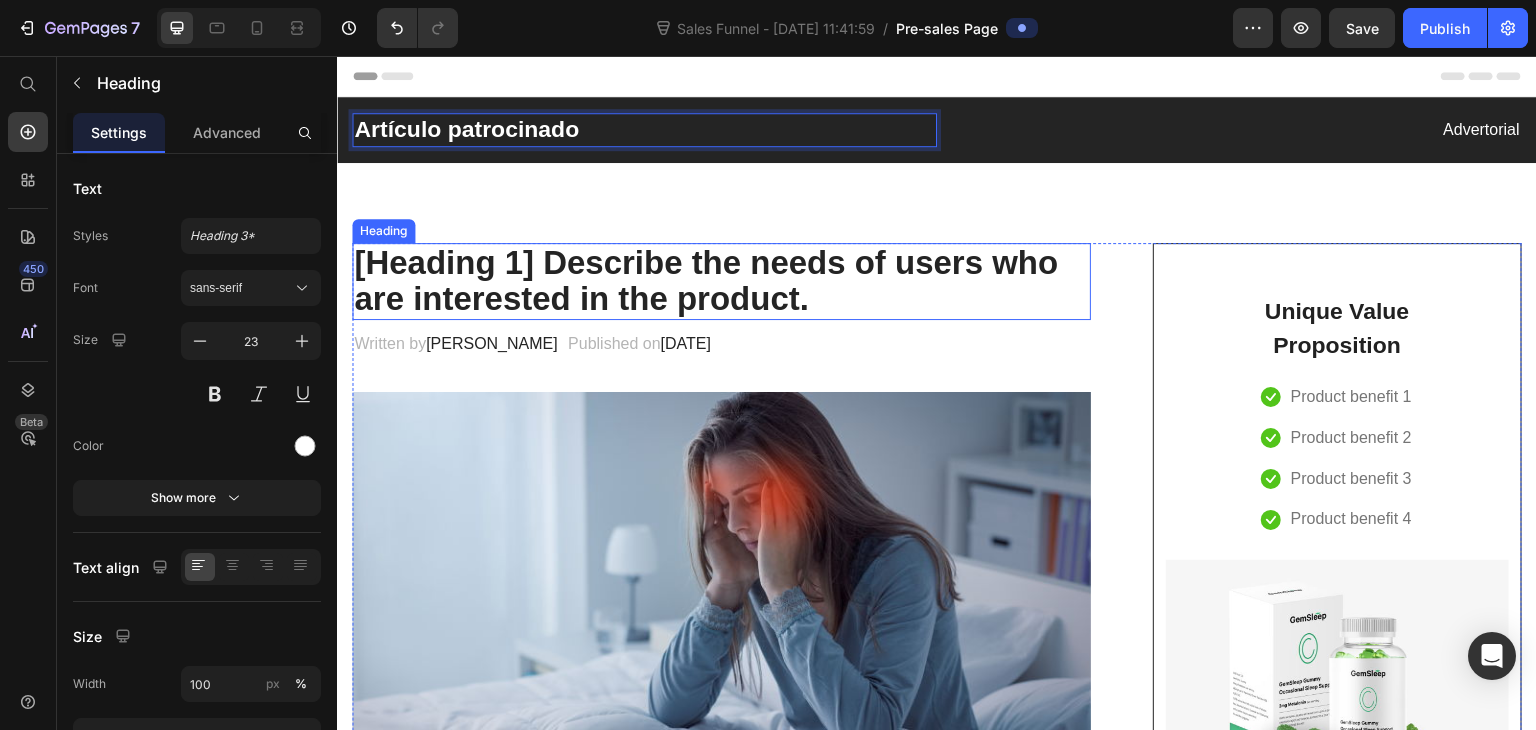 click on "[Heading 1] Describe the needs of users who are interested in the product." at bounding box center [721, 281] 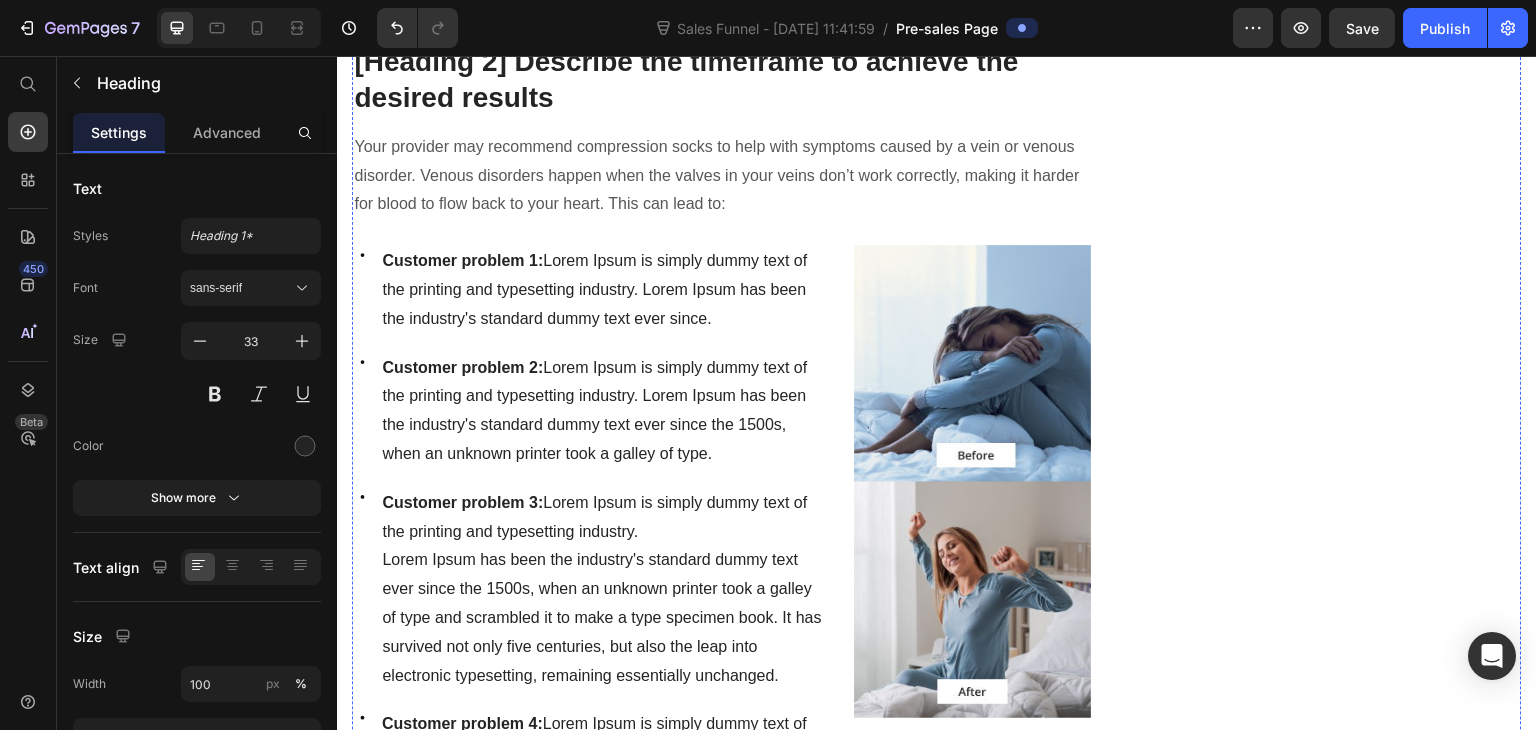 scroll, scrollTop: 0, scrollLeft: 0, axis: both 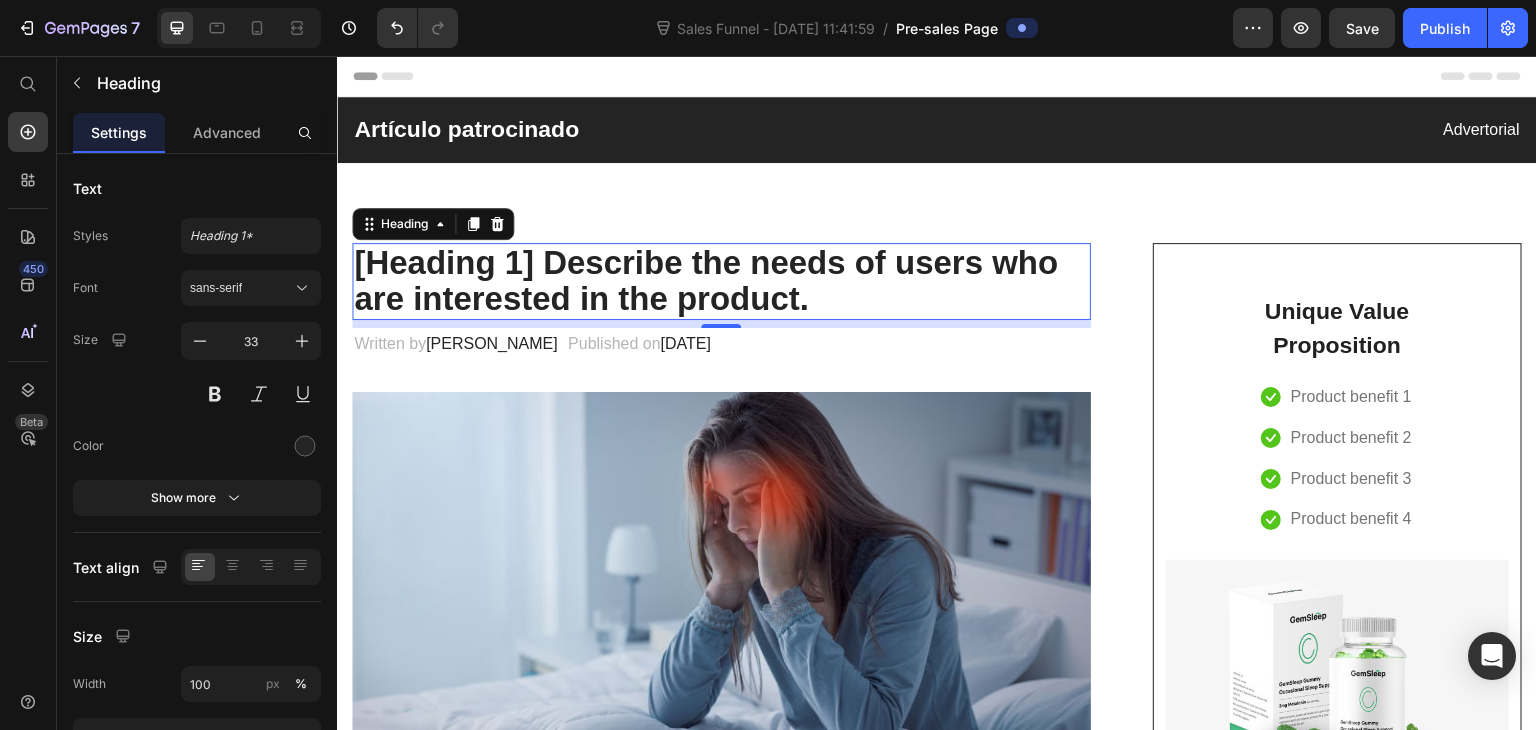 click on "[Heading 1] Describe the needs of users who are interested in the product." at bounding box center (721, 281) 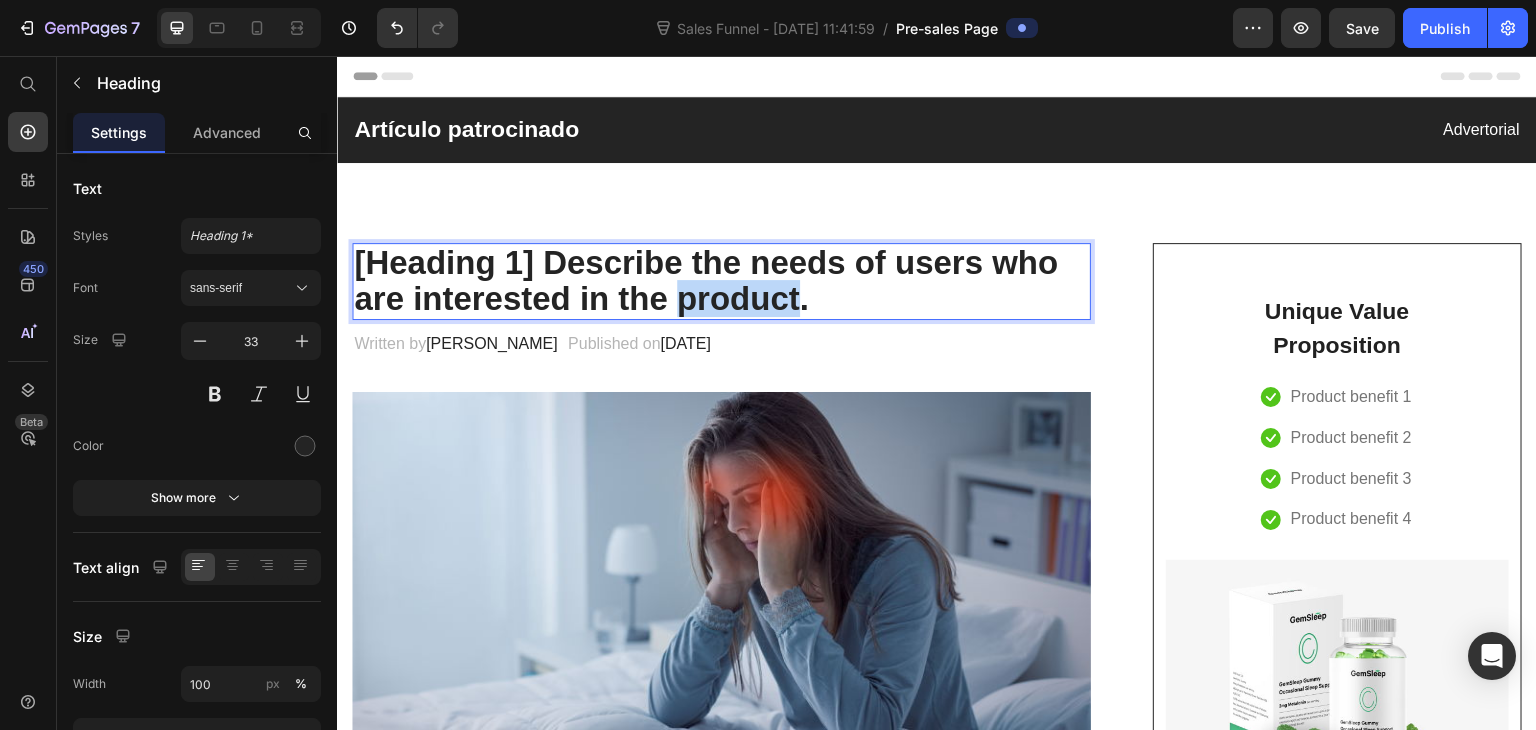 click on "[Heading 1] Describe the needs of users who are interested in the product." at bounding box center (721, 281) 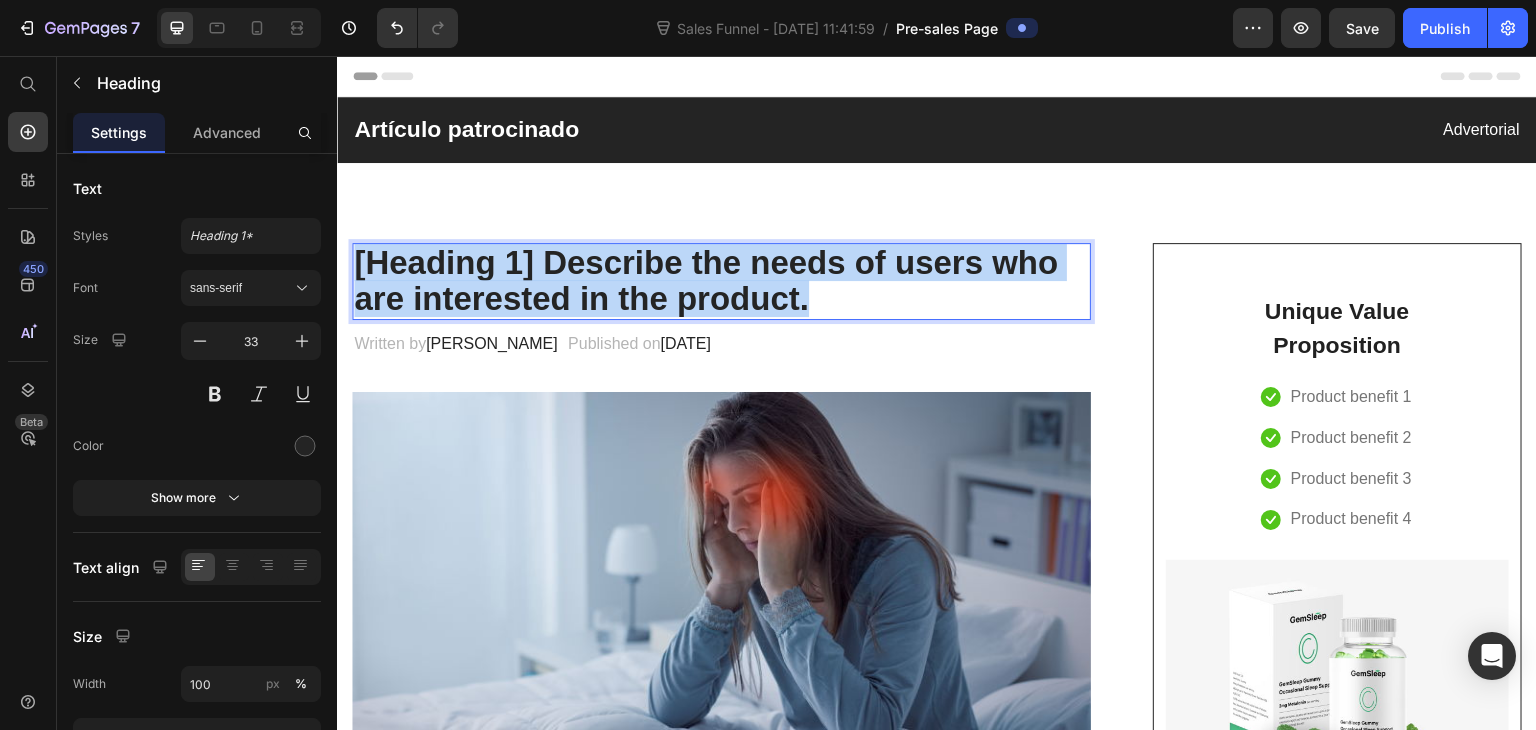 click on "[Heading 1] Describe the needs of users who are interested in the product." at bounding box center [721, 281] 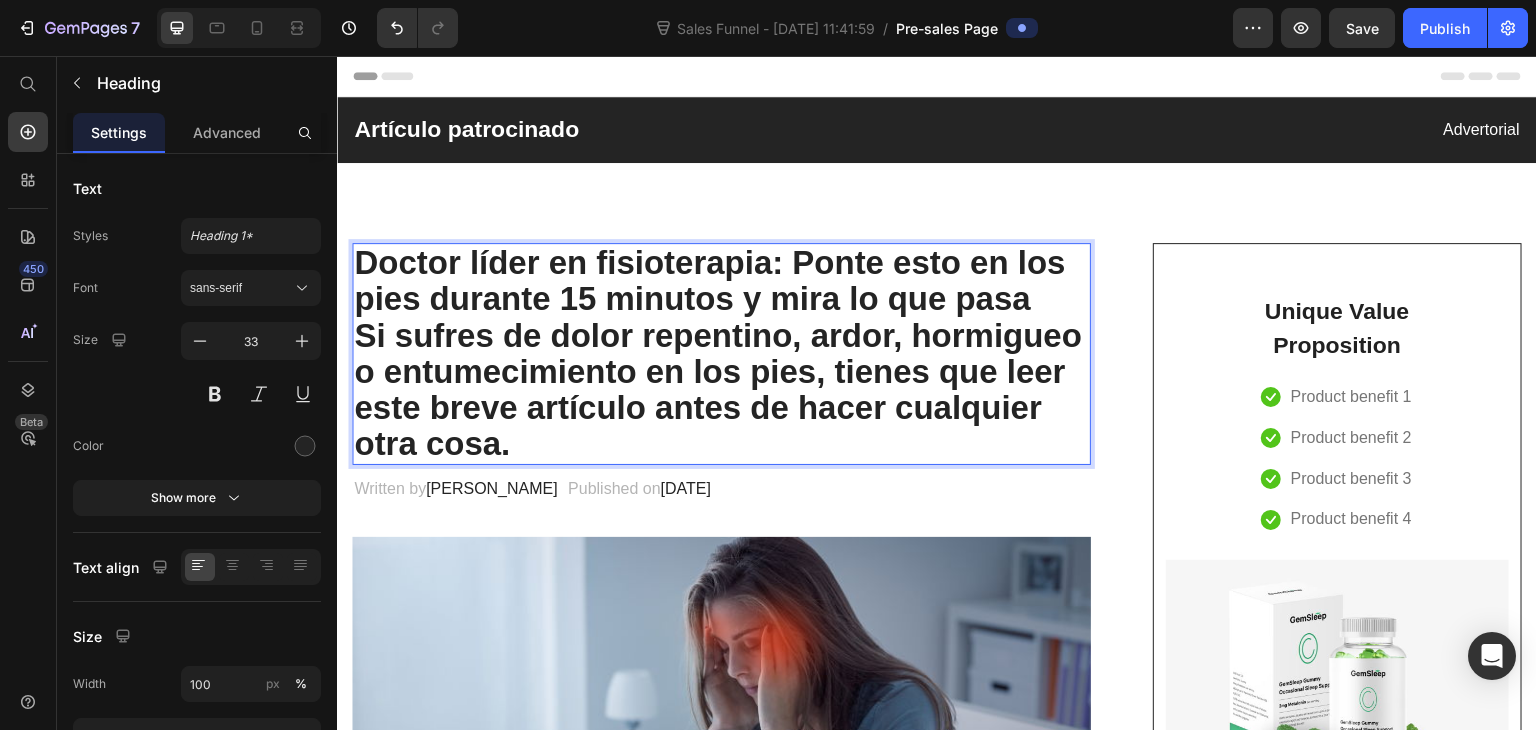 click on "Doctor líder en fisioterapia: Ponte esto en los pies durante 15 minutos y mira lo que pasa" at bounding box center [709, 280] 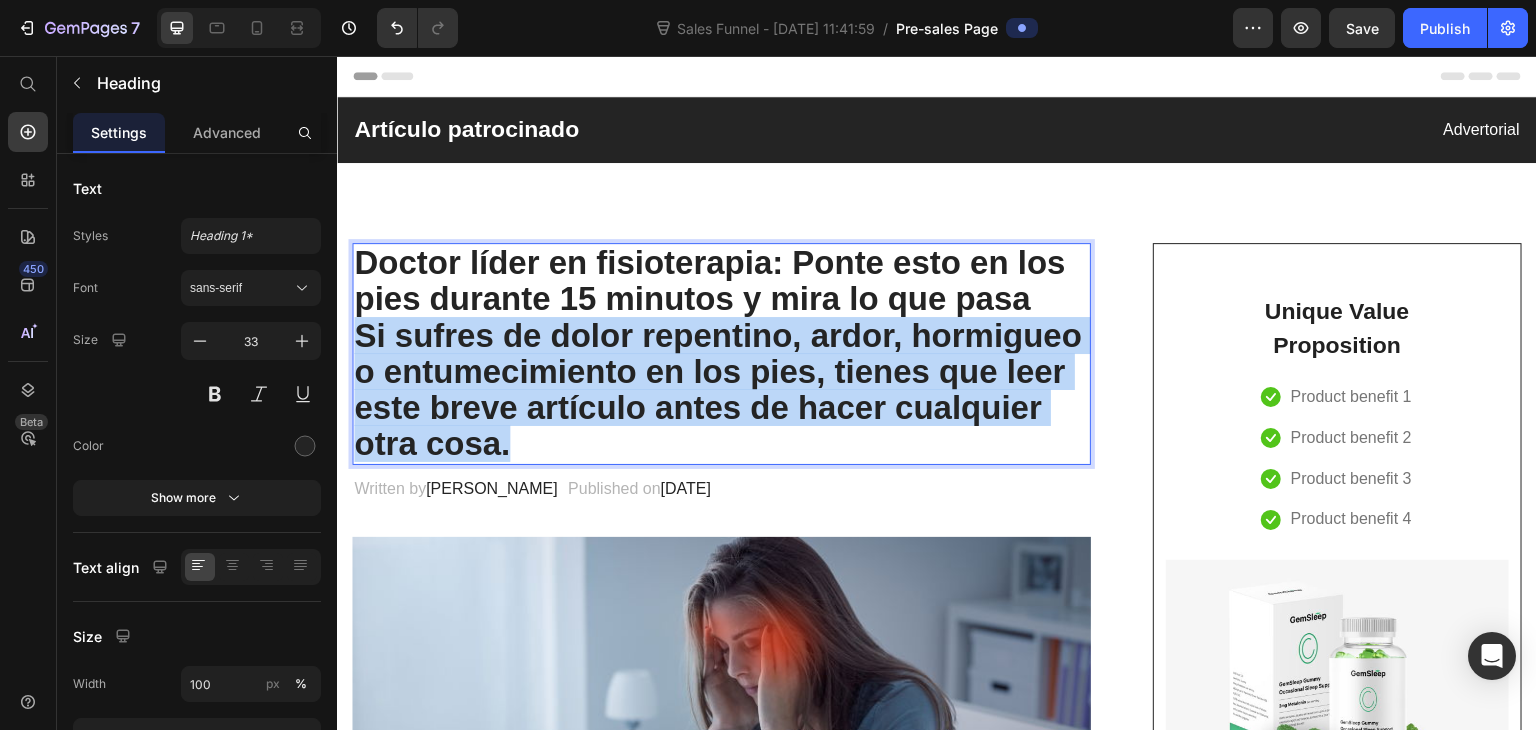 drag, startPoint x: 360, startPoint y: 330, endPoint x: 775, endPoint y: 448, distance: 431.4499 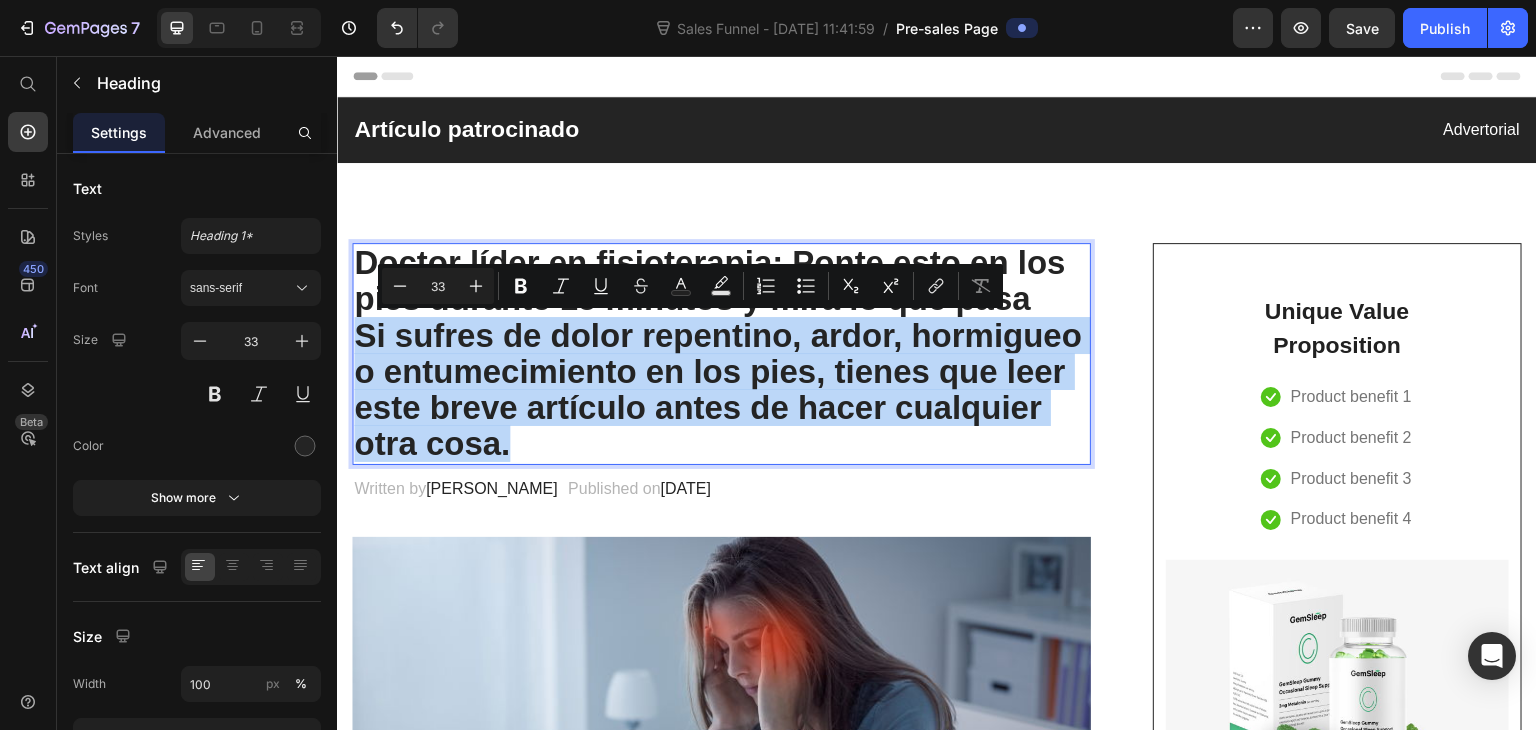 copy on "Si sufres de dolor repentino, ardor, hormigueo o entumecimiento en los pies, tienes que leer este breve artículo antes de hacer cualquier otra cosa." 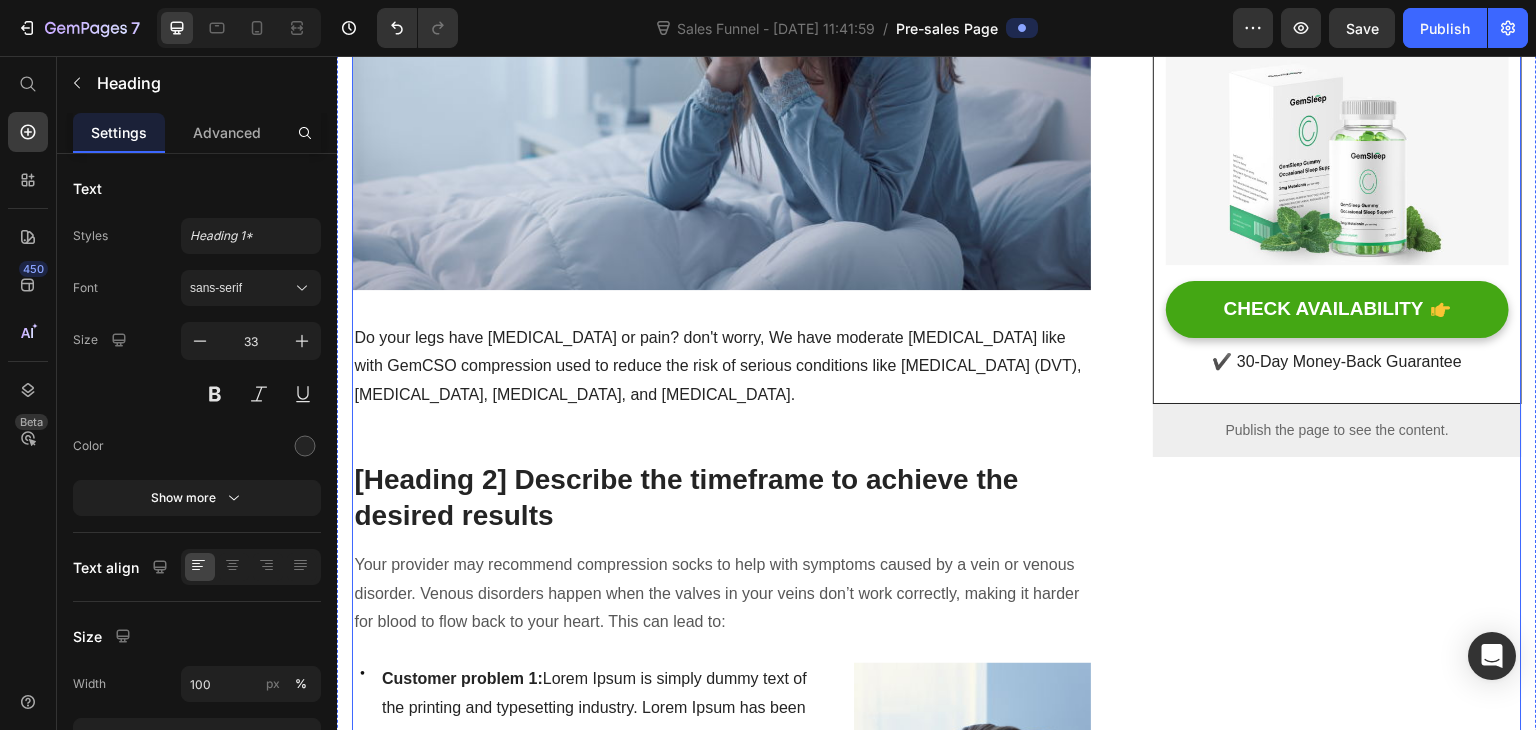 scroll, scrollTop: 506, scrollLeft: 0, axis: vertical 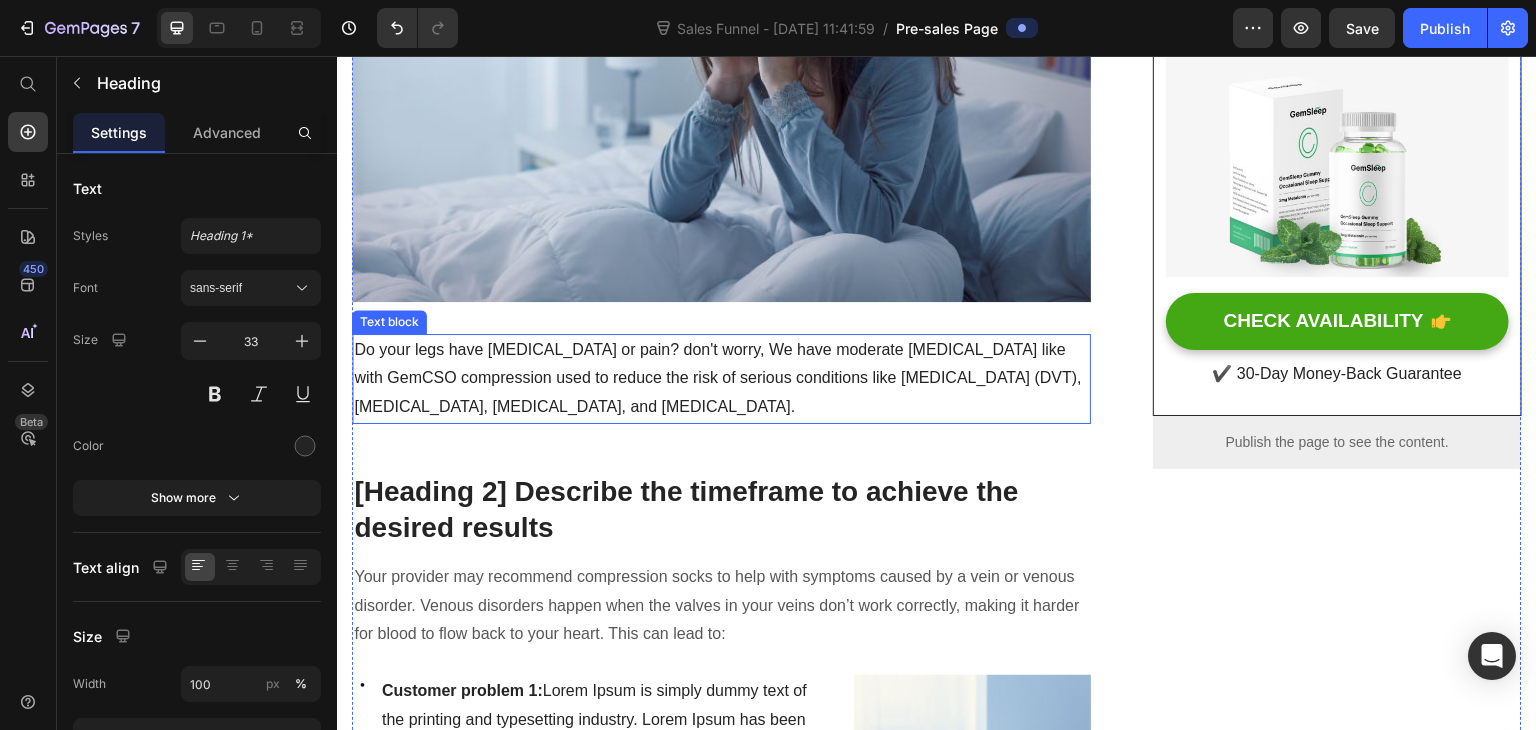 click on "Do your legs have [MEDICAL_DATA] or pain? don't worry, We have moderate [MEDICAL_DATA] like with GemCSO compression used to reduce the risk of serious conditions like [MEDICAL_DATA] (DVT), [MEDICAL_DATA], [MEDICAL_DATA], and [MEDICAL_DATA]." at bounding box center [721, 379] 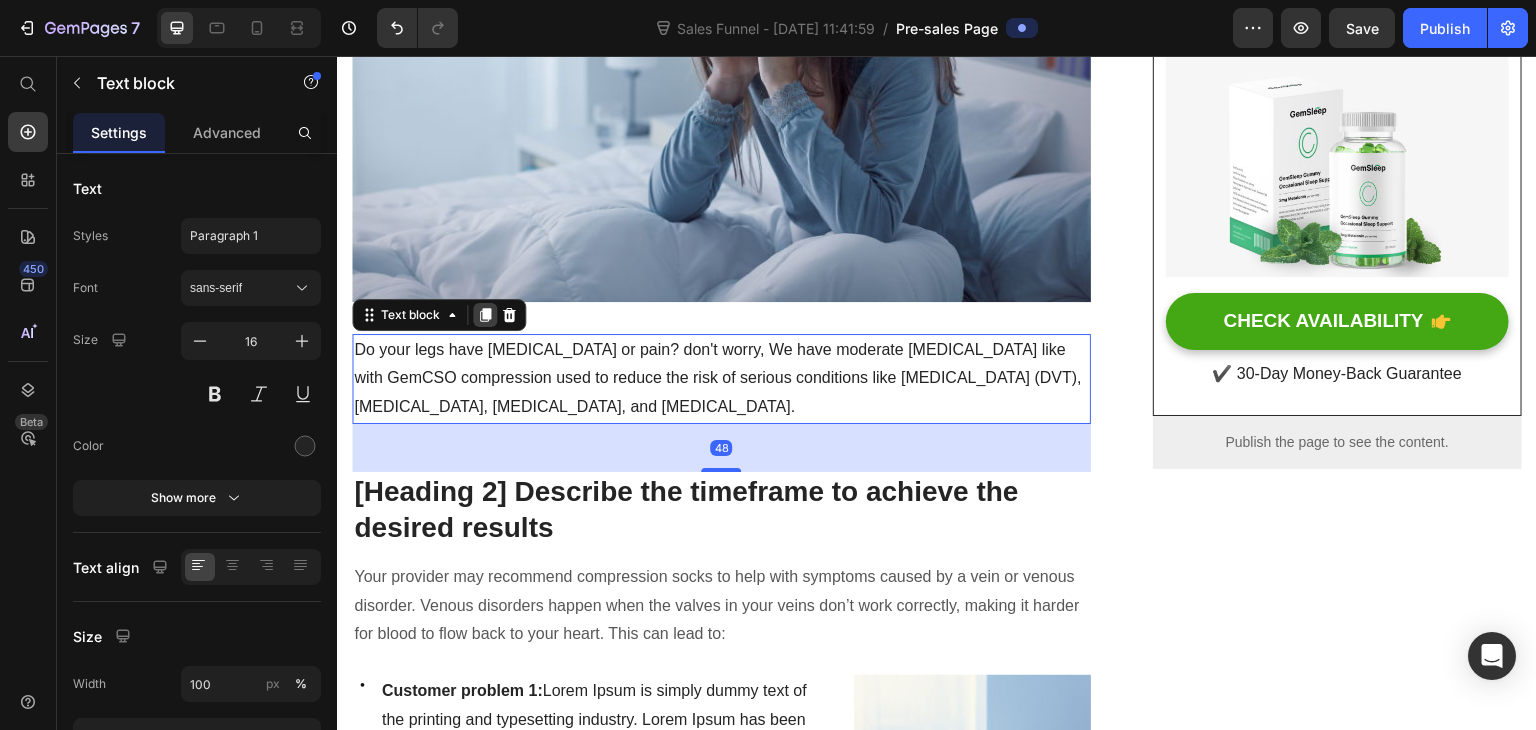 click 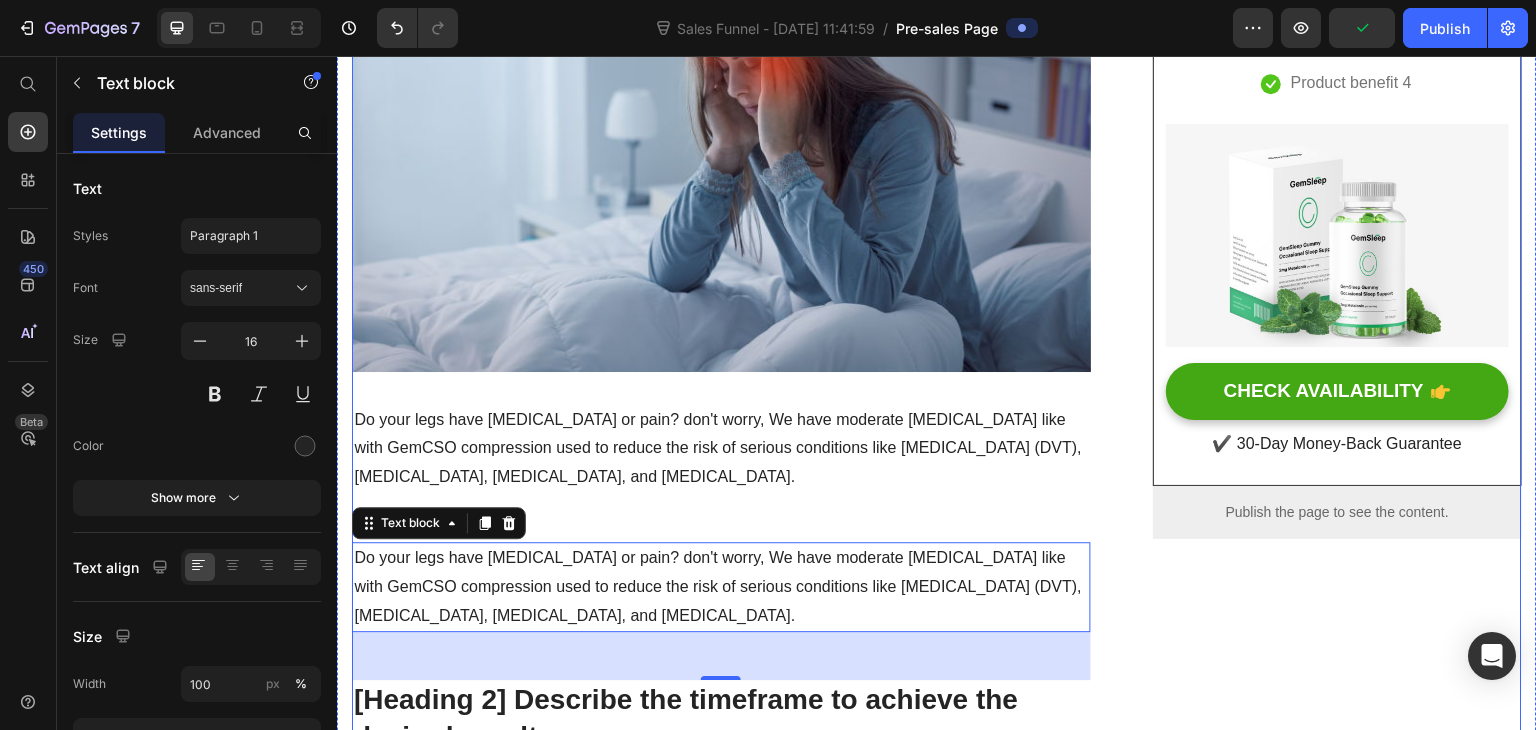 scroll, scrollTop: 443, scrollLeft: 0, axis: vertical 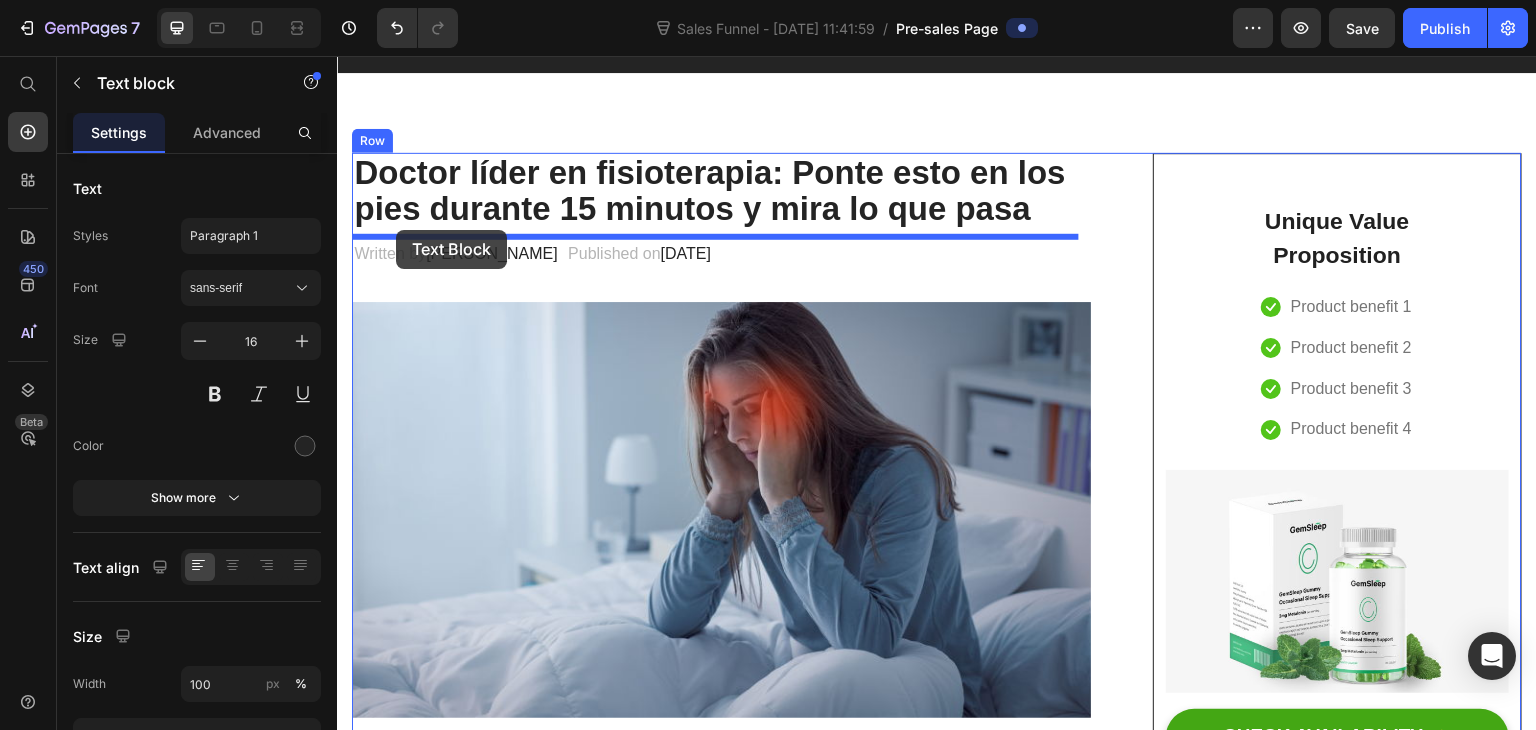 drag, startPoint x: 408, startPoint y: 513, endPoint x: 396, endPoint y: 230, distance: 283.2543 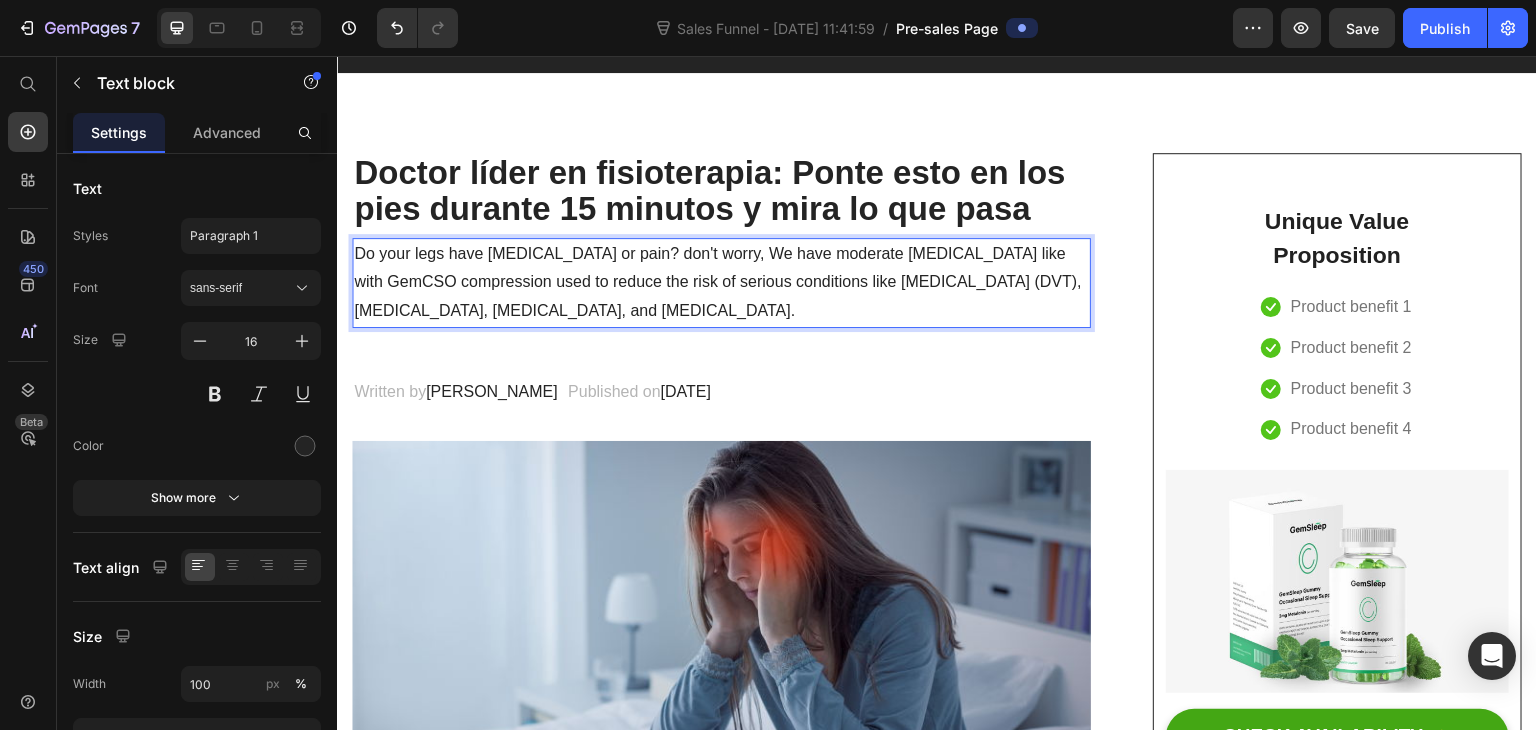 click on "Do your legs have [MEDICAL_DATA] or pain? don't worry, We have moderate [MEDICAL_DATA] like with GemCSO compression used to reduce the risk of serious conditions like [MEDICAL_DATA] (DVT), [MEDICAL_DATA], [MEDICAL_DATA], and [MEDICAL_DATA]." at bounding box center (721, 283) 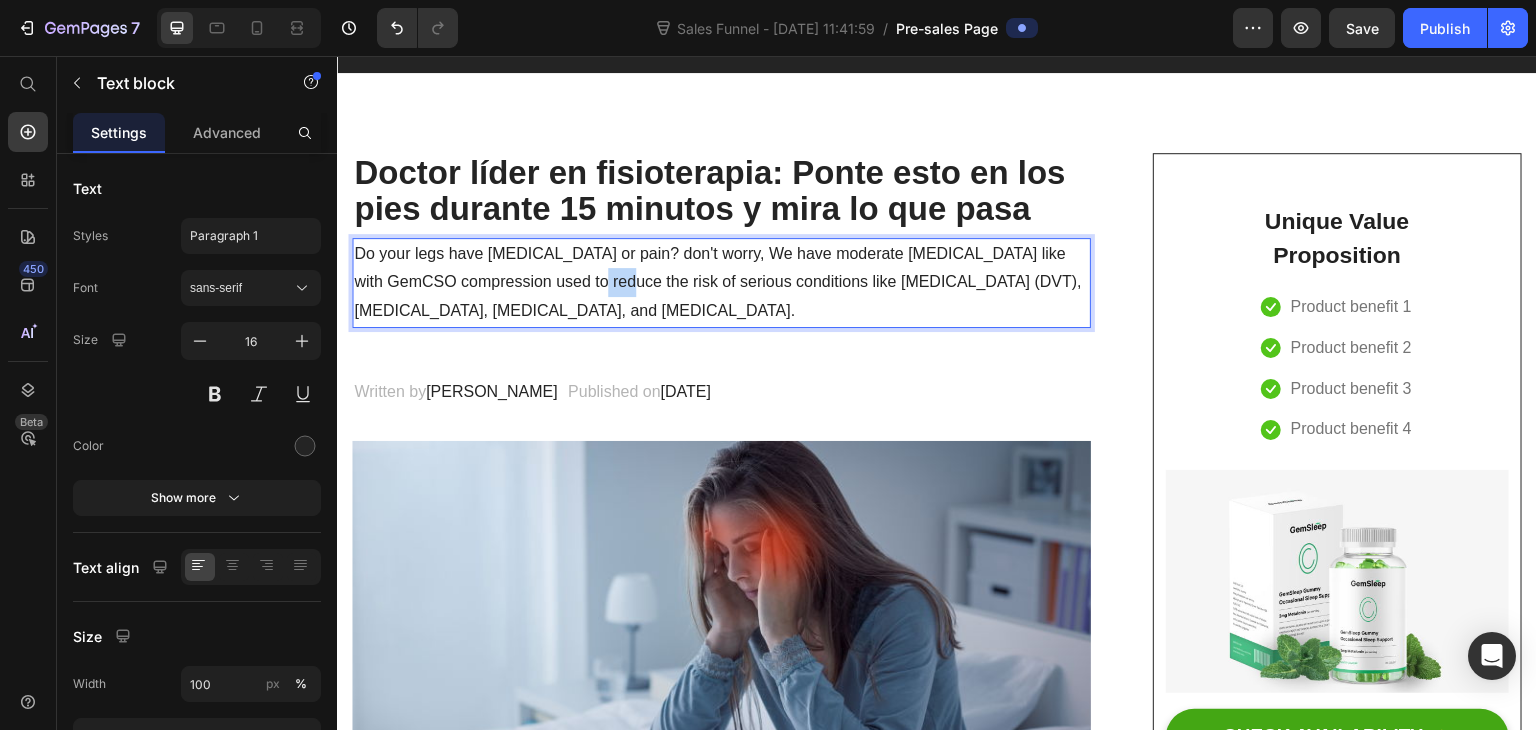 click on "Do your legs have [MEDICAL_DATA] or pain? don't worry, We have moderate [MEDICAL_DATA] like with GemCSO compression used to reduce the risk of serious conditions like [MEDICAL_DATA] (DVT), [MEDICAL_DATA], [MEDICAL_DATA], and [MEDICAL_DATA]." at bounding box center [721, 283] 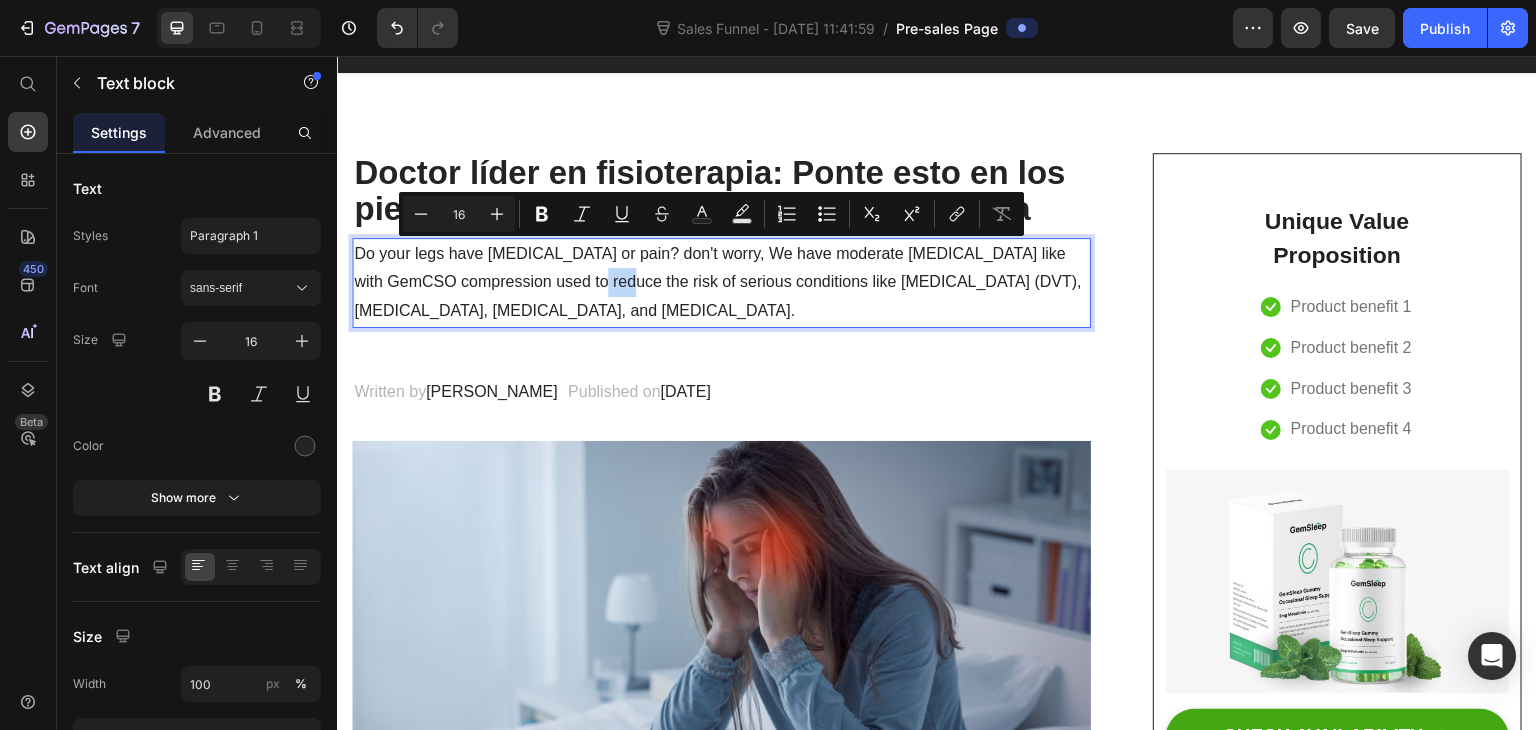 click on "Do your legs have [MEDICAL_DATA] or pain? don't worry, We have moderate [MEDICAL_DATA] like with GemCSO compression used to reduce the risk of serious conditions like [MEDICAL_DATA] (DVT), [MEDICAL_DATA], [MEDICAL_DATA], and [MEDICAL_DATA]." at bounding box center [721, 283] 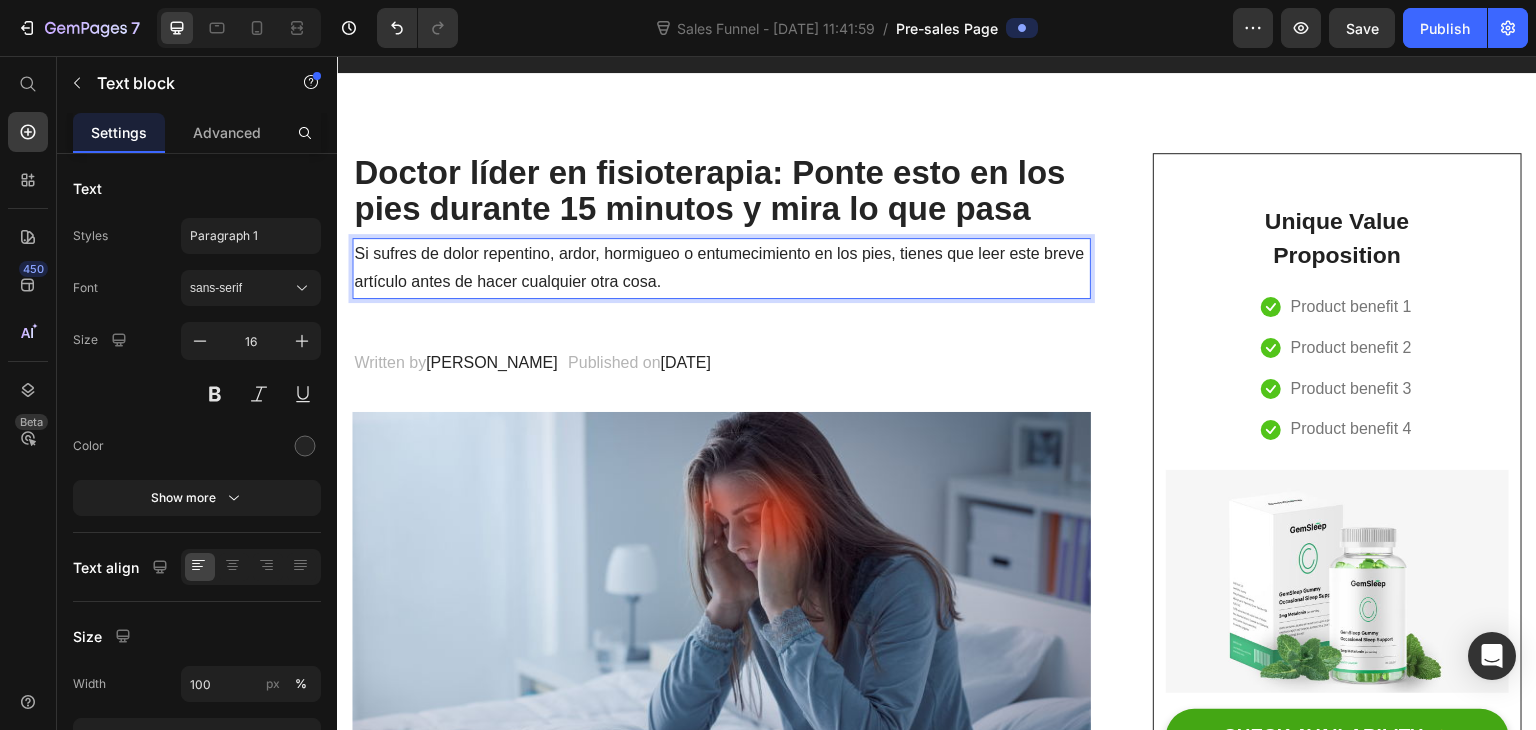click on "Si sufres de dolor repentino, ardor, hormigueo o entumecimiento en los pies, tienes que leer este breve artículo antes de hacer cualquier otra cosa." at bounding box center [721, 269] 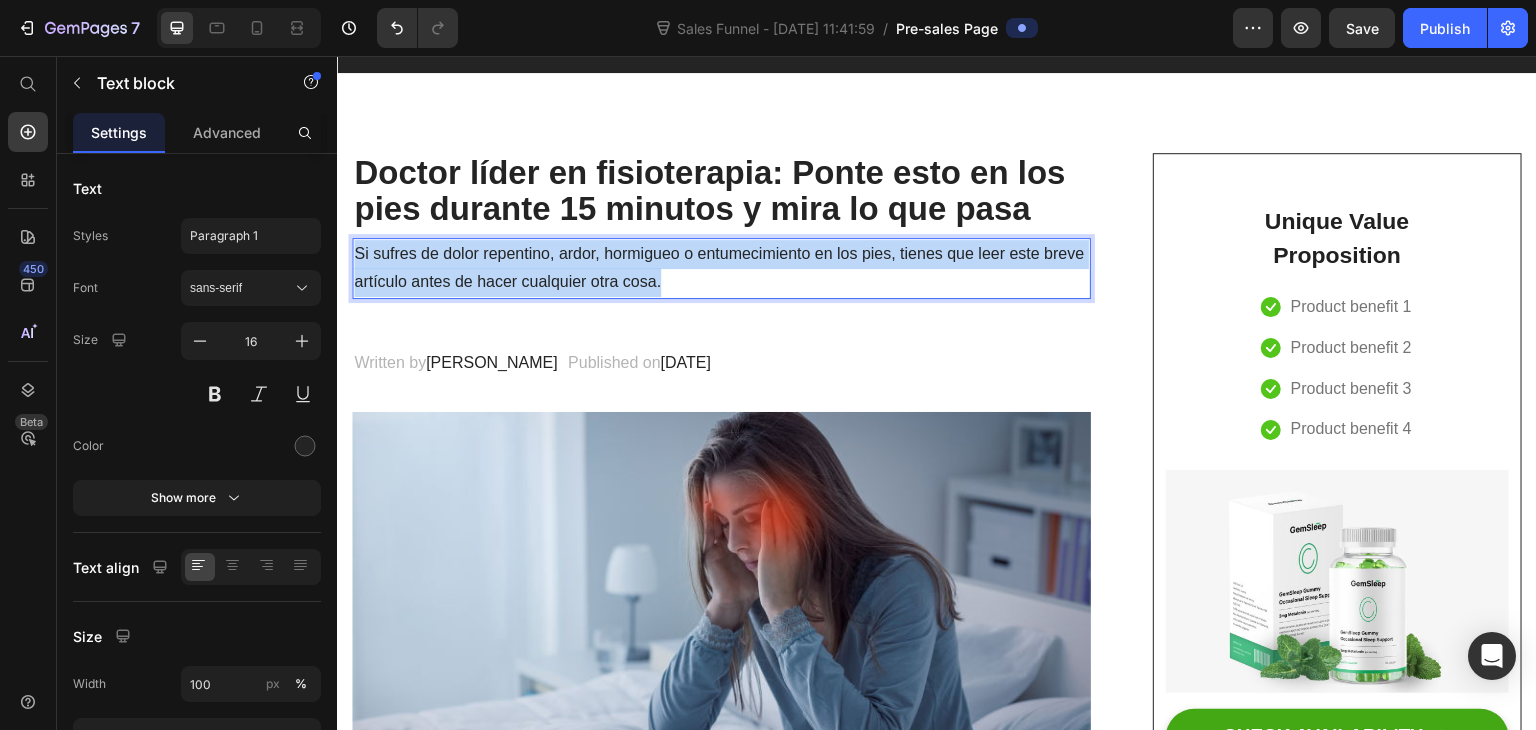 click on "Si sufres de dolor repentino, ardor, hormigueo o entumecimiento en los pies, tienes que leer este breve artículo antes de hacer cualquier otra cosa." at bounding box center [721, 269] 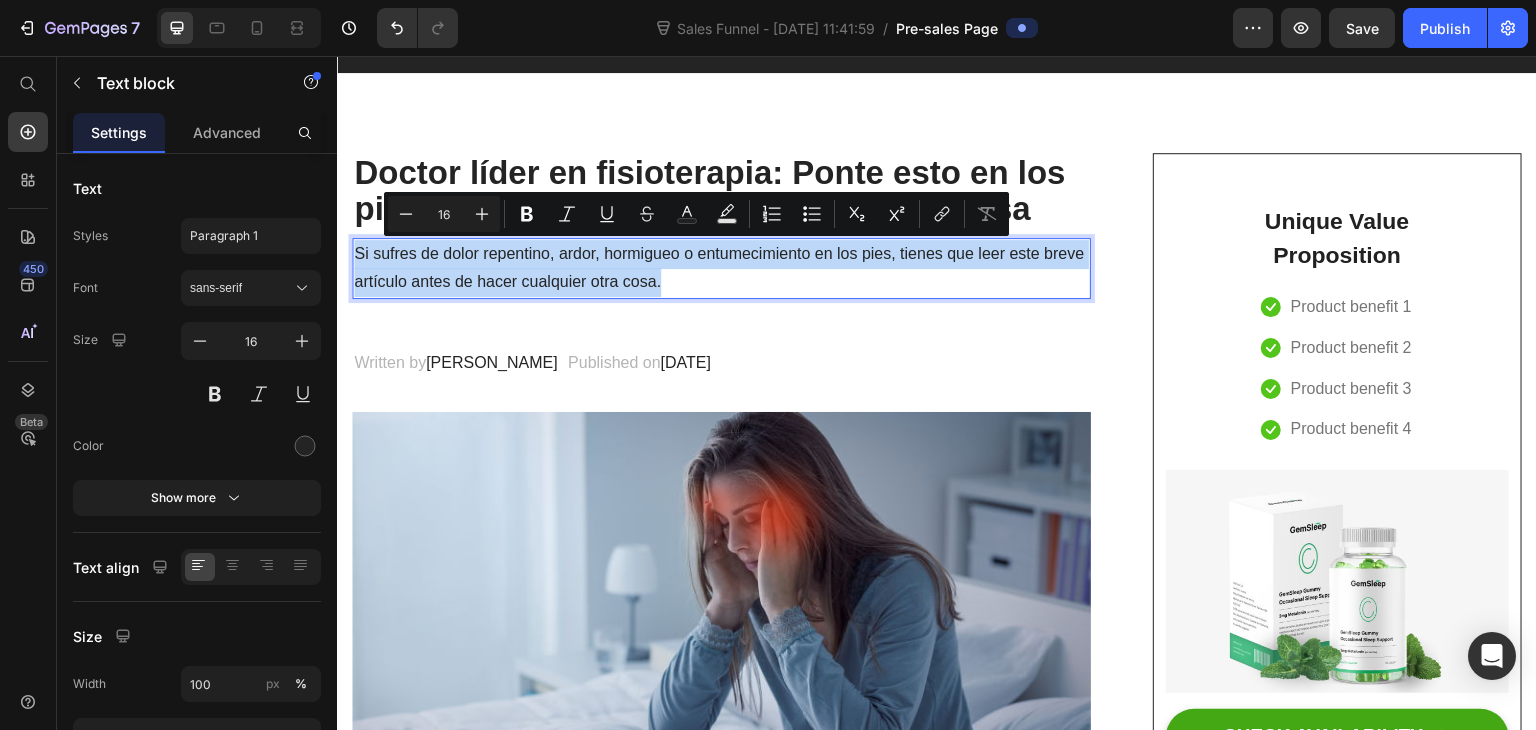 click on "Si sufres de dolor repentino, ardor, hormigueo o entumecimiento en los pies, tienes que leer este breve artículo antes de hacer cualquier otra cosa." at bounding box center (721, 269) 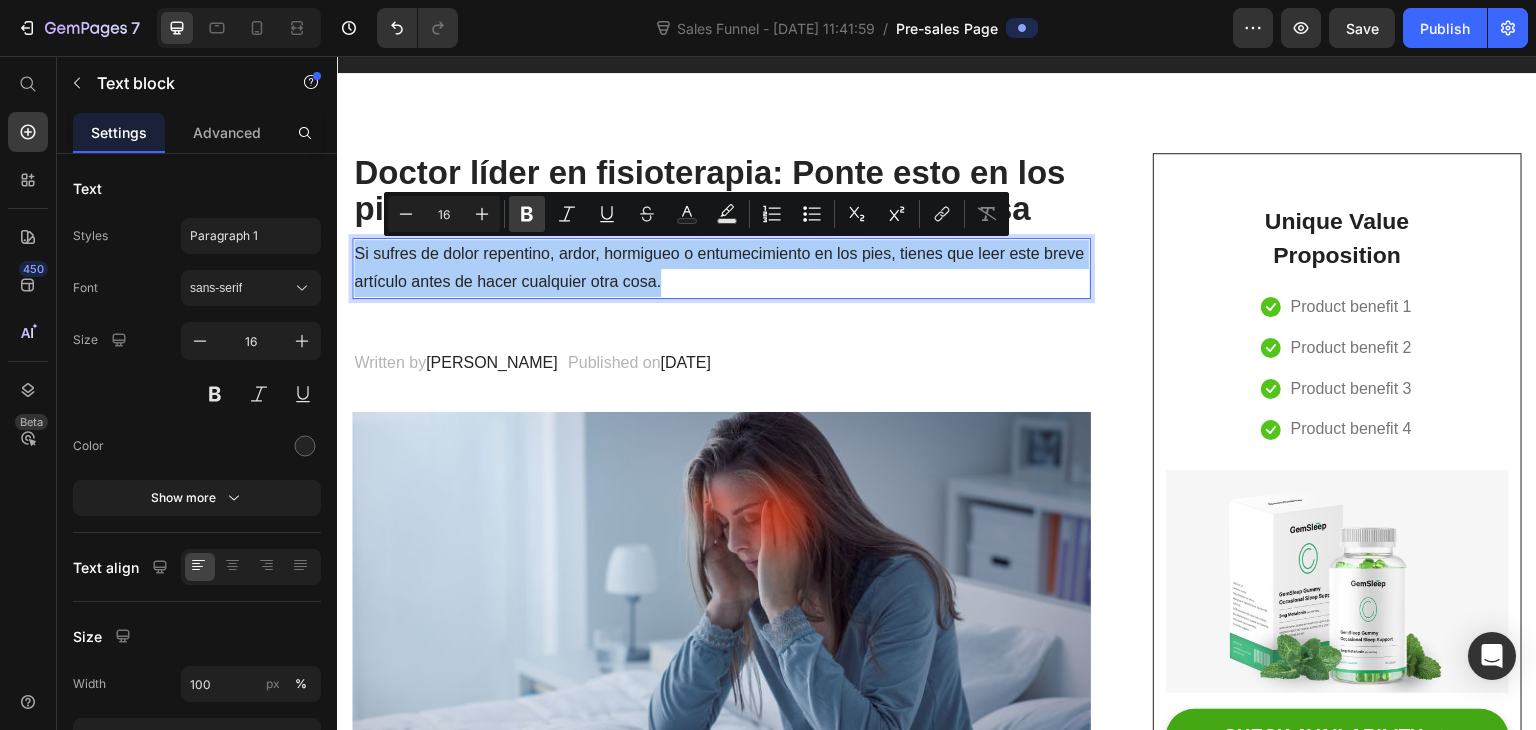 click 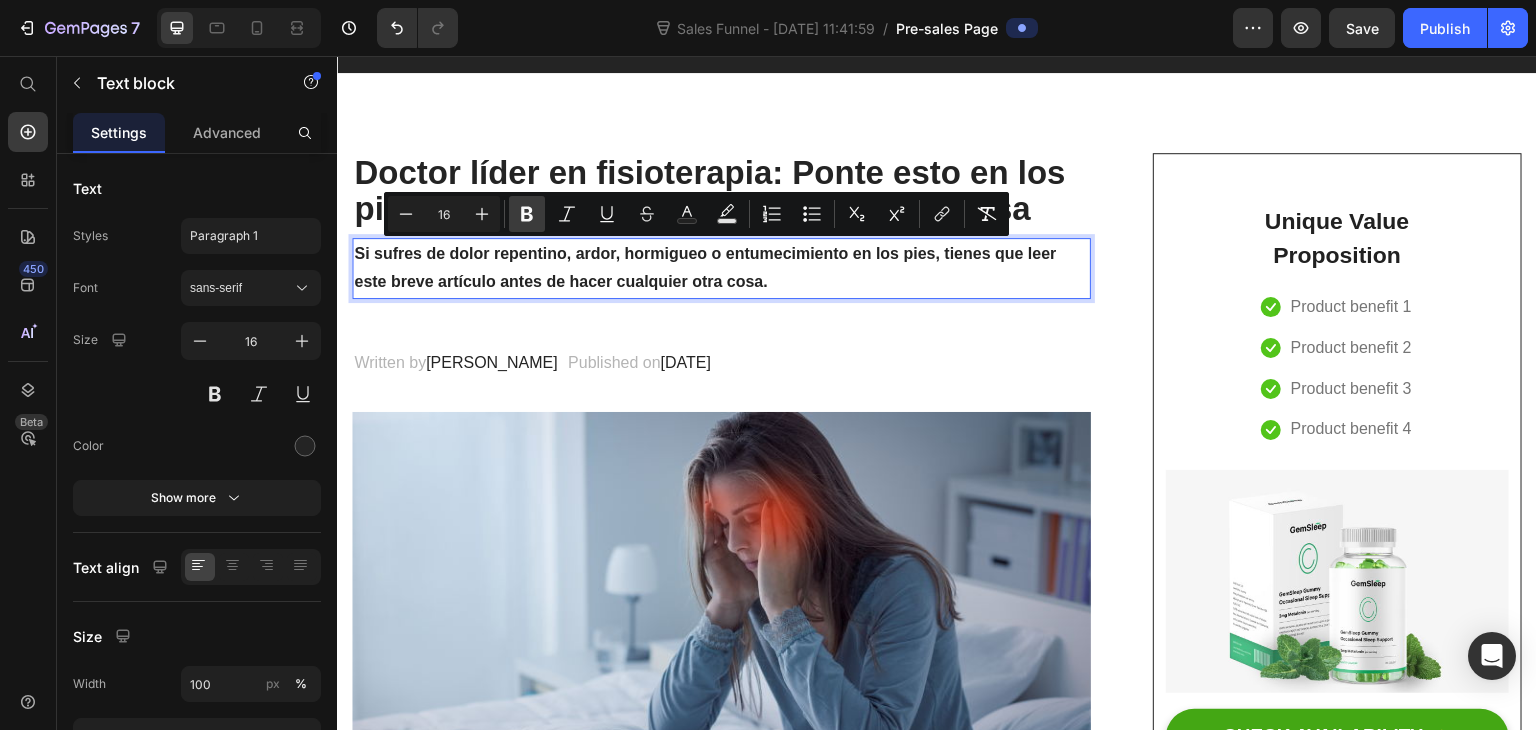 click 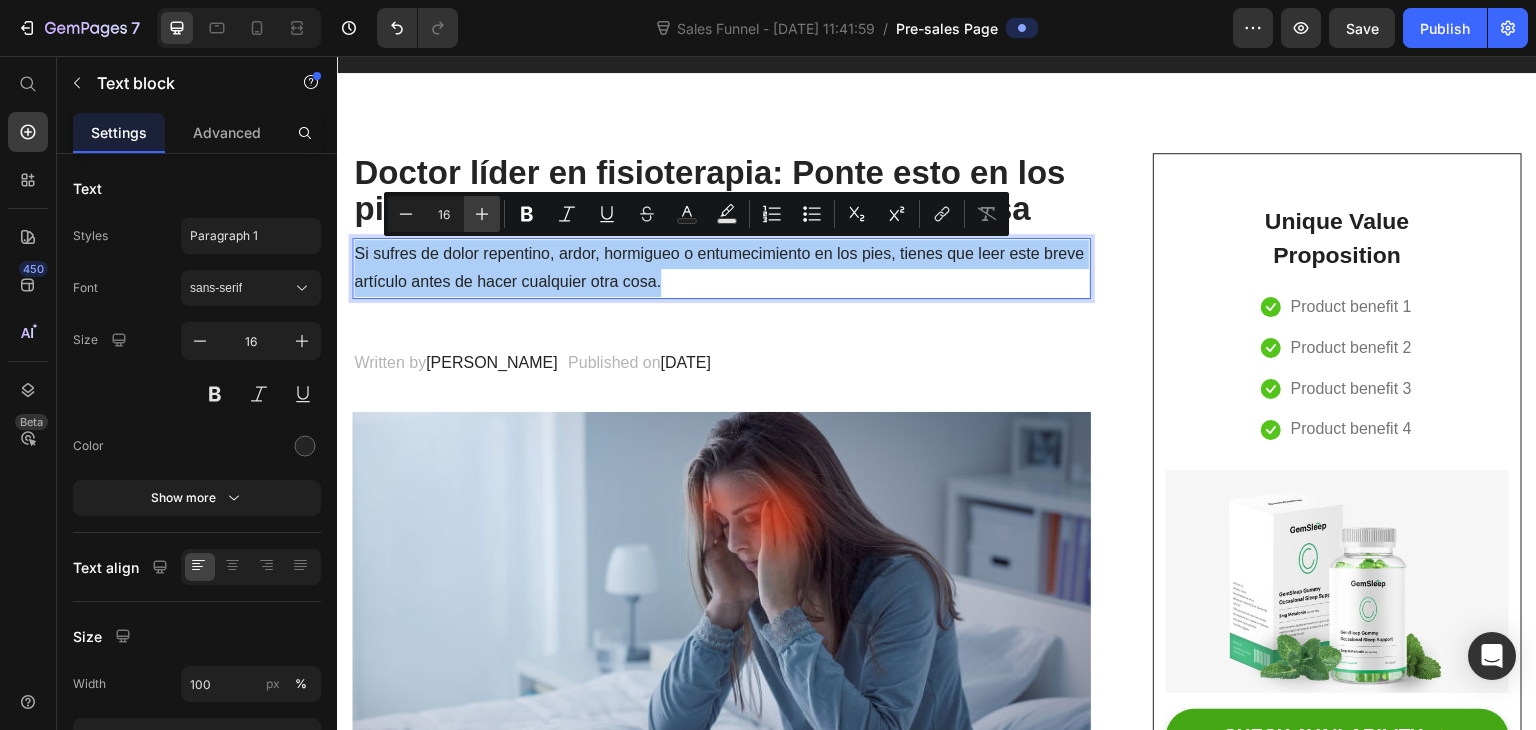 click 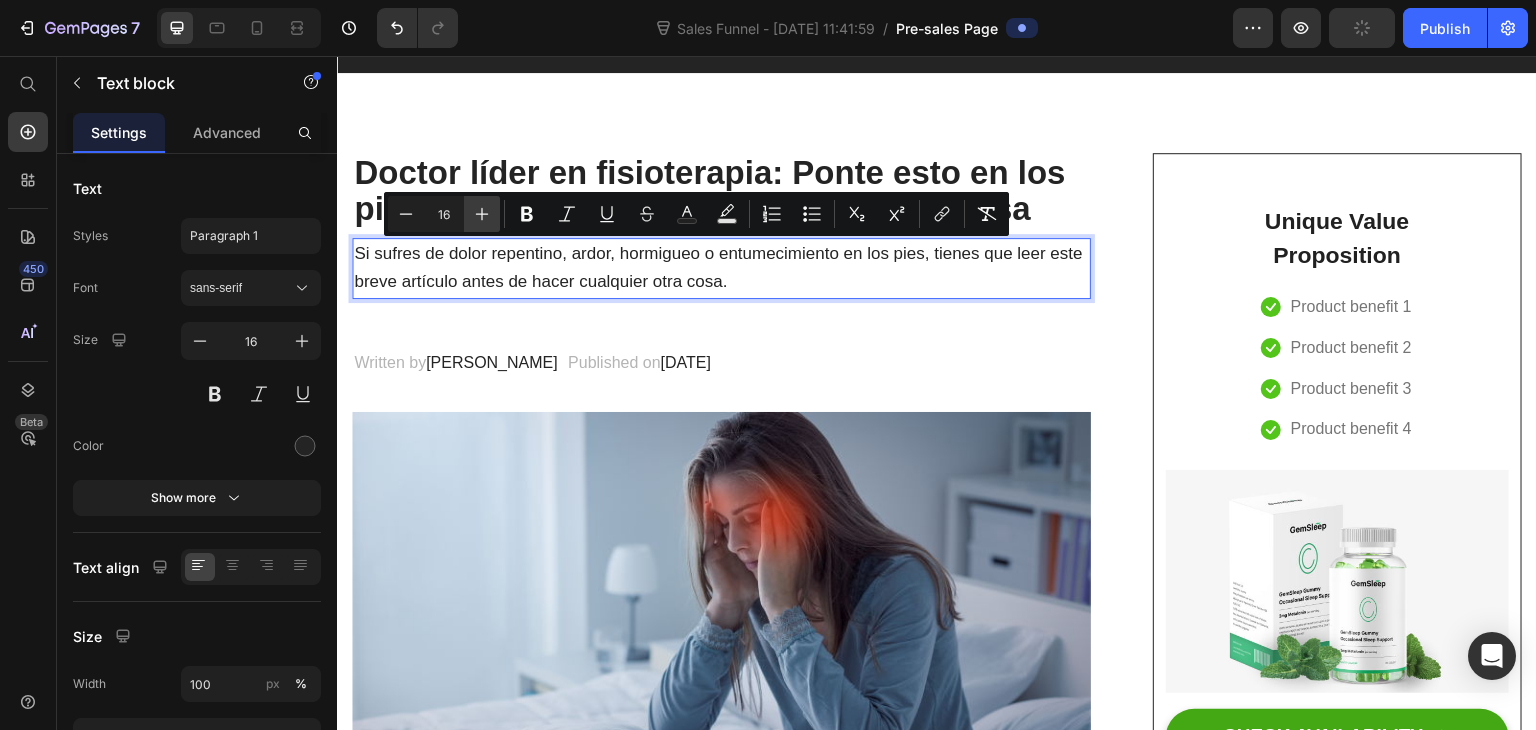 click 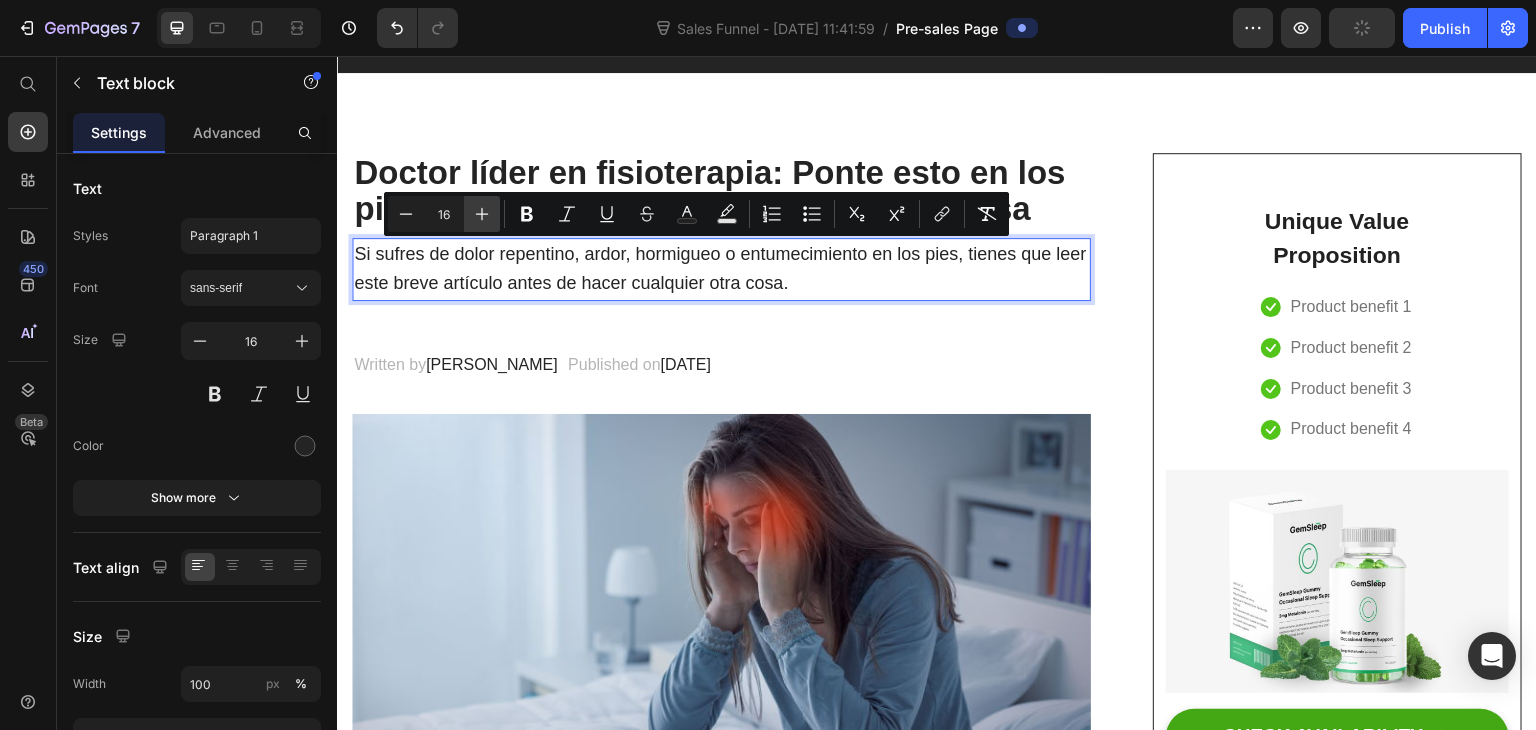click 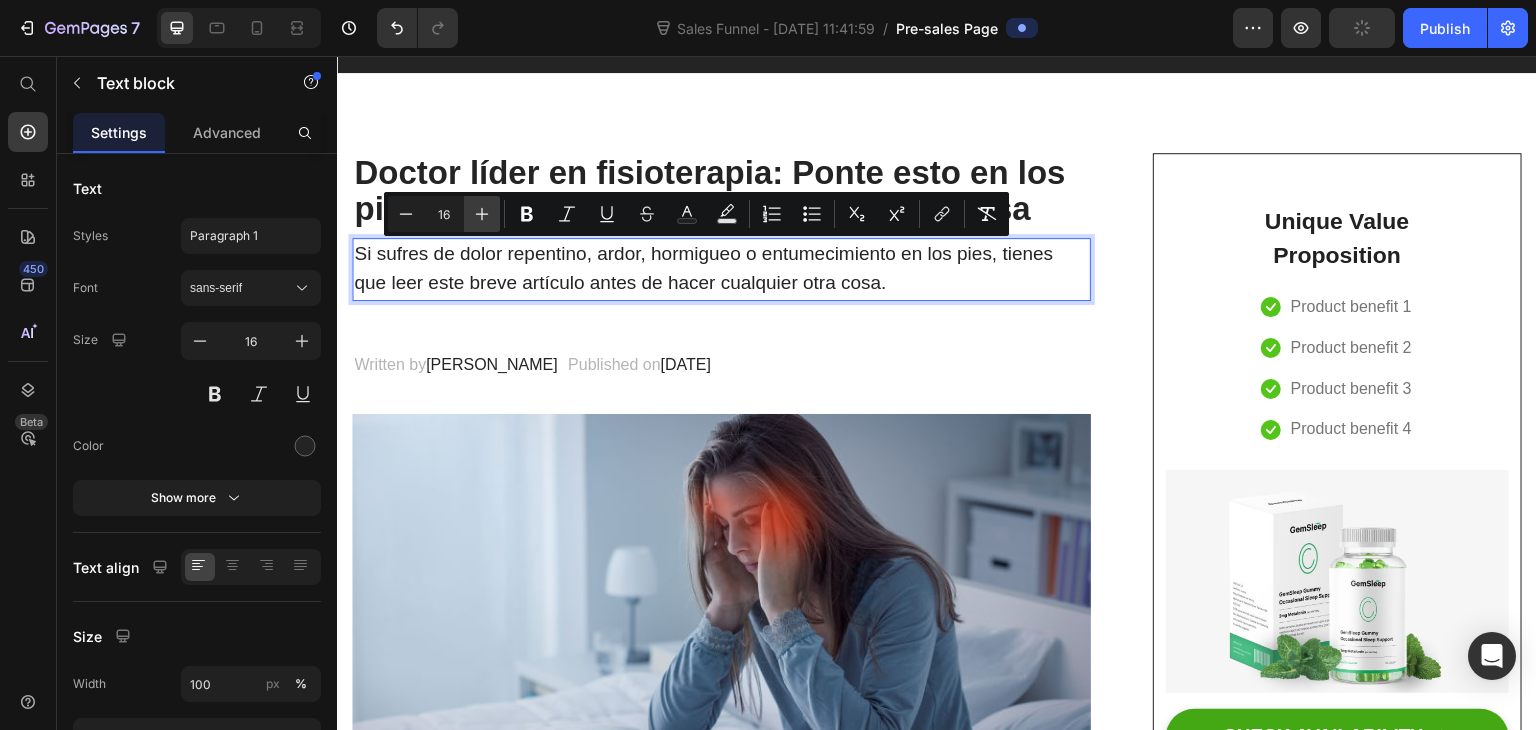 click 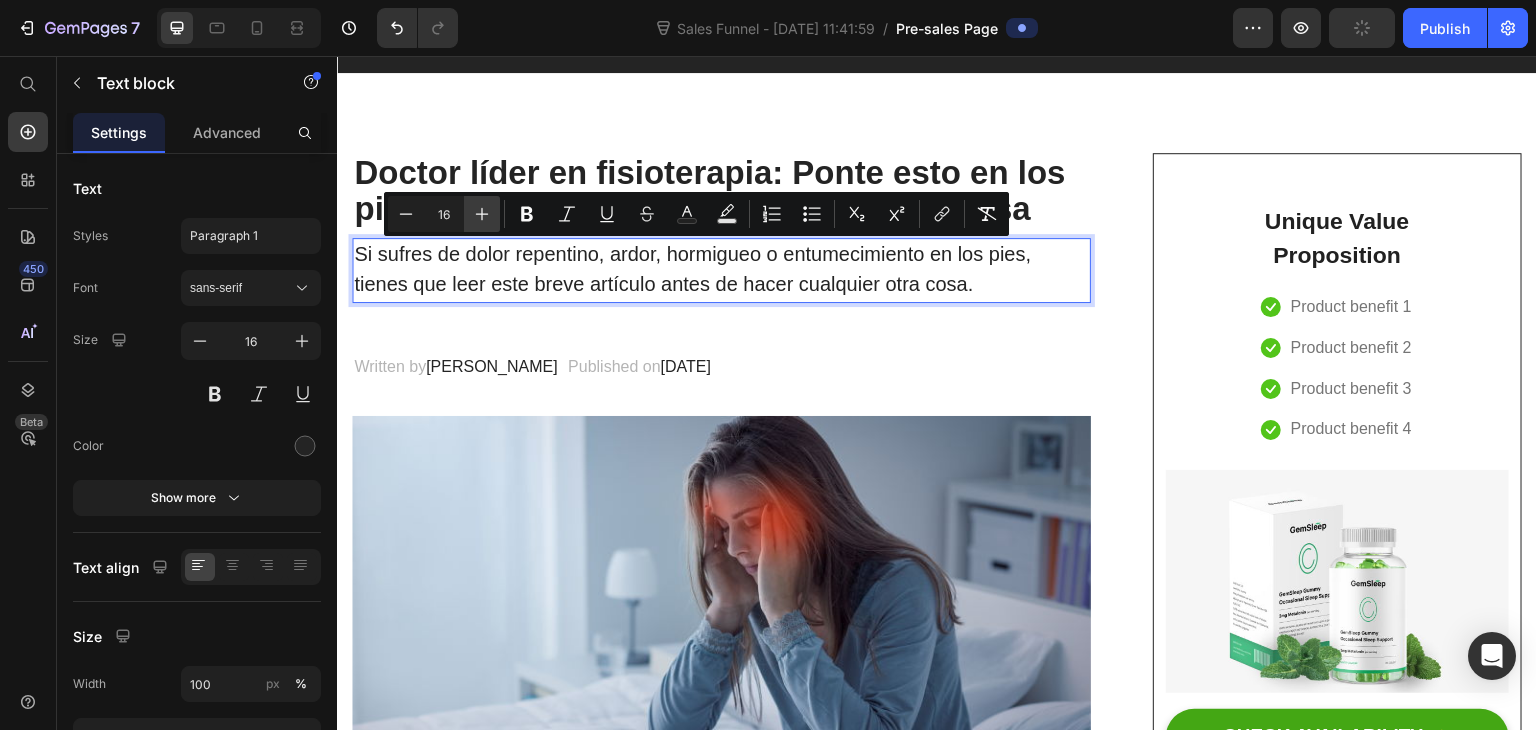 click 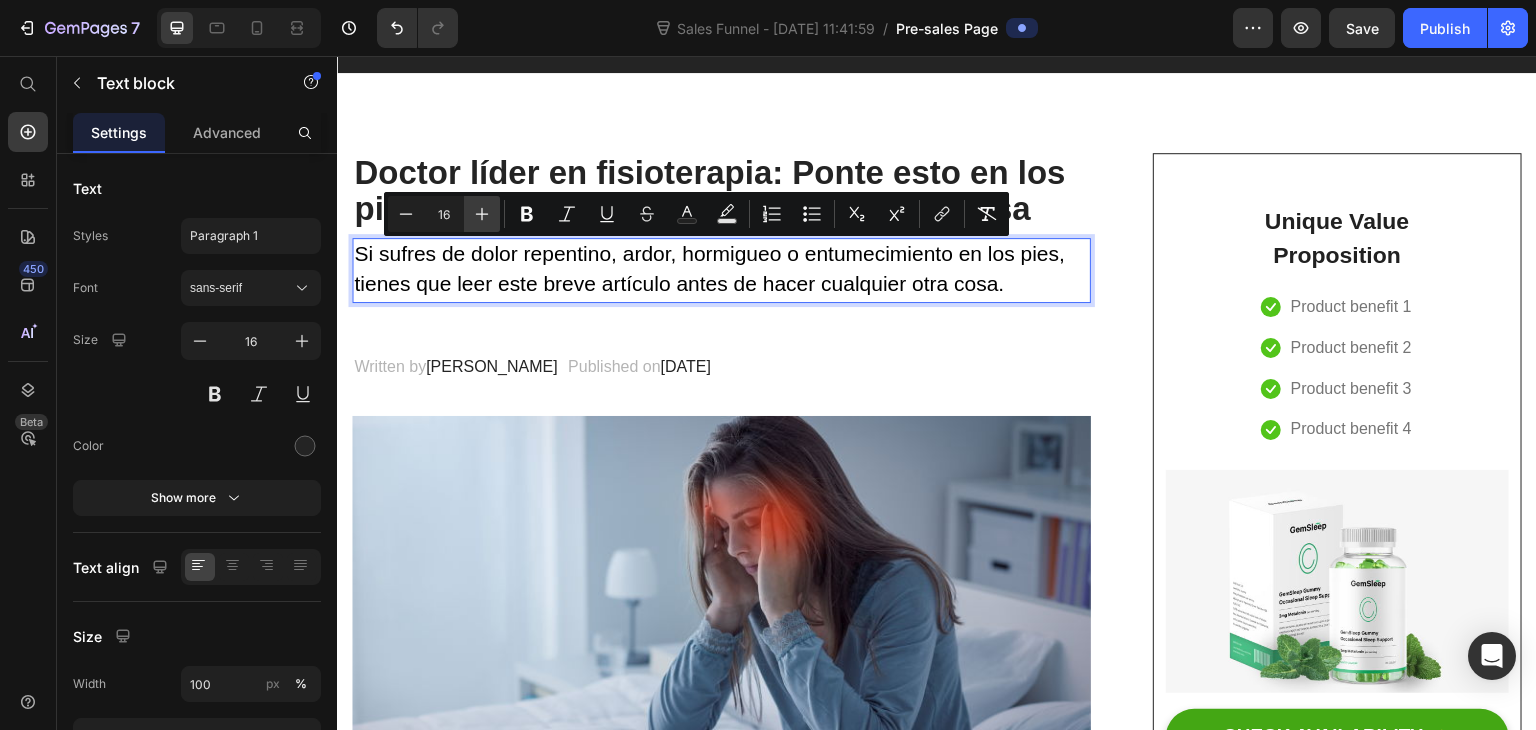 click 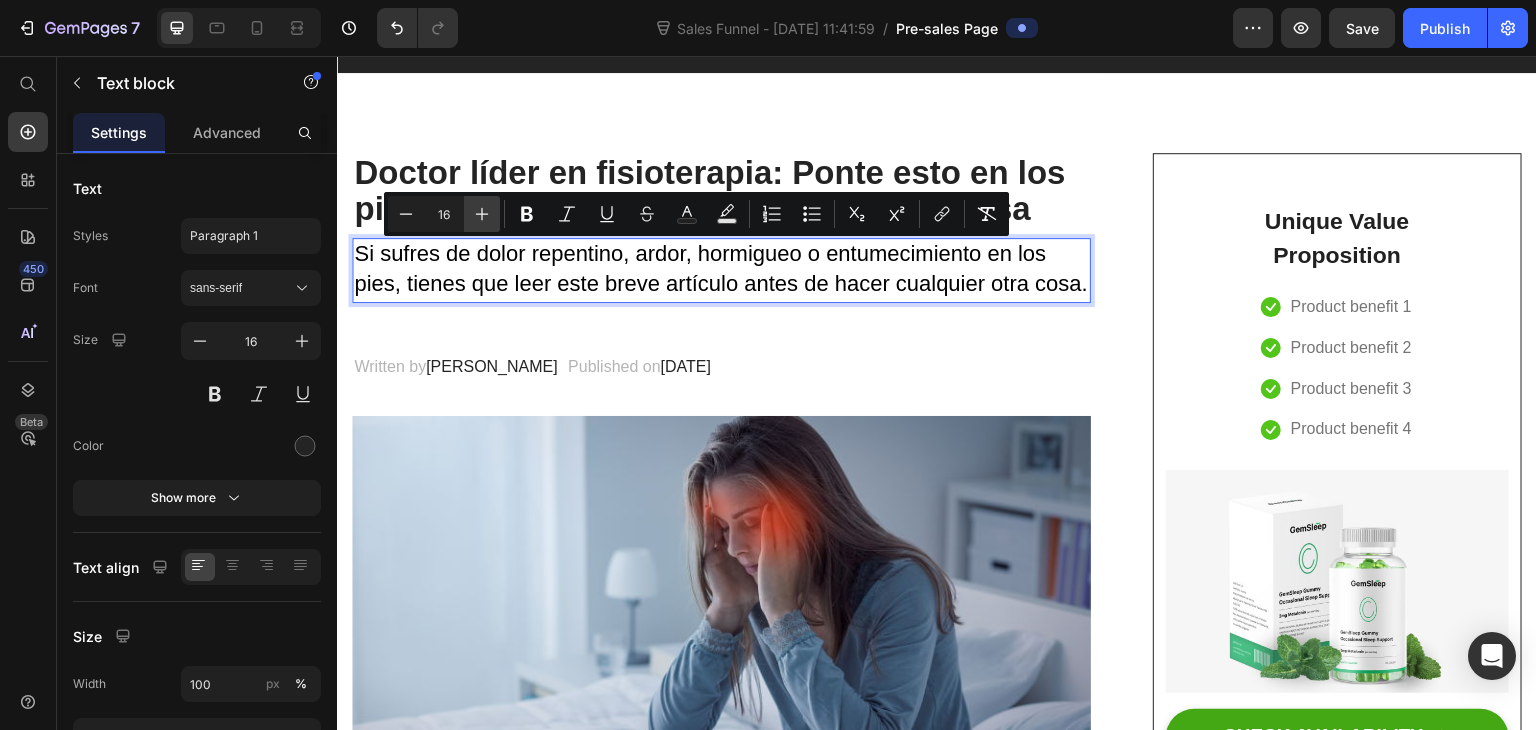 click 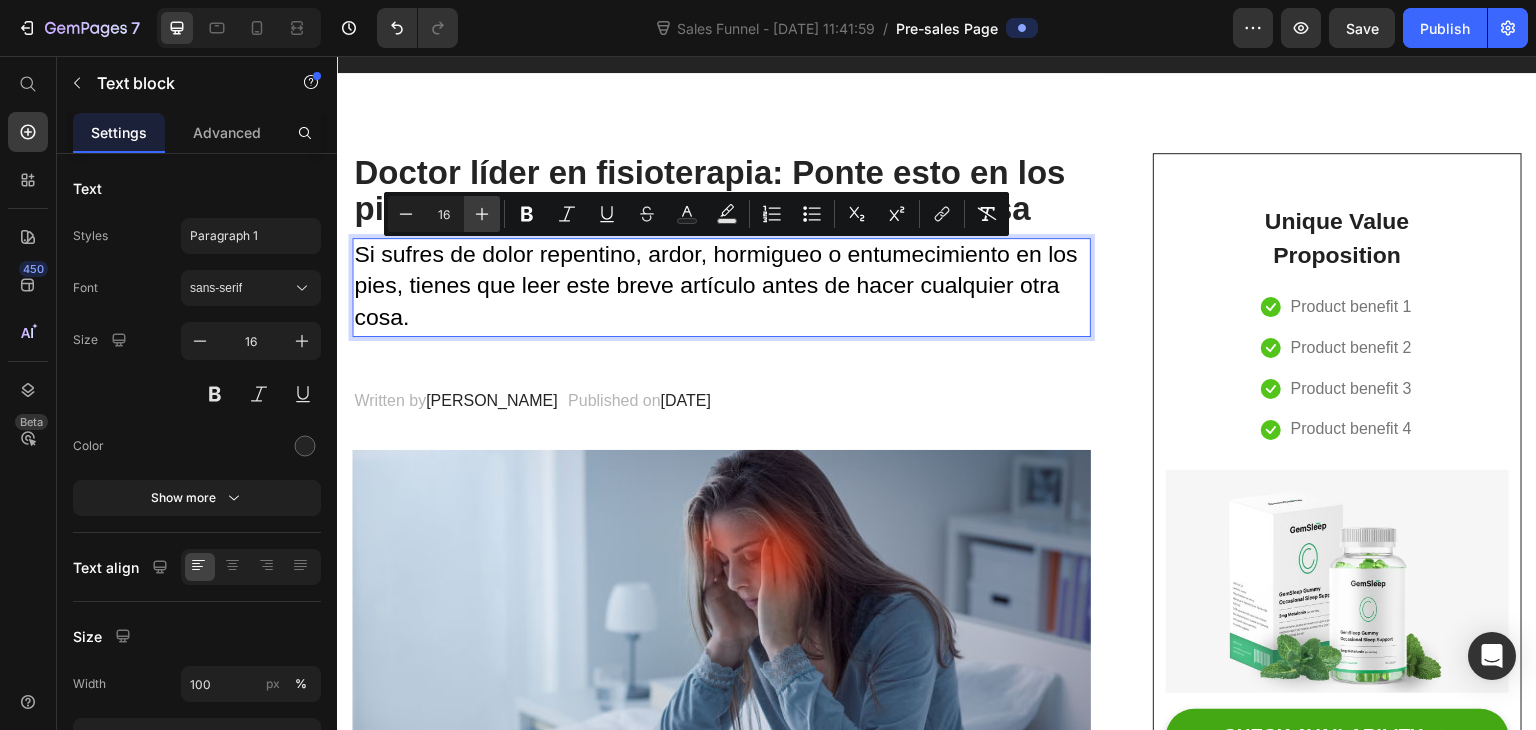 click 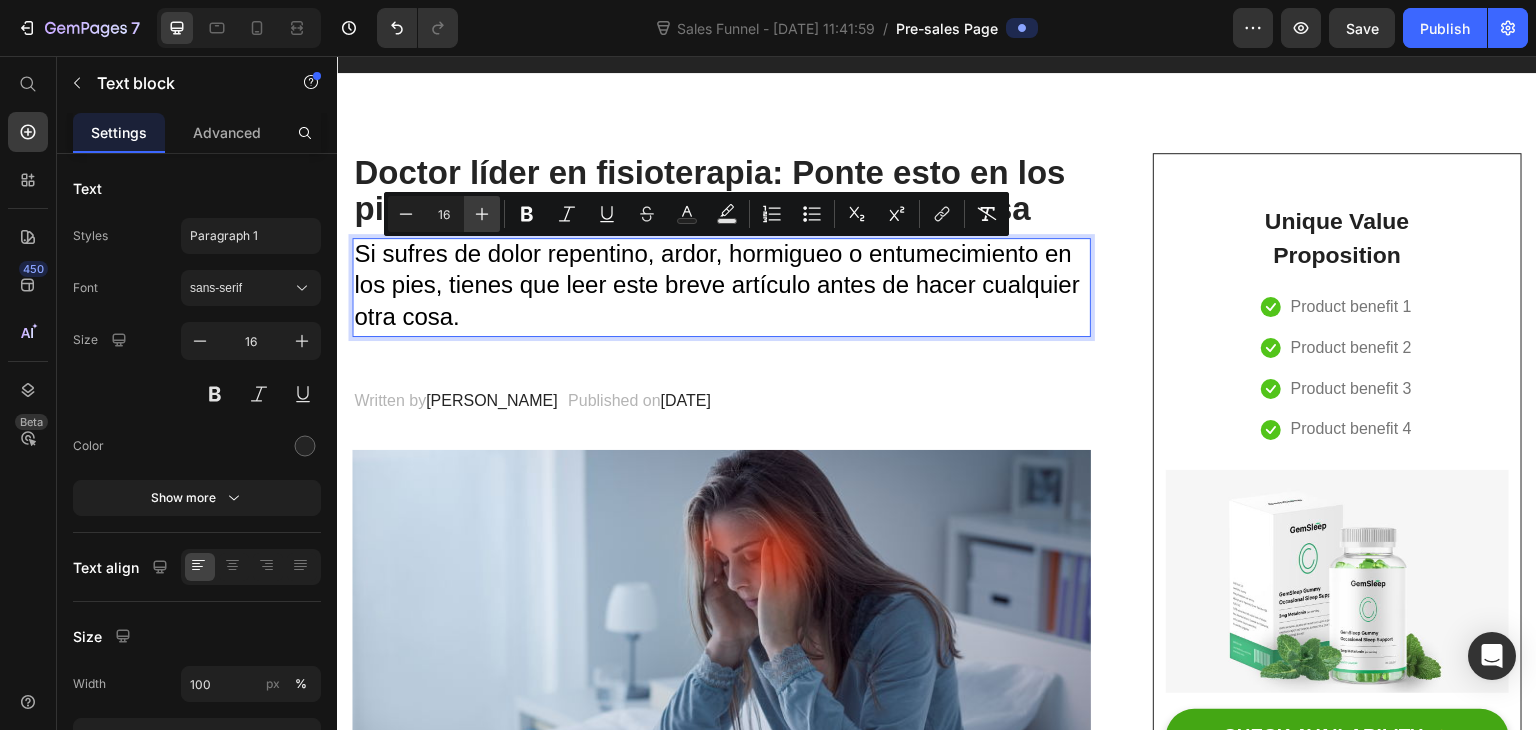 click 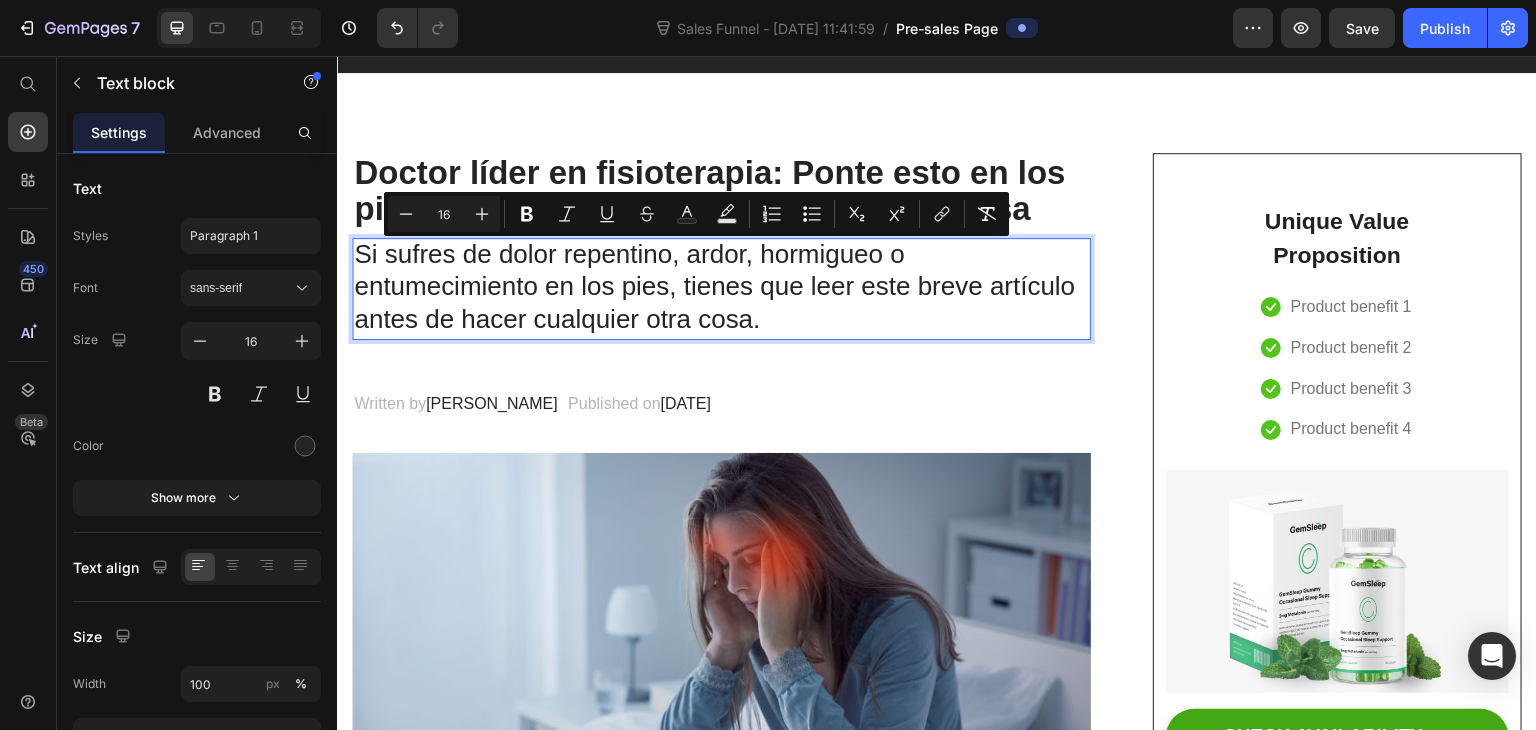 click on "Si sufres de dolor repentino, ardor, hormigueo o entumecimiento en los pies, tienes que leer este breve artículo antes de hacer cualquier otra cosa." at bounding box center [714, 287] 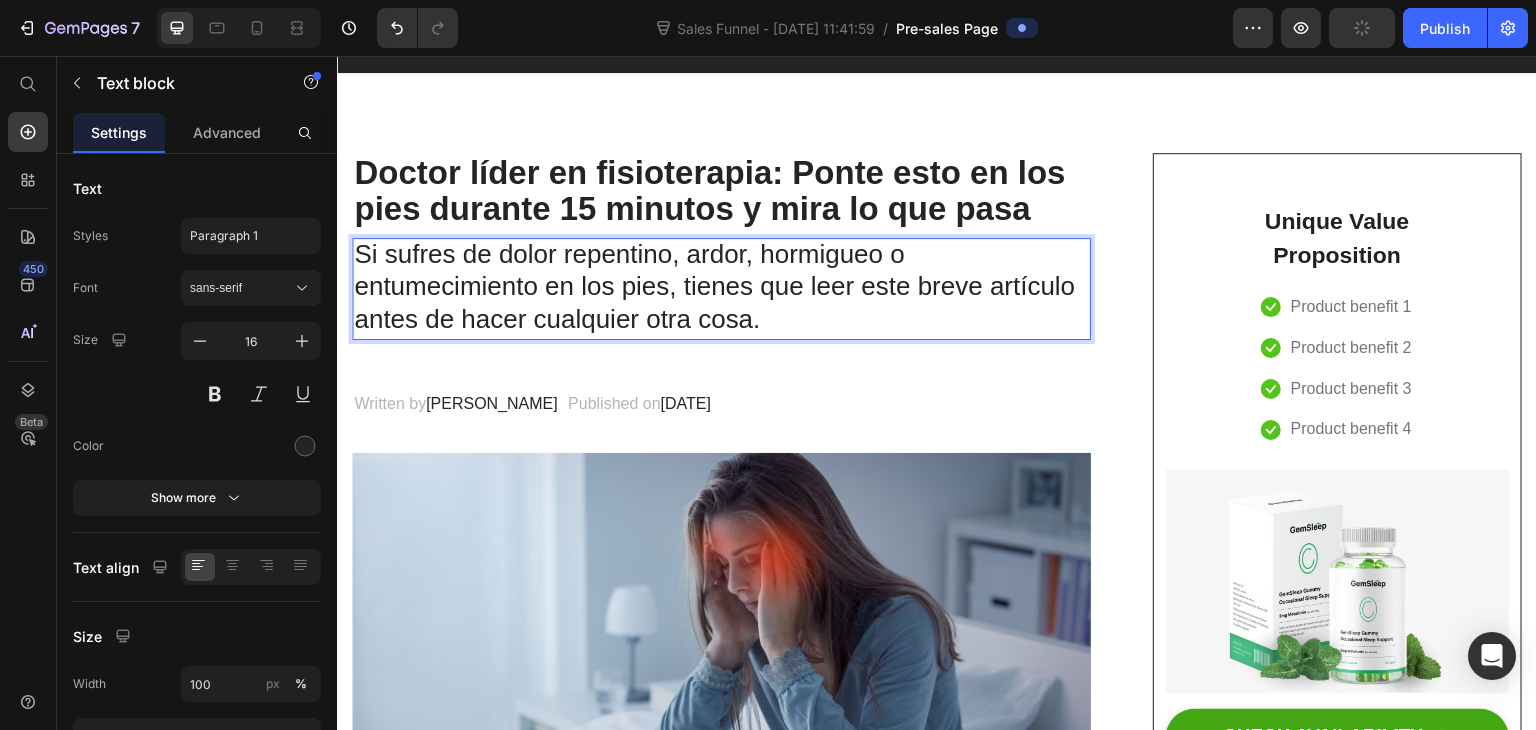 click on "Si sufres de dolor repentino, ardor, hormigueo o entumecimiento en los pies, tienes que leer este breve artículo antes de hacer cualquier otra cosa." at bounding box center [714, 287] 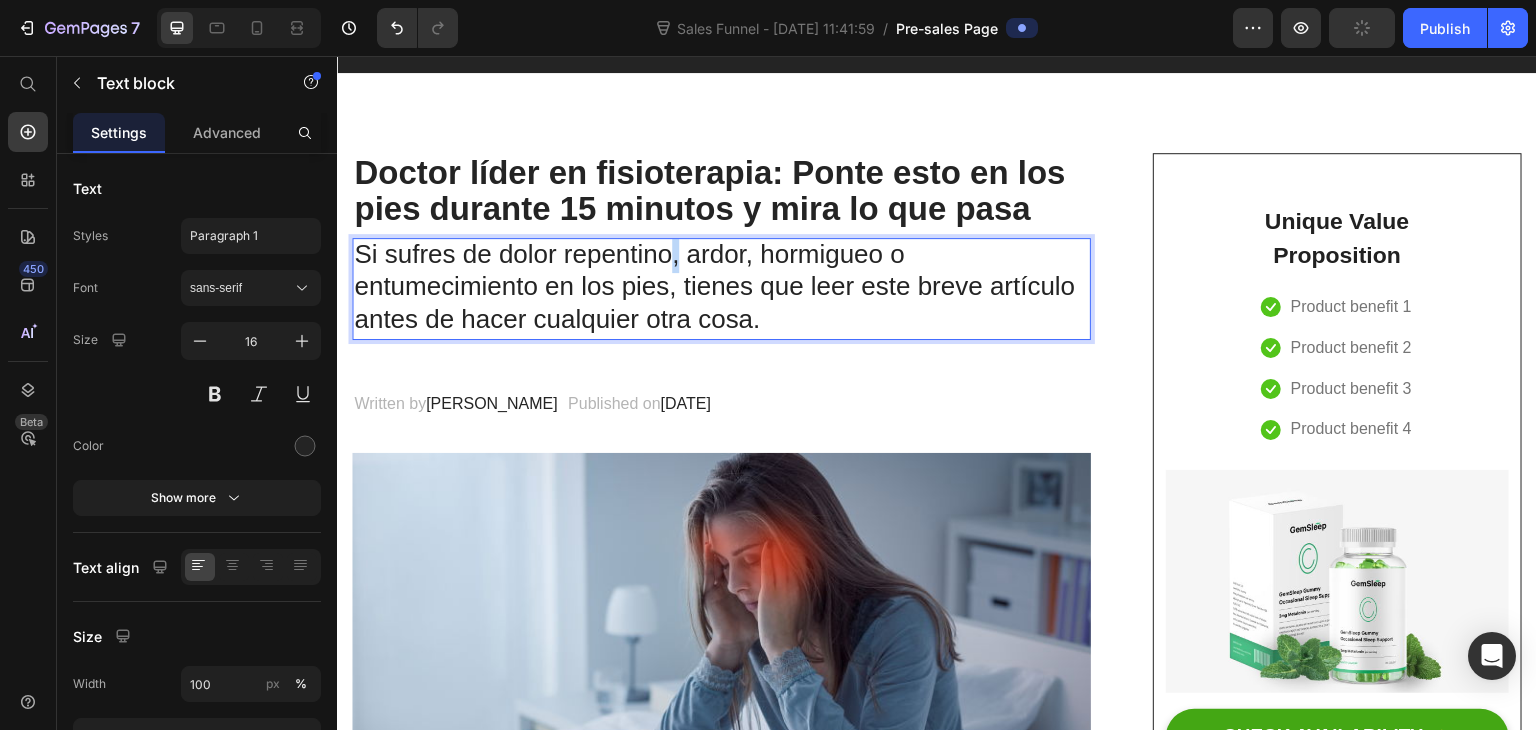click on "Si sufres de dolor repentino, ardor, hormigueo o entumecimiento en los pies, tienes que leer este breve artículo antes de hacer cualquier otra cosa." at bounding box center [714, 287] 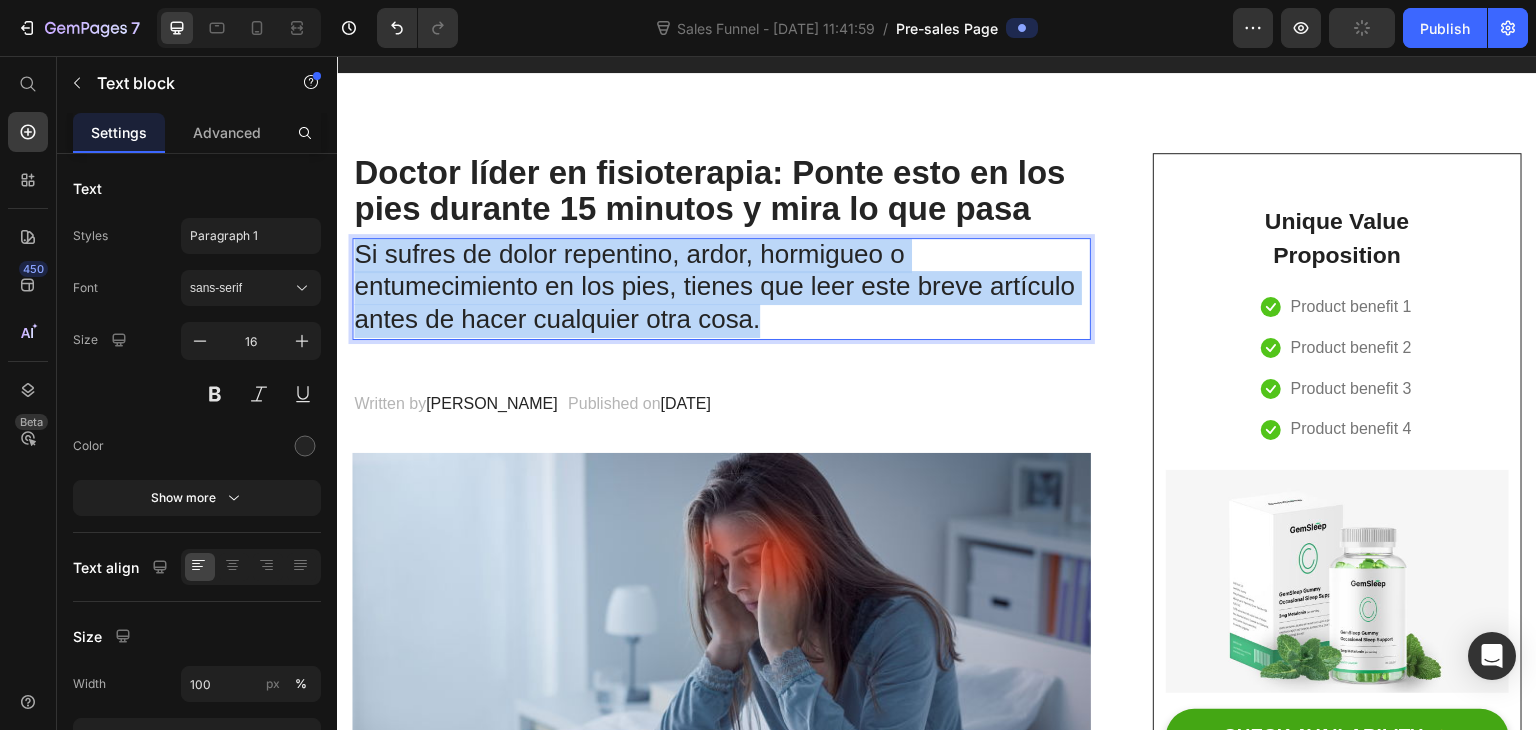 click on "Si sufres de dolor repentino, ardor, hormigueo o entumecimiento en los pies, tienes que leer este breve artículo antes de hacer cualquier otra cosa." at bounding box center (714, 287) 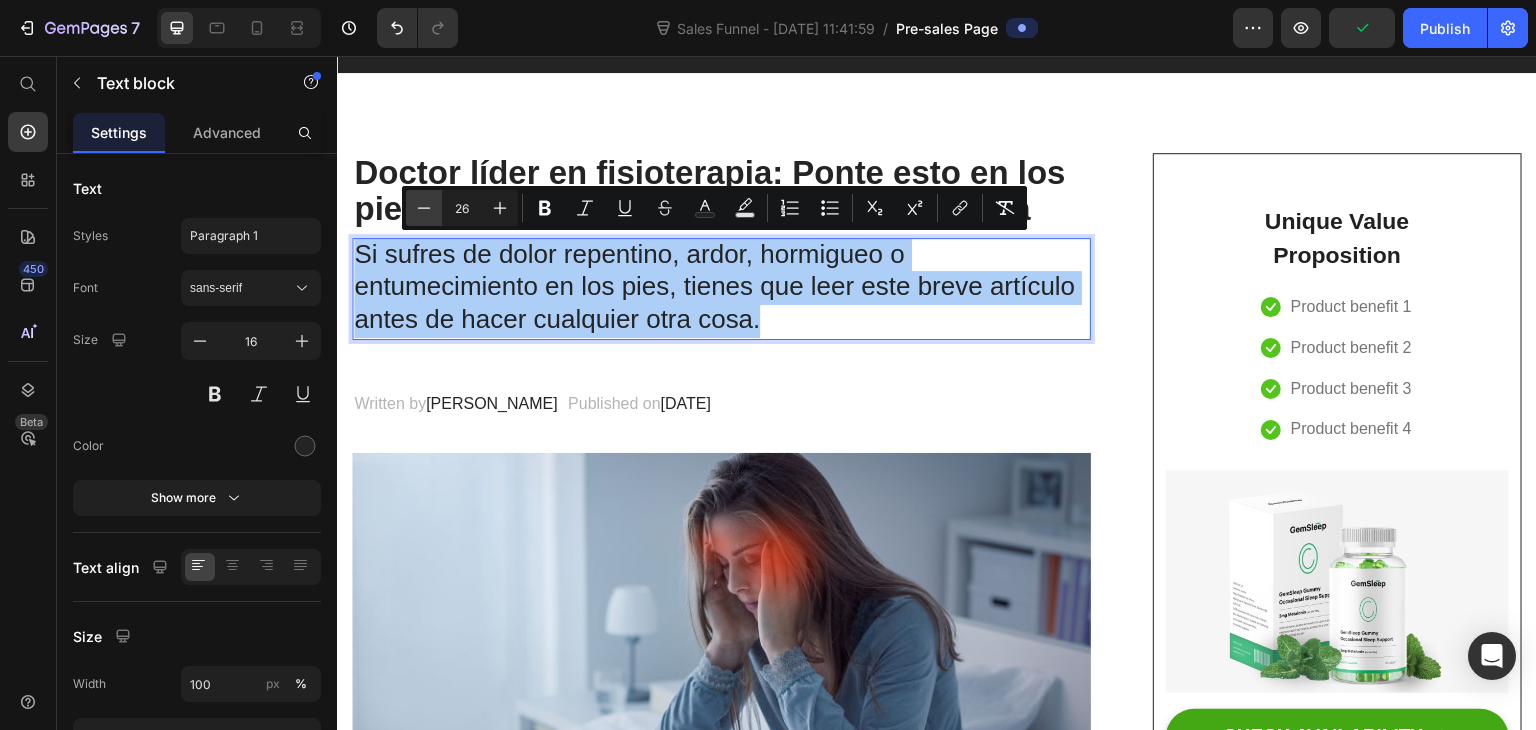 click on "Minus" at bounding box center [424, 208] 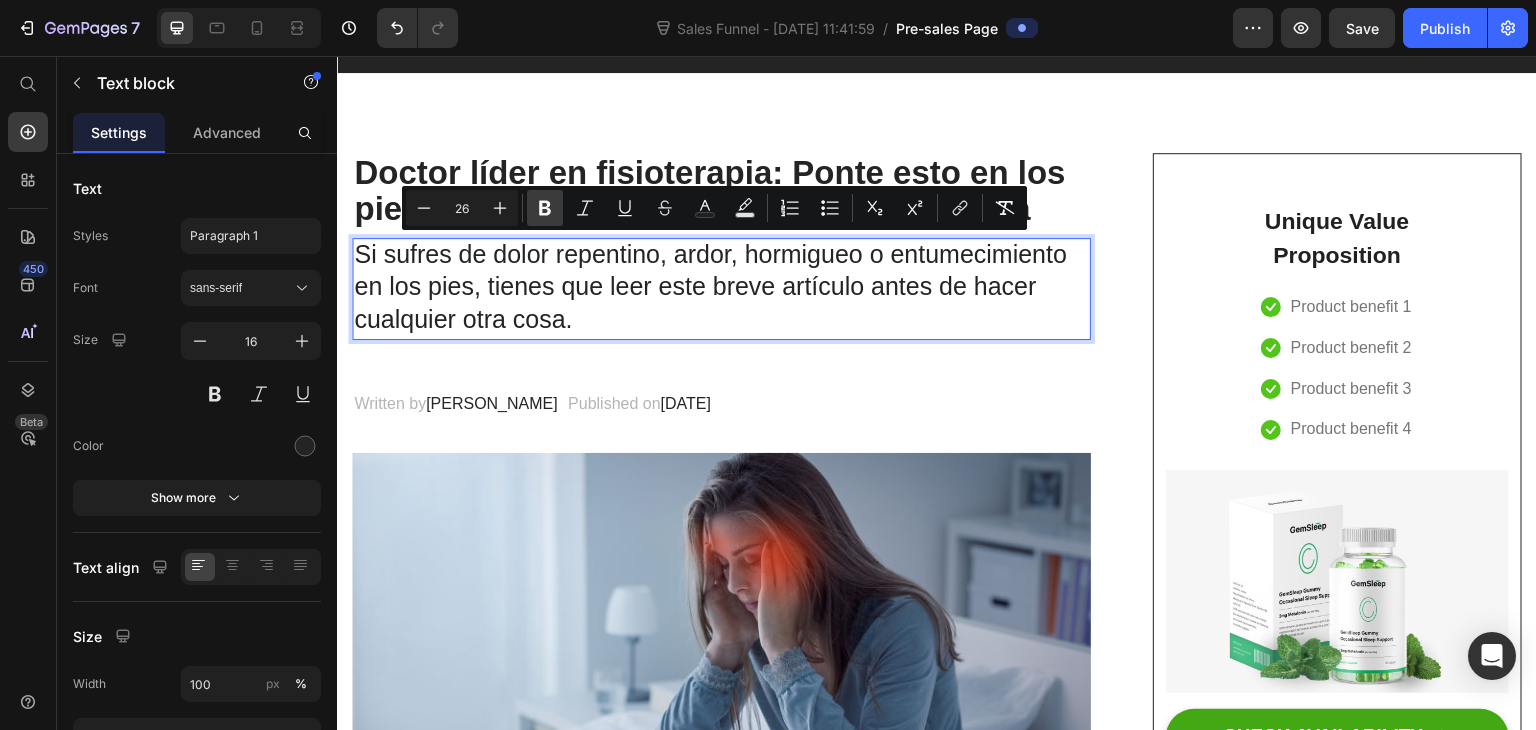 click 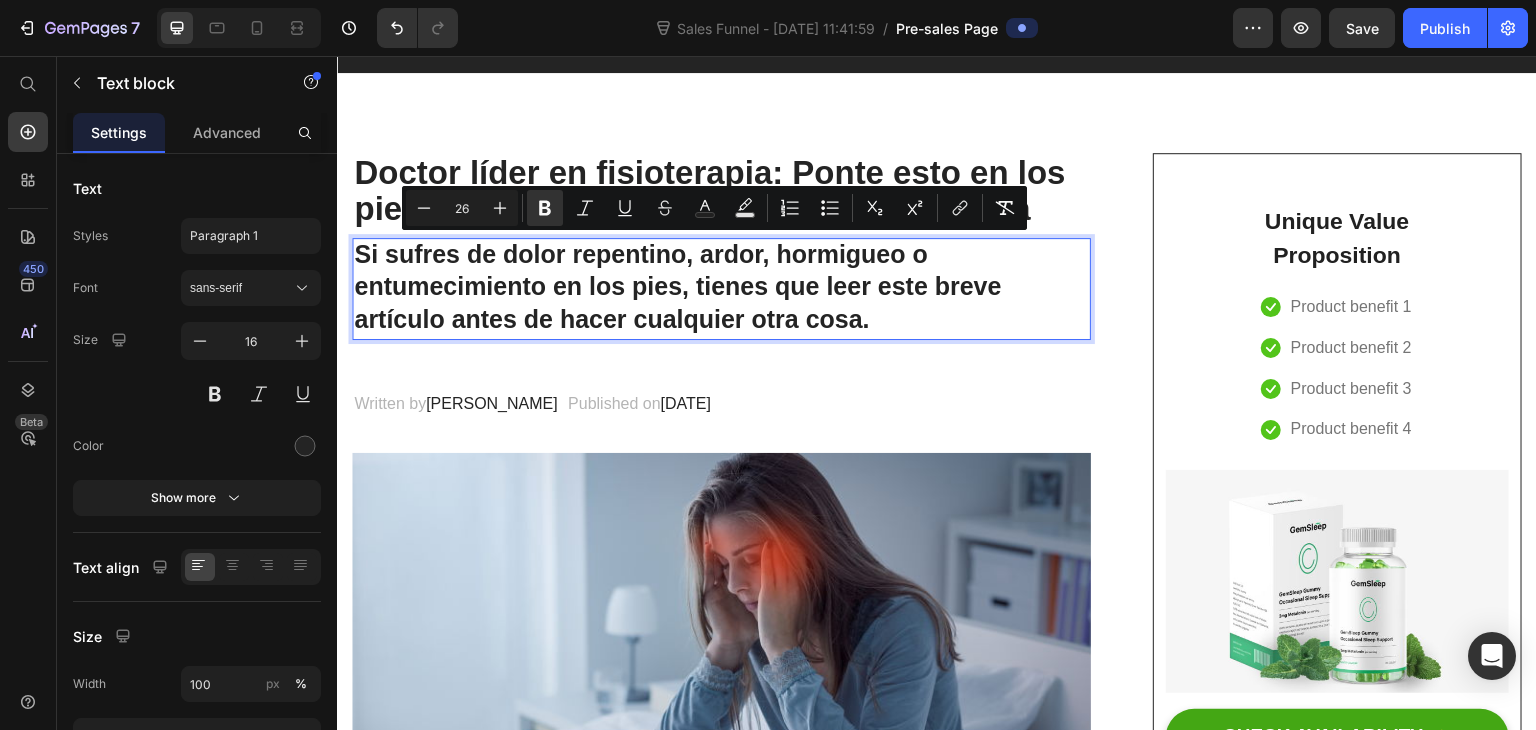 click on "Si sufres de dolor repentino, ardor, hormigueo o entumecimiento en los pies, tienes que leer este breve artículo antes de hacer cualquier otra cosa." at bounding box center (721, 289) 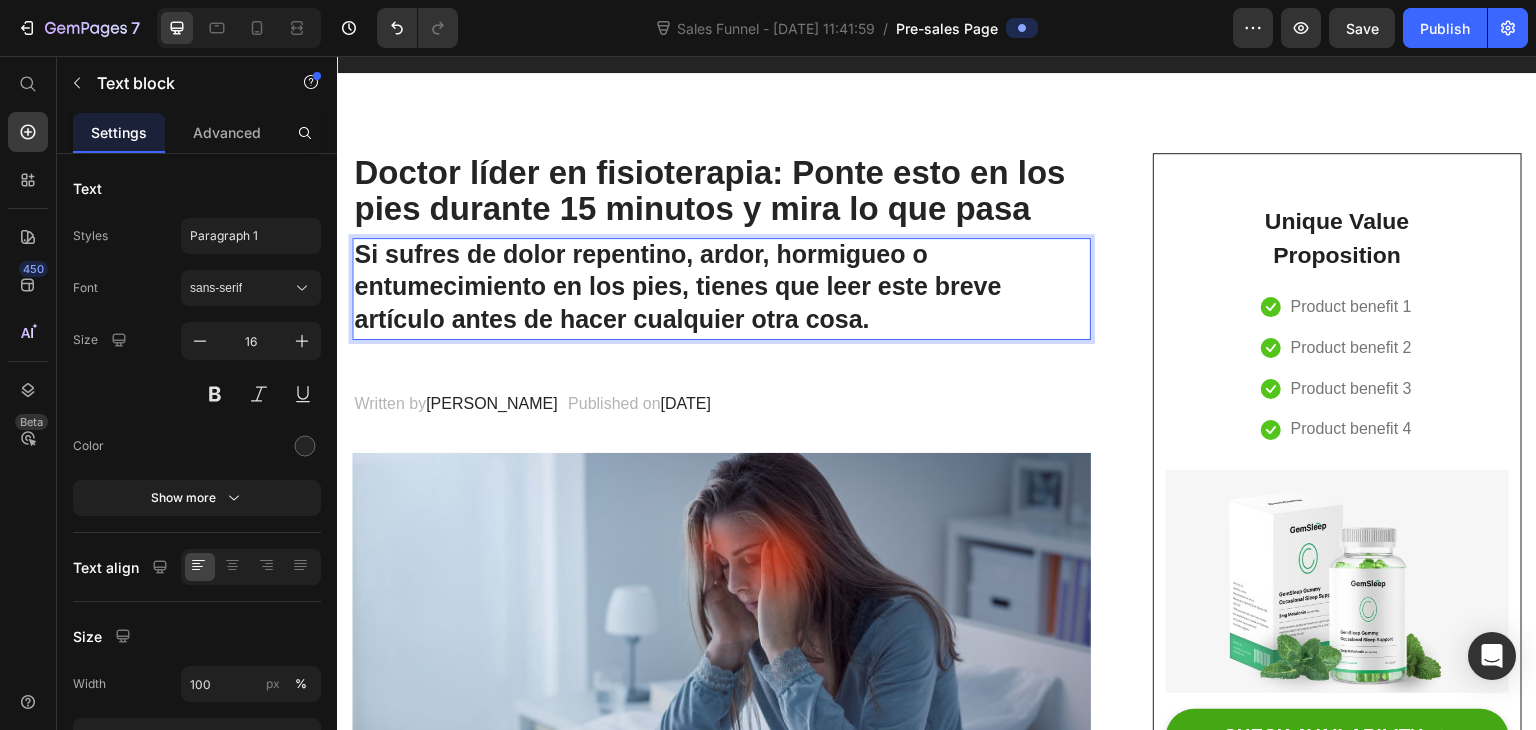 click on "Si sufres de dolor repentino, ardor, hormigueo o entumecimiento en los pies, tienes que leer este breve artículo antes de hacer cualquier otra cosa." at bounding box center [677, 287] 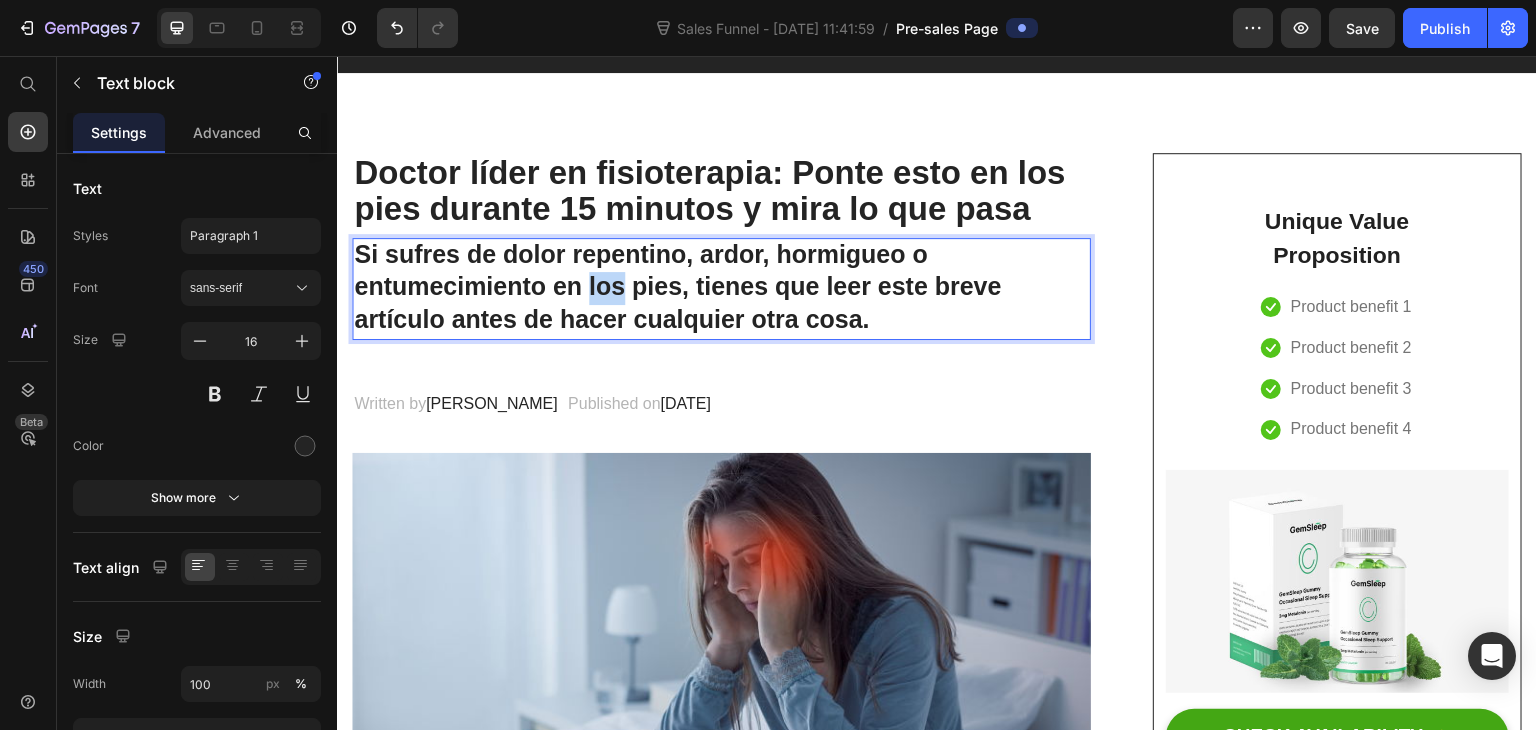click on "Si sufres de dolor repentino, ardor, hormigueo o entumecimiento en los pies, tienes que leer este breve artículo antes de hacer cualquier otra cosa." at bounding box center [677, 287] 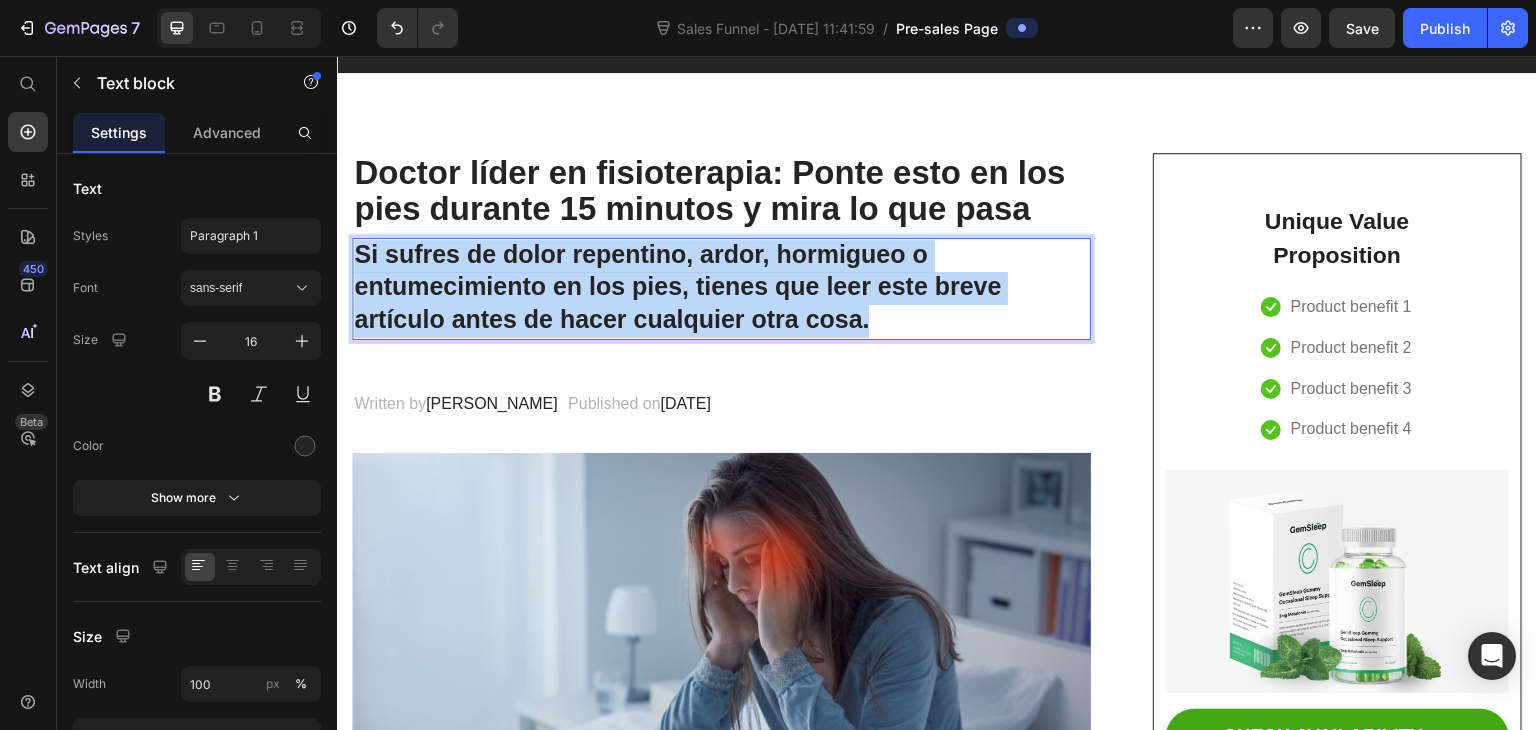 click on "Si sufres de dolor repentino, ardor, hormigueo o entumecimiento en los pies, tienes que leer este breve artículo antes de hacer cualquier otra cosa." at bounding box center [677, 287] 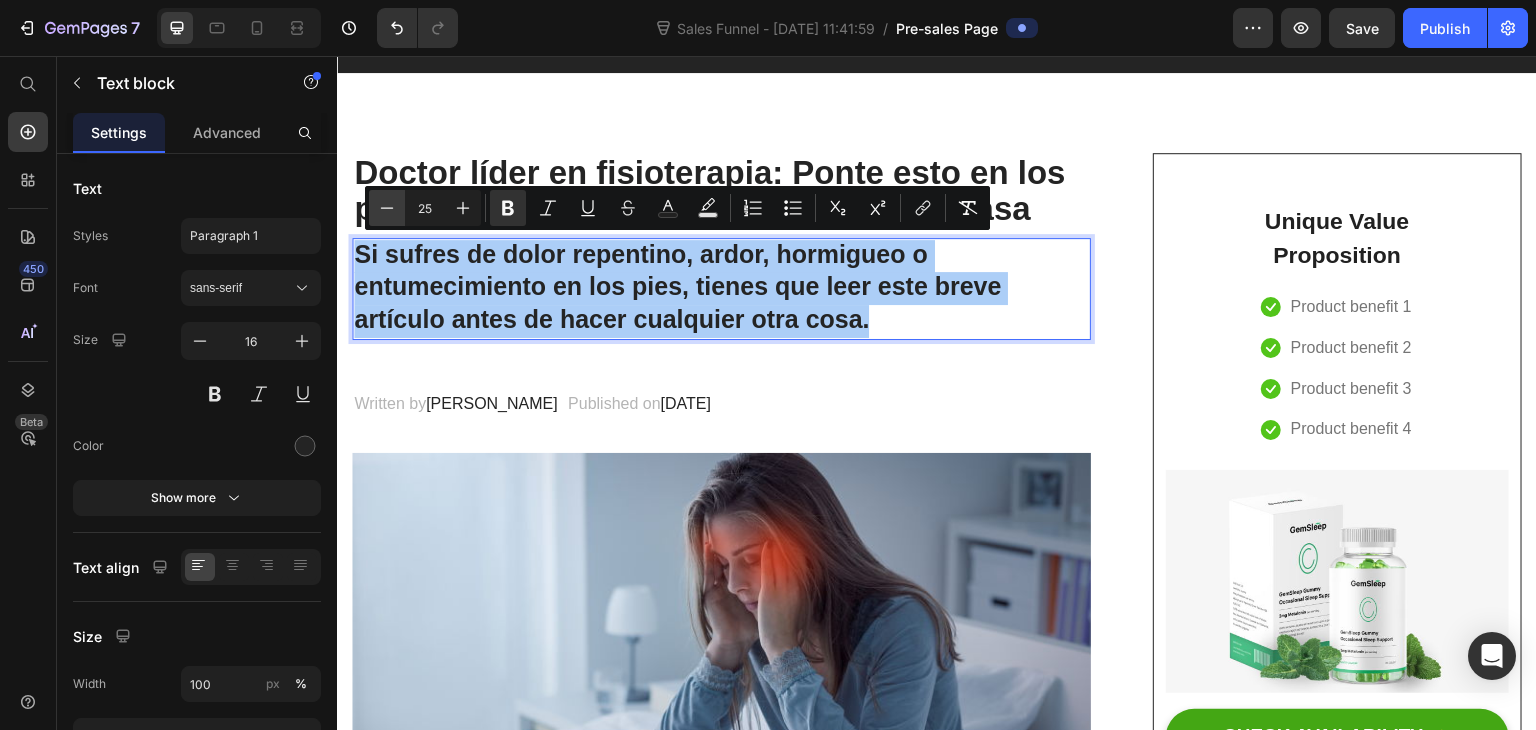 click 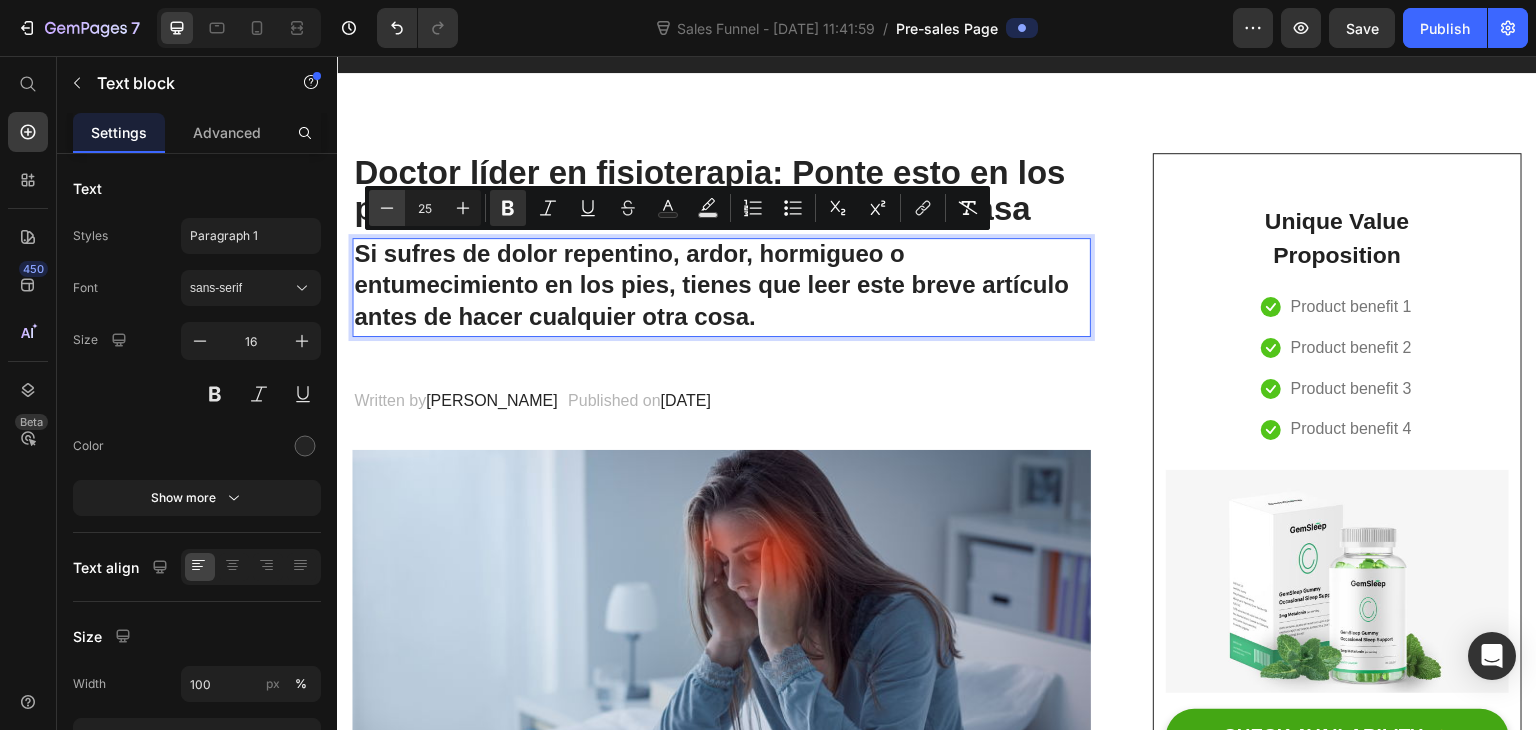 click on "Minus" at bounding box center [387, 208] 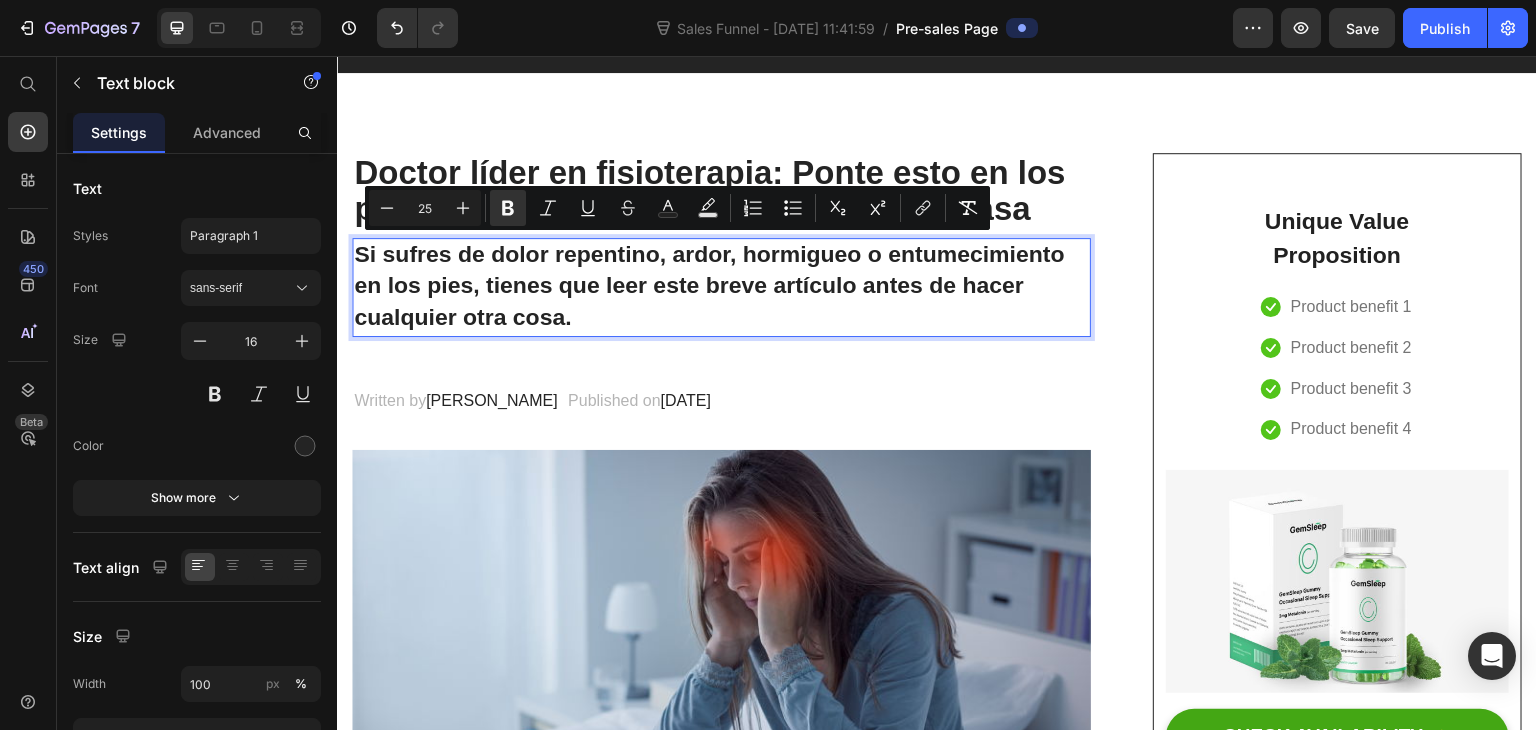 click on "Si sufres de dolor repentino, ardor, hormigueo o entumecimiento en los pies, tienes que leer este breve artículo antes de hacer cualquier otra cosa." at bounding box center [721, 287] 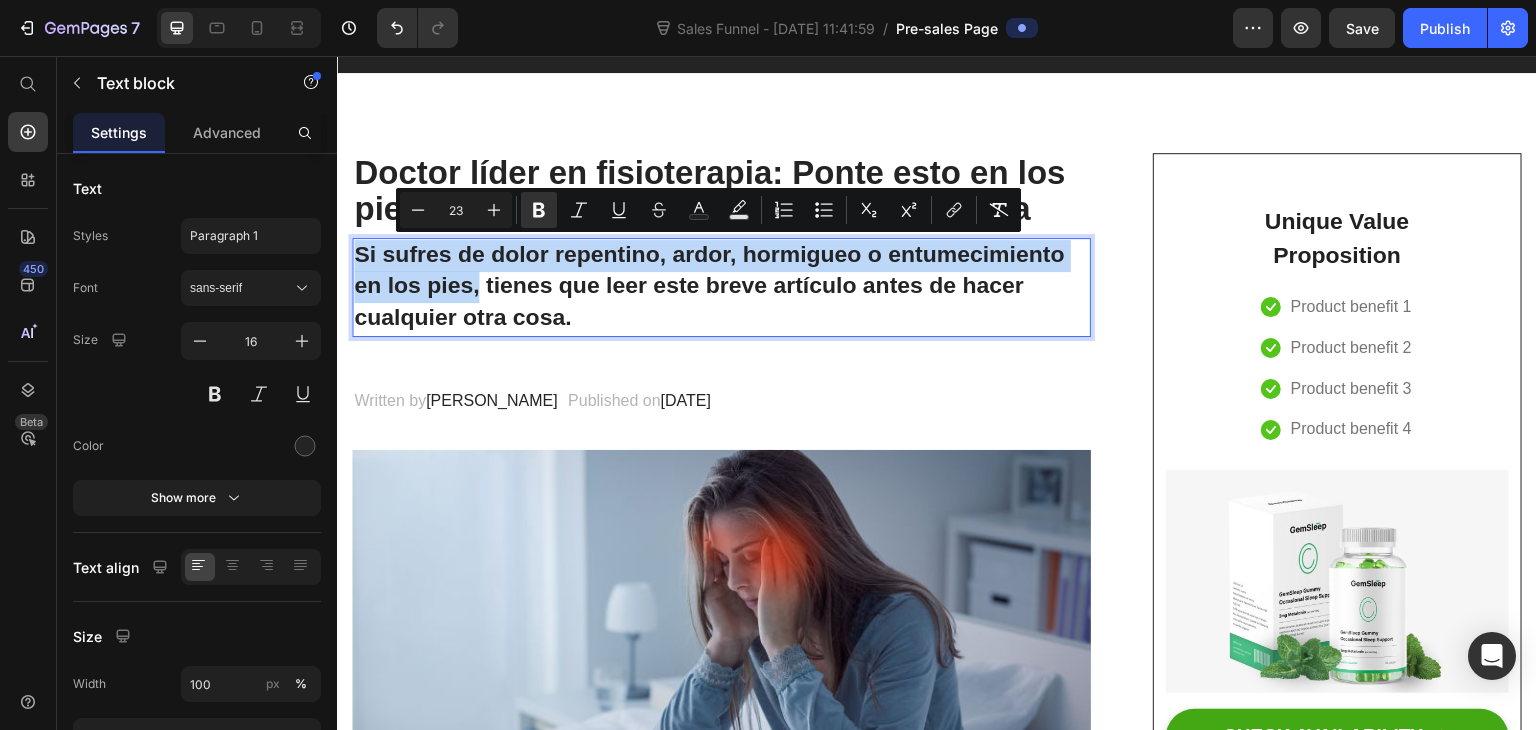 drag, startPoint x: 480, startPoint y: 289, endPoint x: 351, endPoint y: 249, distance: 135.05925 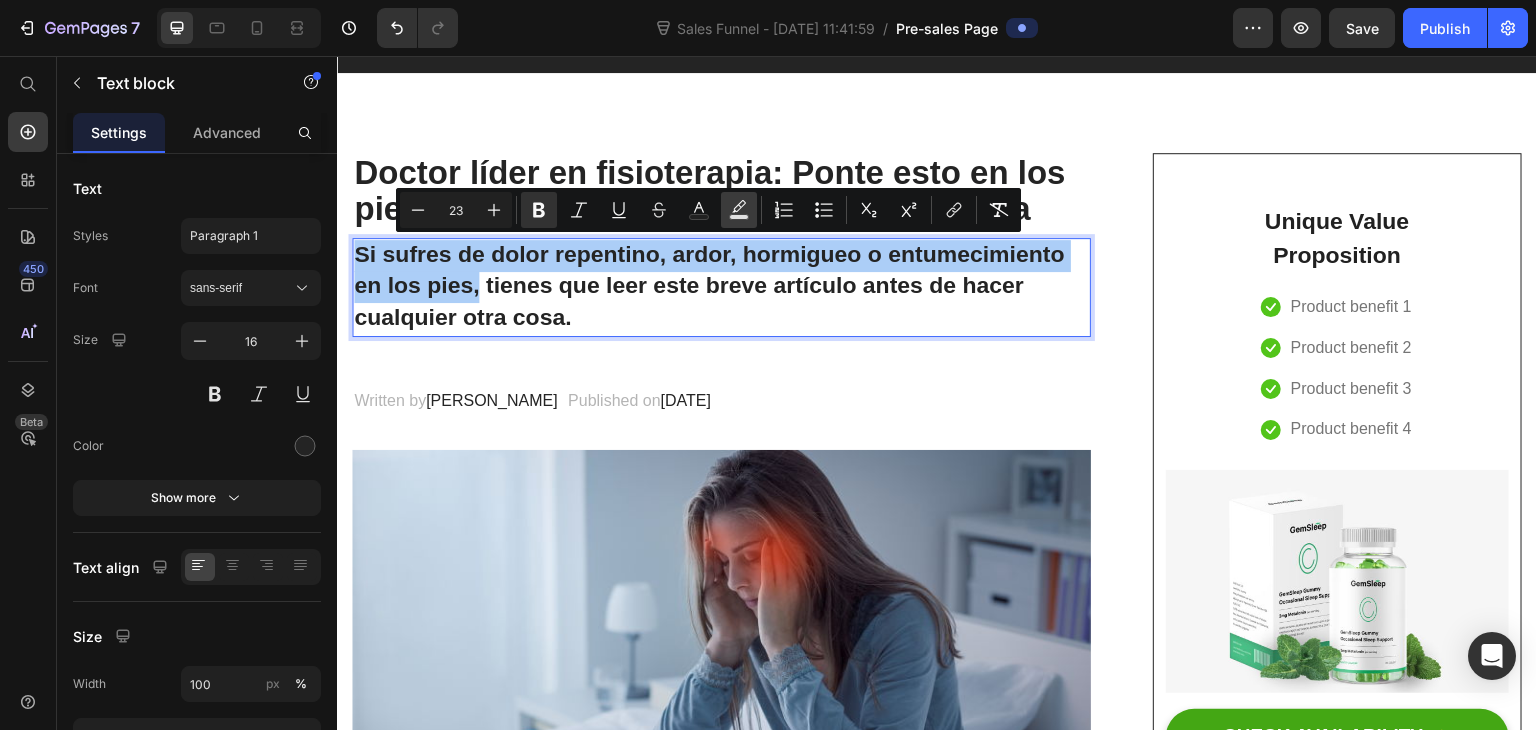 click 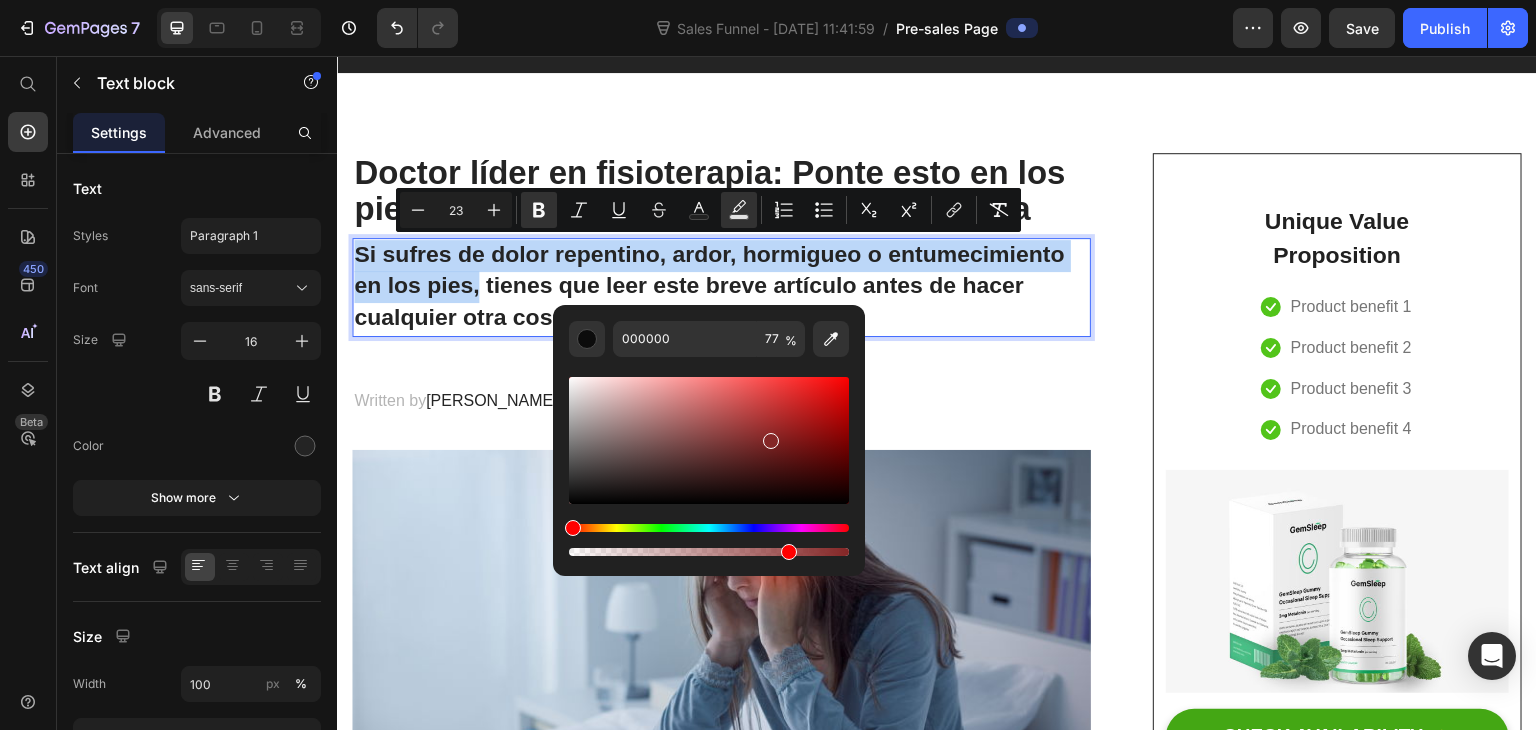 click at bounding box center [709, 440] 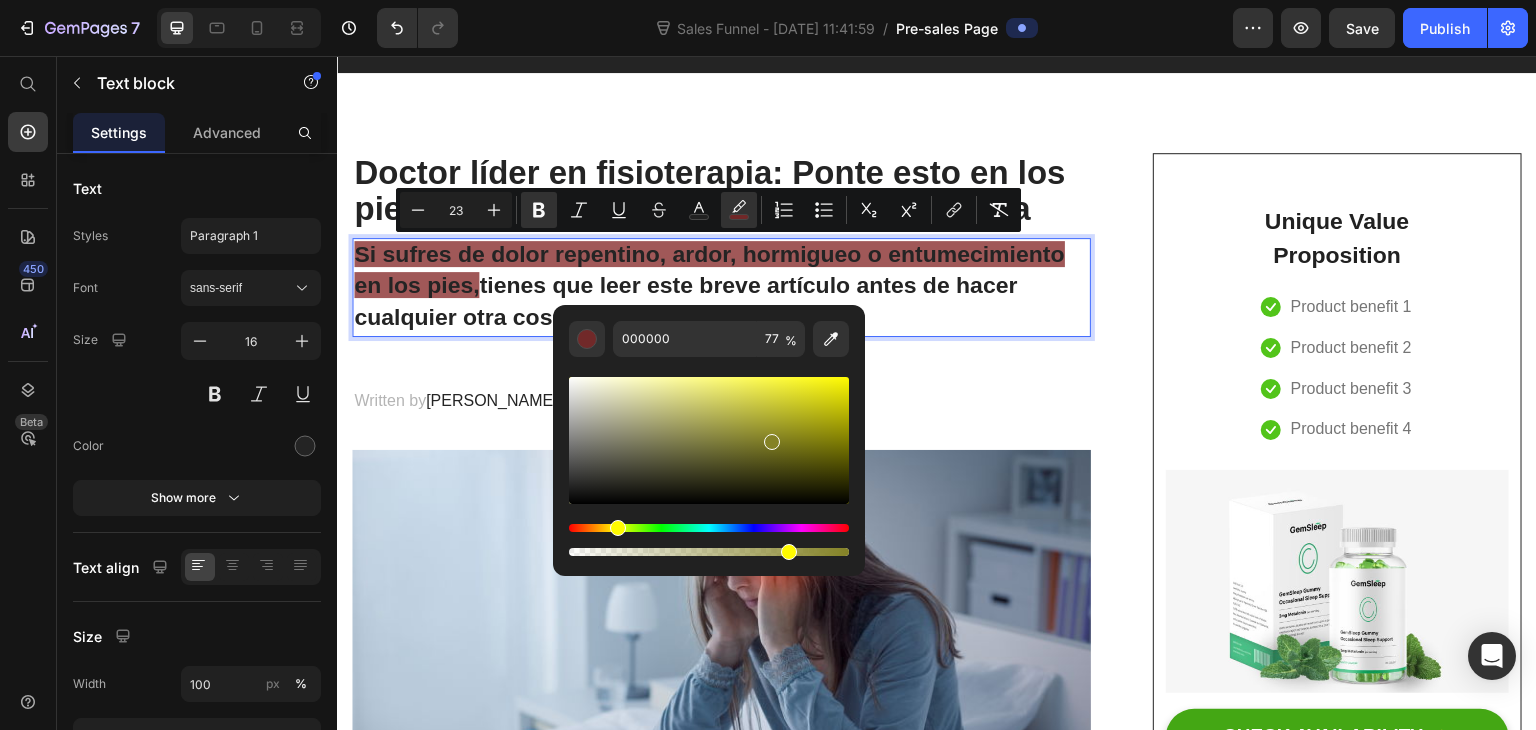 click at bounding box center (709, 528) 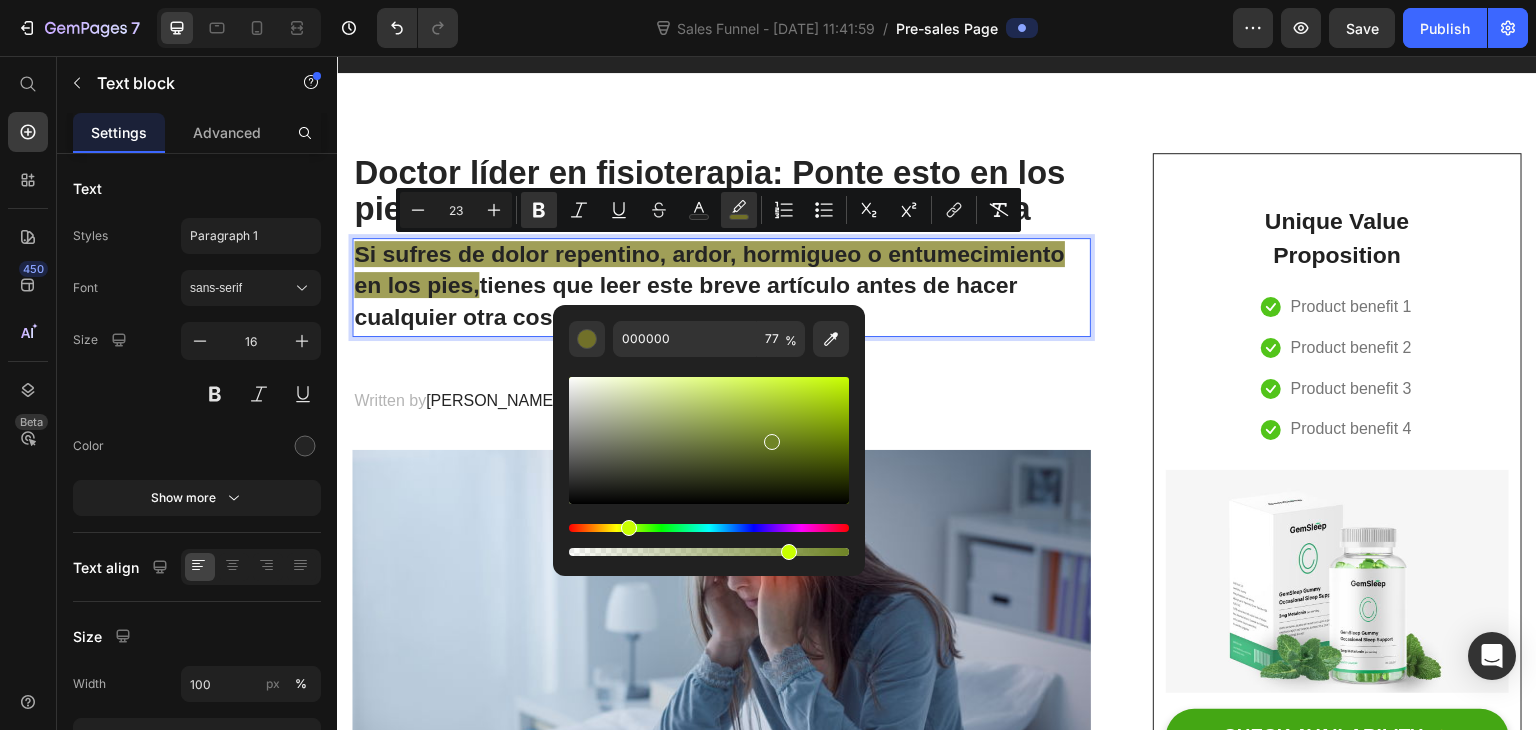 drag, startPoint x: 615, startPoint y: 529, endPoint x: 628, endPoint y: 530, distance: 13.038404 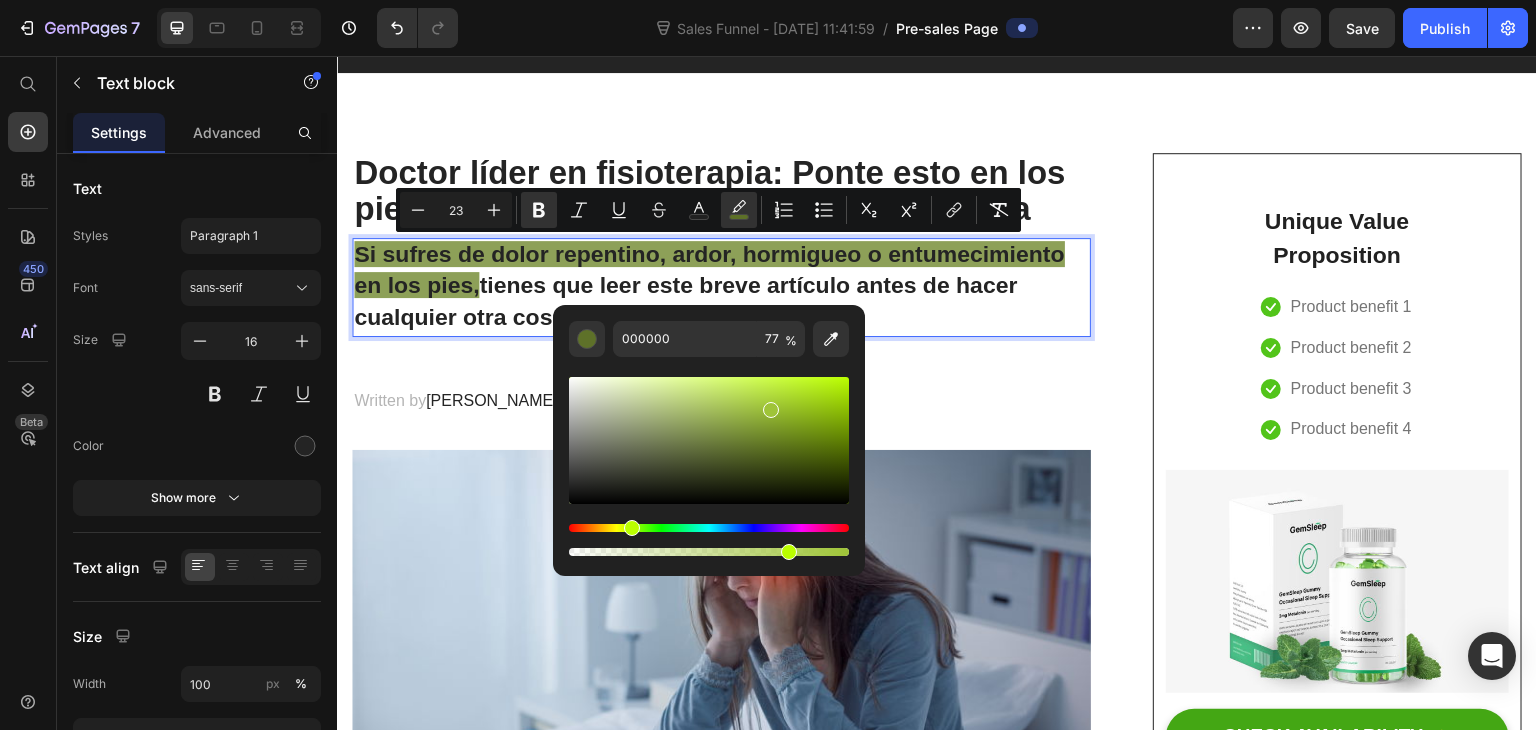 click at bounding box center (709, 440) 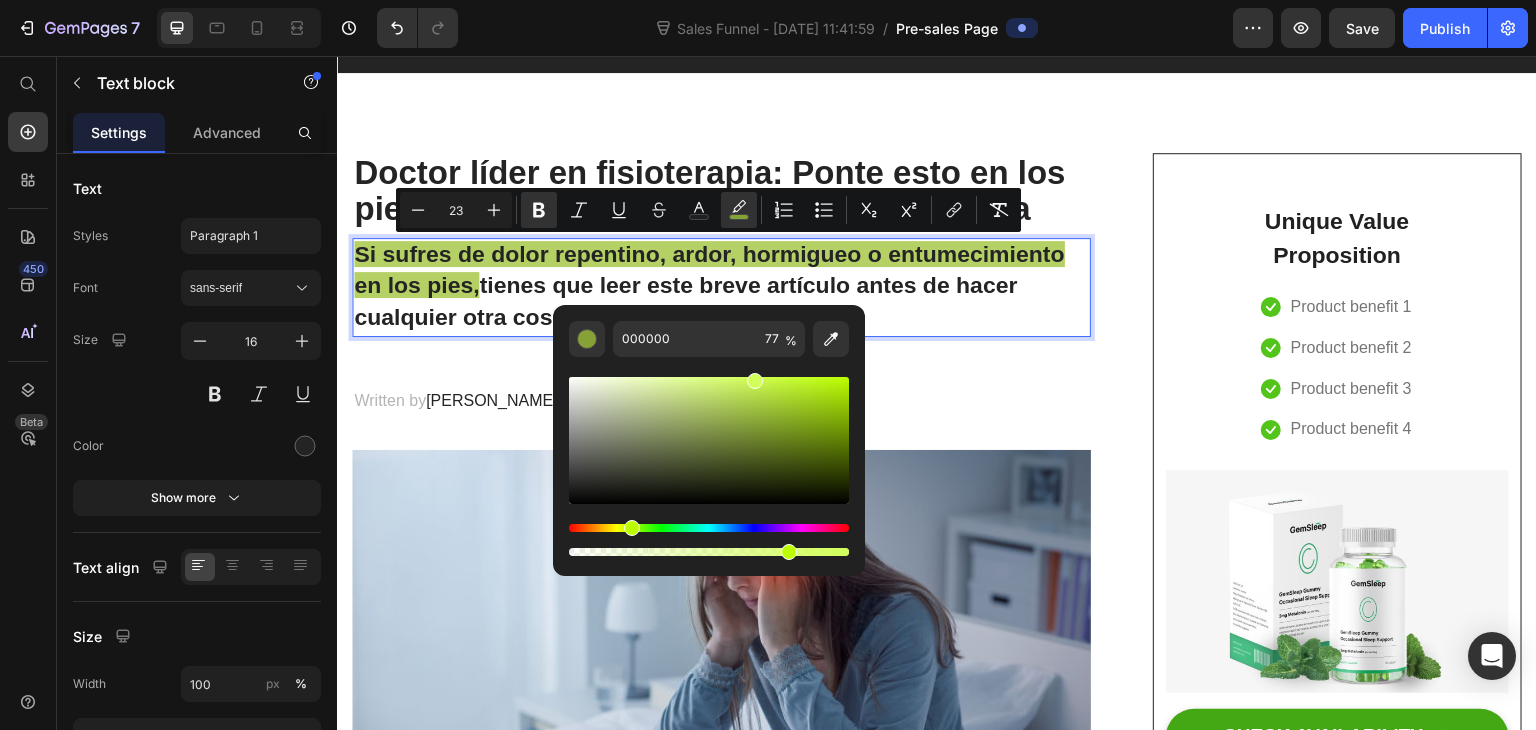 drag, startPoint x: 769, startPoint y: 405, endPoint x: 749, endPoint y: 373, distance: 37.735924 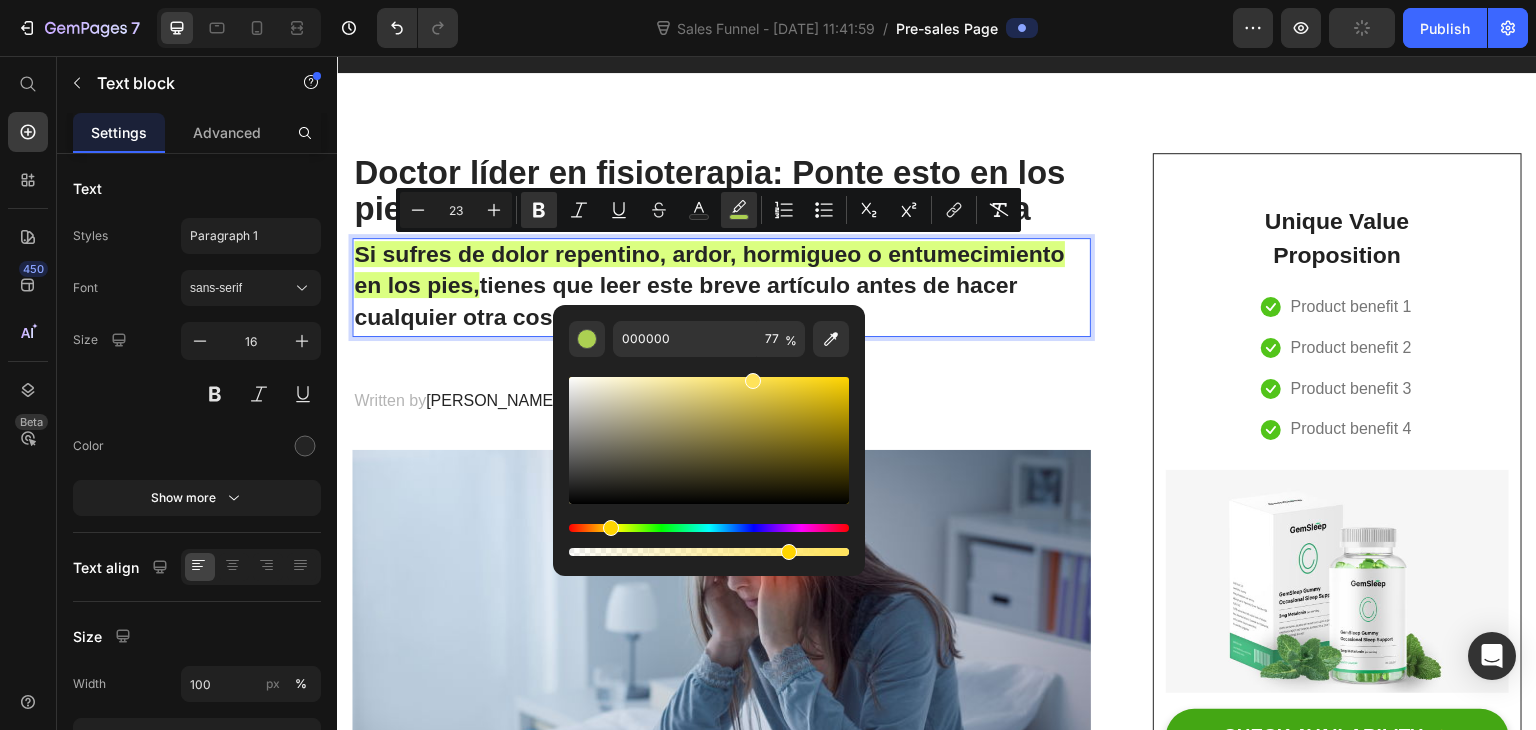 drag, startPoint x: 629, startPoint y: 528, endPoint x: 614, endPoint y: 529, distance: 15.033297 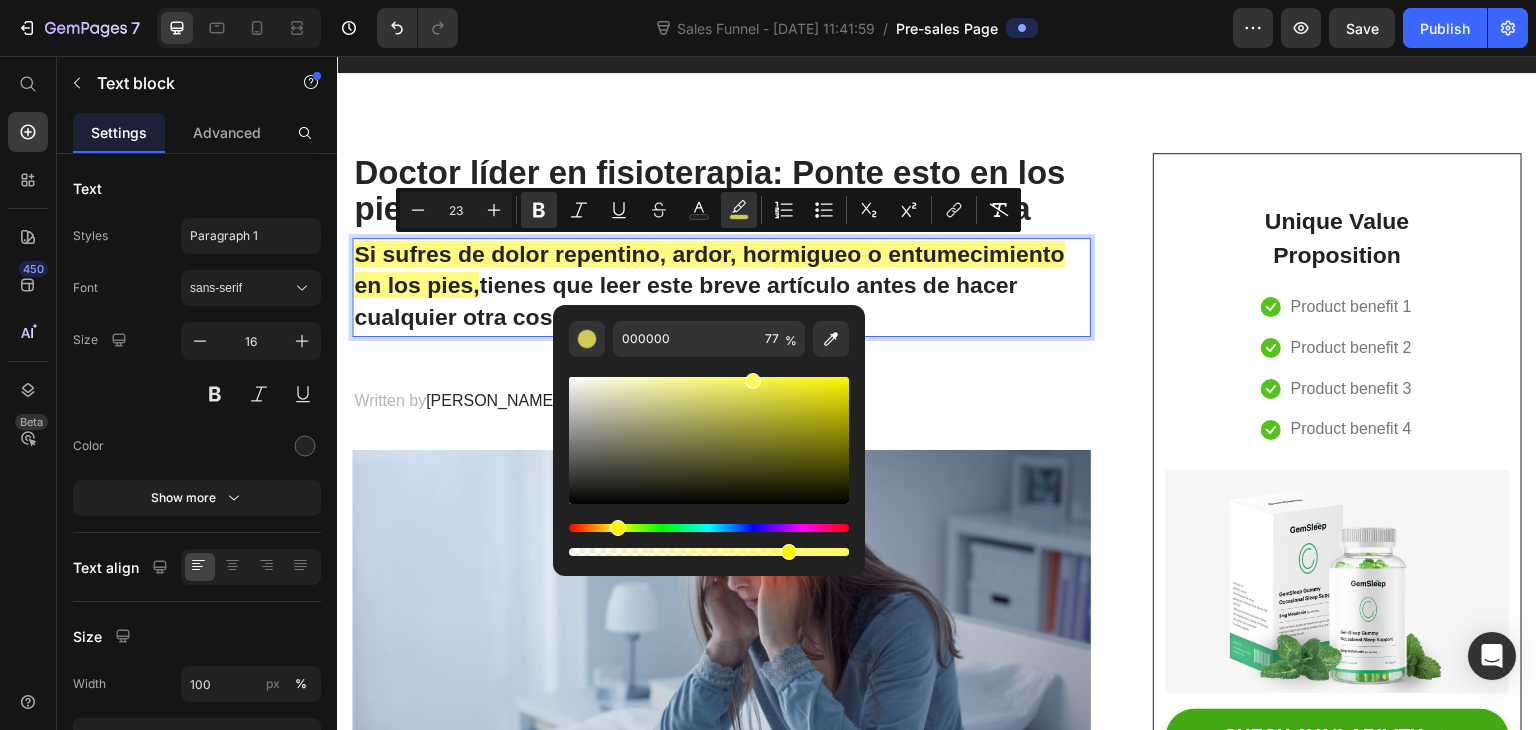 click at bounding box center (709, 440) 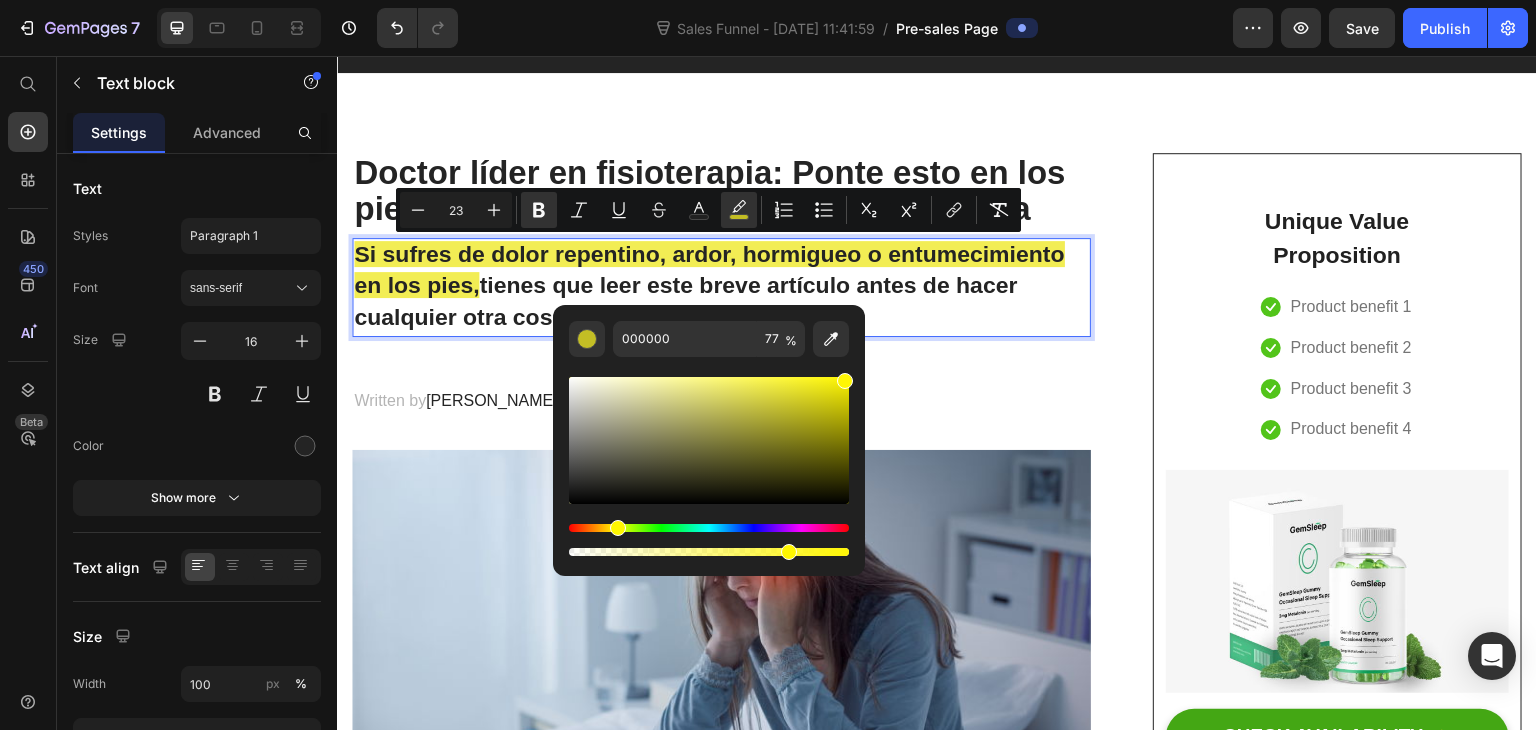 drag, startPoint x: 812, startPoint y: 384, endPoint x: 847, endPoint y: 368, distance: 38.483765 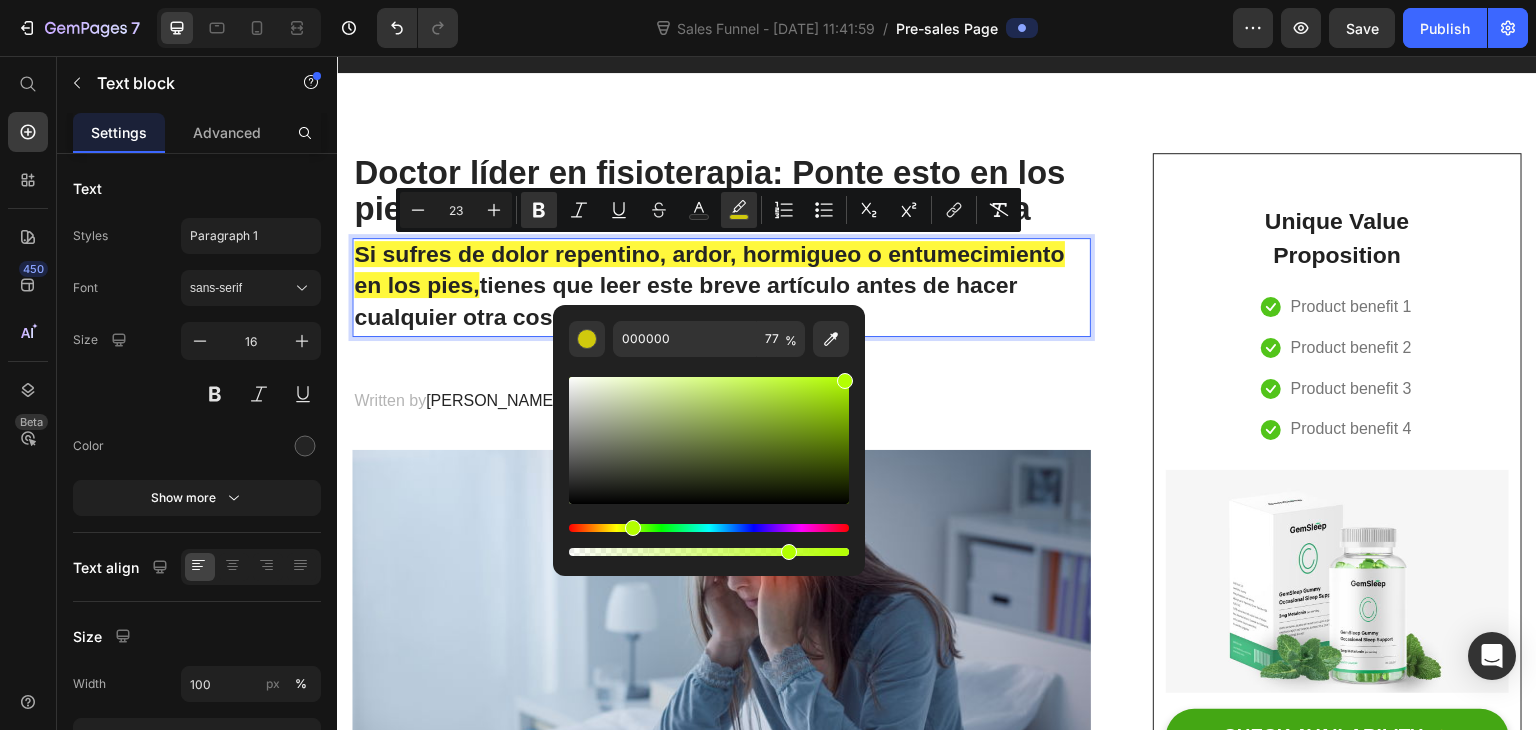 click at bounding box center (709, 528) 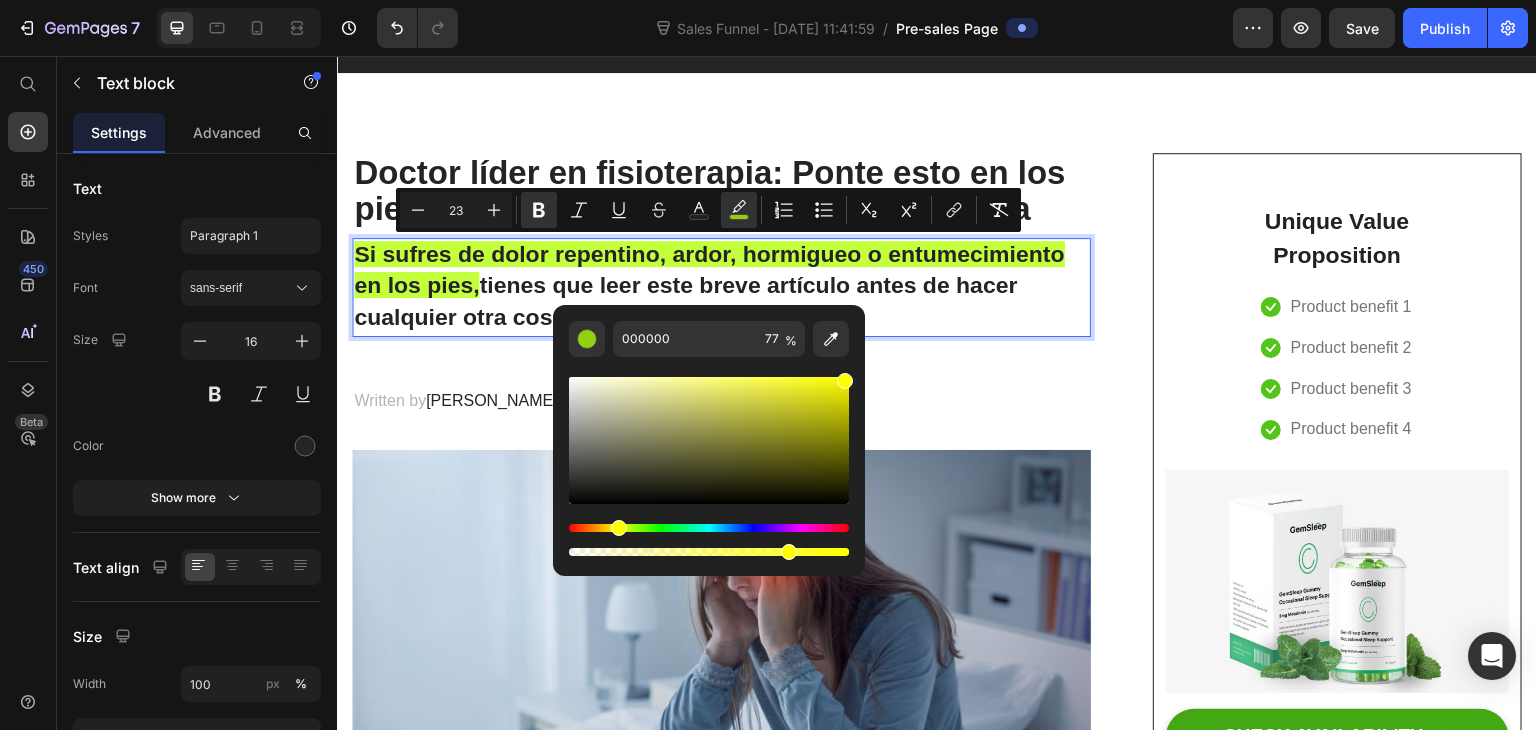 drag, startPoint x: 630, startPoint y: 525, endPoint x: 614, endPoint y: 524, distance: 16.03122 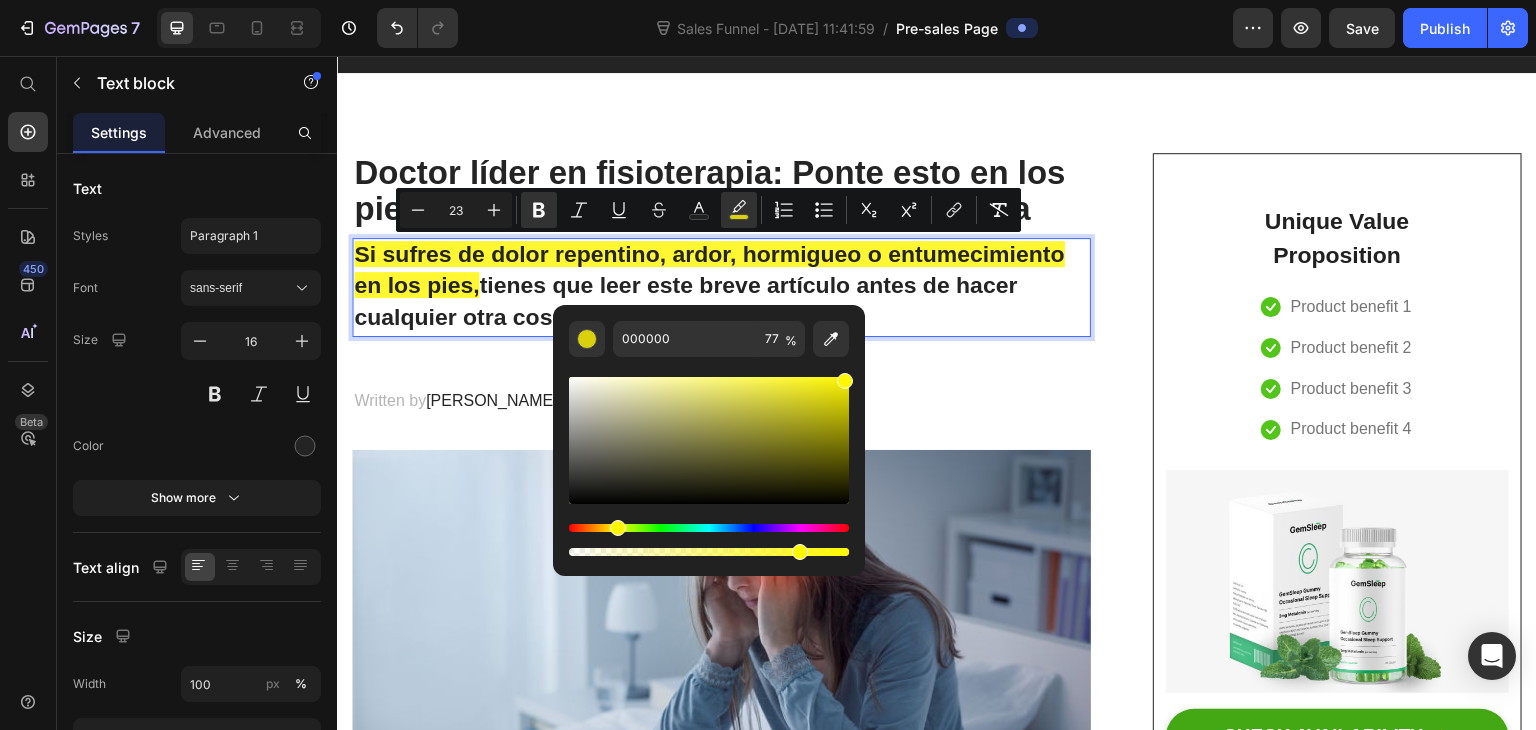 drag, startPoint x: 796, startPoint y: 551, endPoint x: 832, endPoint y: 551, distance: 36 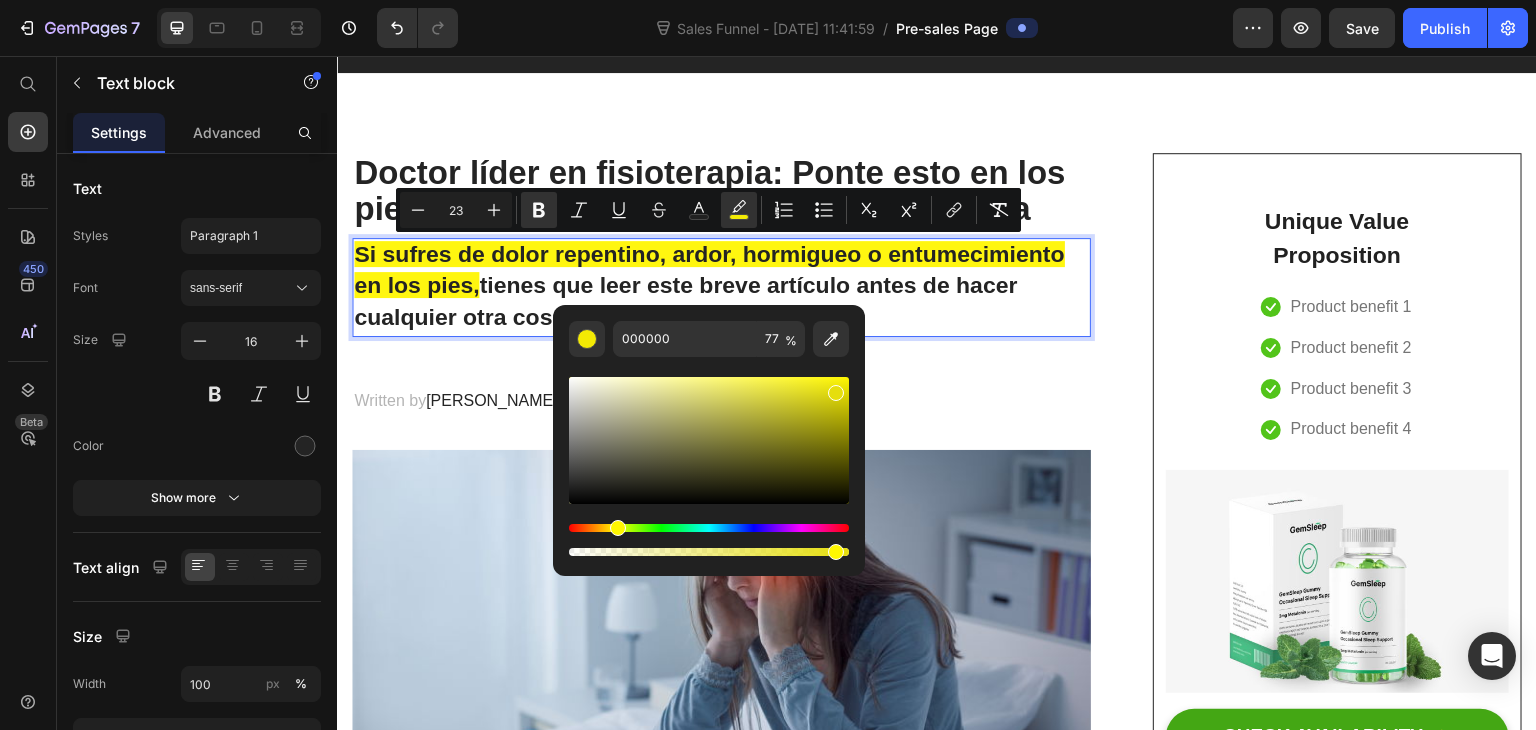 click at bounding box center (709, 440) 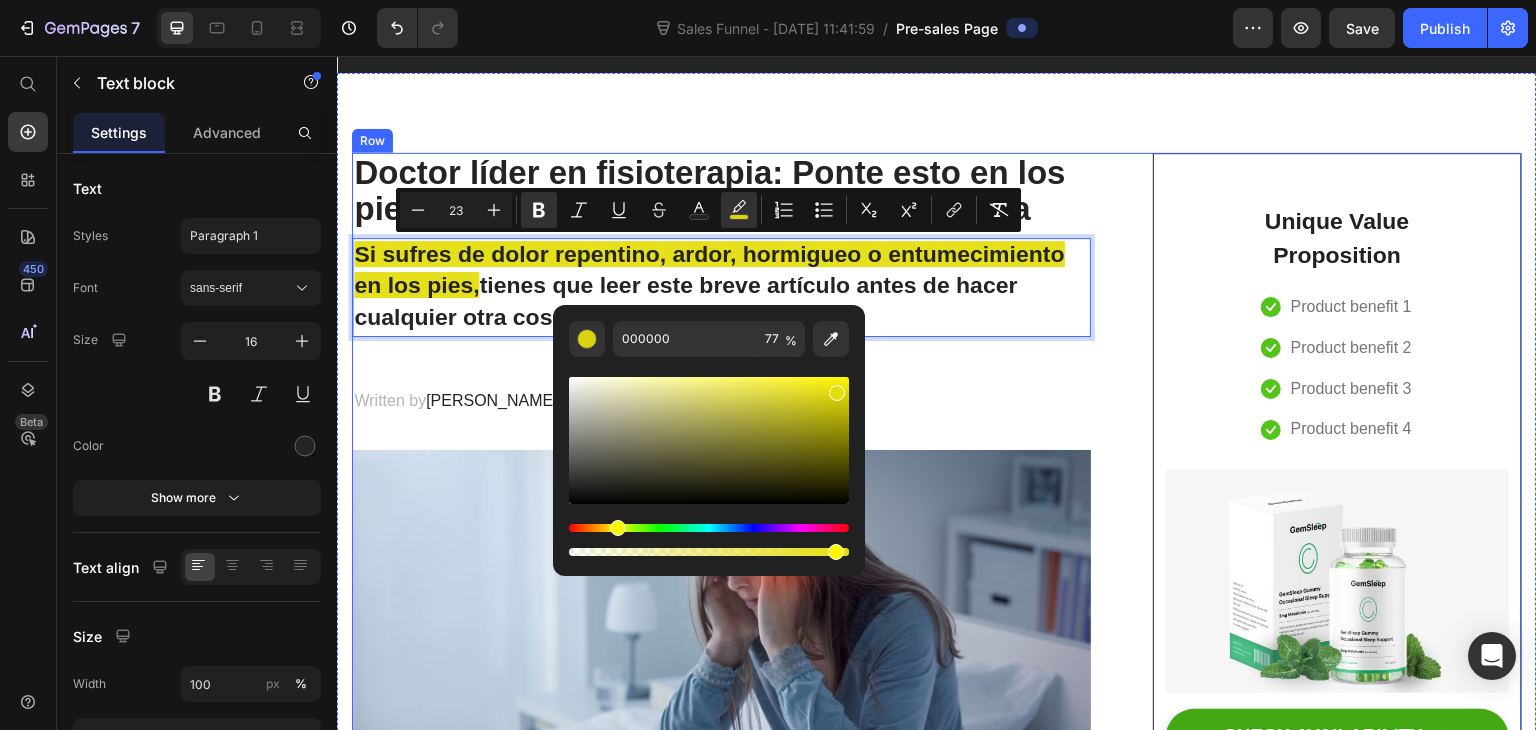 click on "⁠⁠⁠⁠⁠⁠⁠ Doctor líder en fisioterapia: Ponte esto en los pies durante 15 minutos y mira lo que pasa Heading Si sufres de dolor repentino, ardor, hormigueo o entumecimiento en los pies,  tienes que leer este breve artículo antes de hacer cualquier otra cosa. Text block   48 Written by  [PERSON_NAME]   Text block Published on  [DATE] Text block Row Image Do your legs have [MEDICAL_DATA] or pain? don't worry, We have moderate [MEDICAL_DATA] like with GemCSO compression used to reduce the risk of serious conditions like [MEDICAL_DATA] (DVT), [MEDICAL_DATA], [MEDICAL_DATA], and [MEDICAL_DATA]. Text block [Heading 2] Describe the timeframe to achieve the desired results Heading Your provider may recommend compression socks to help with symptoms caused by a vein or venous disorder. Venous disorders happen when the valves in your veins don’t work correctly, making it harder for blood to flow back to your heart. This can lead to: Text block
Icon Customer problem 1: Row" at bounding box center (937, 2815) 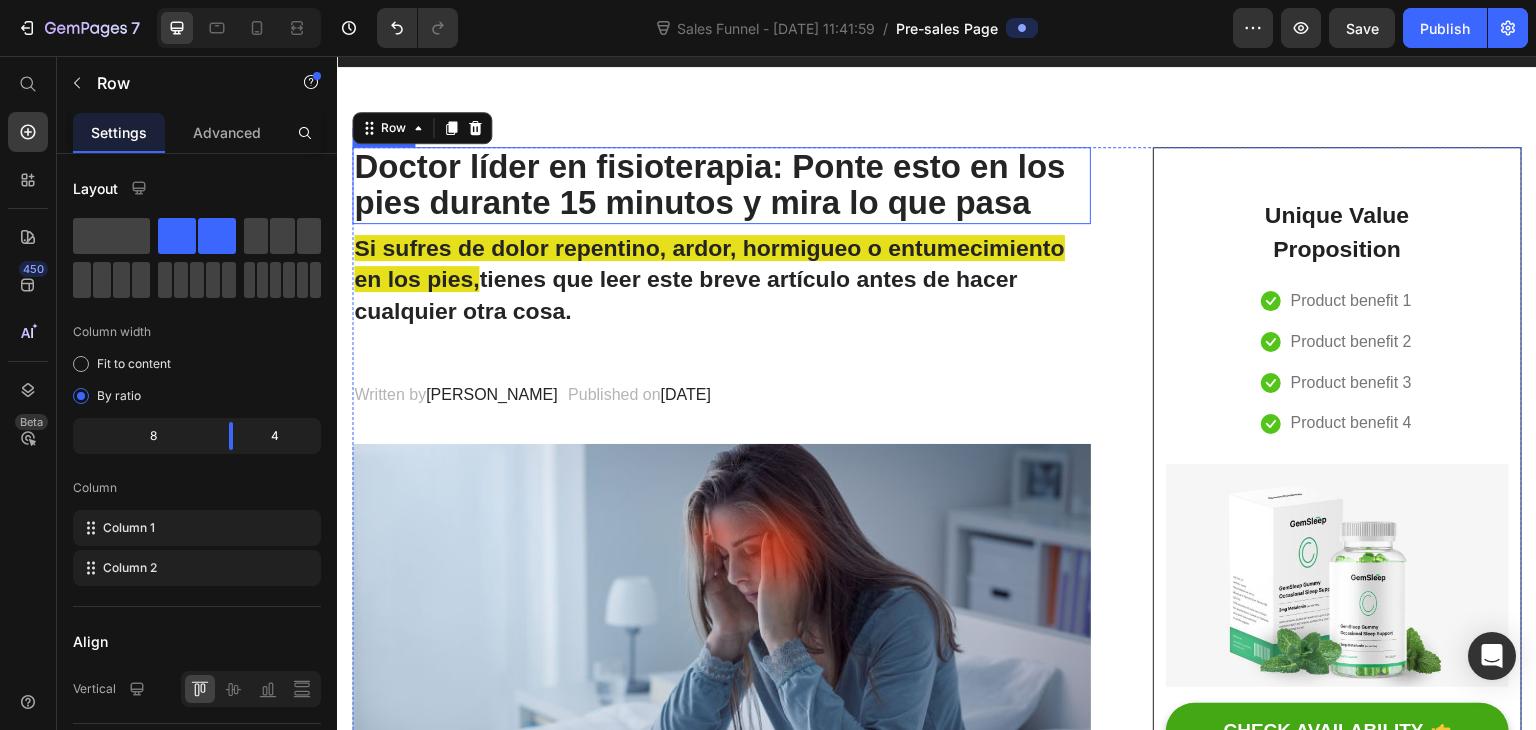 scroll, scrollTop: 50, scrollLeft: 0, axis: vertical 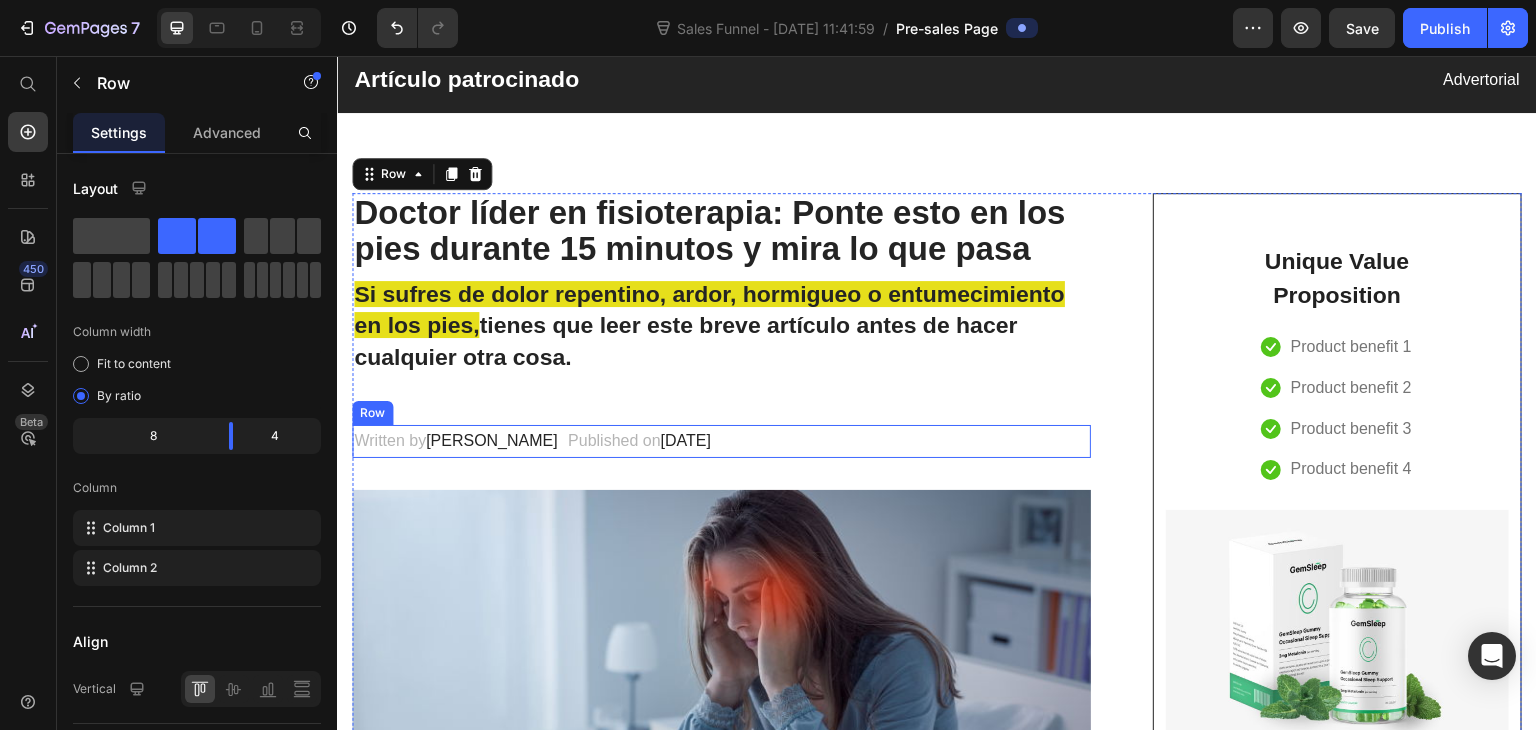click on "Written by  [PERSON_NAME]   Text block Published on  [DATE] Text block Row" at bounding box center (721, 441) 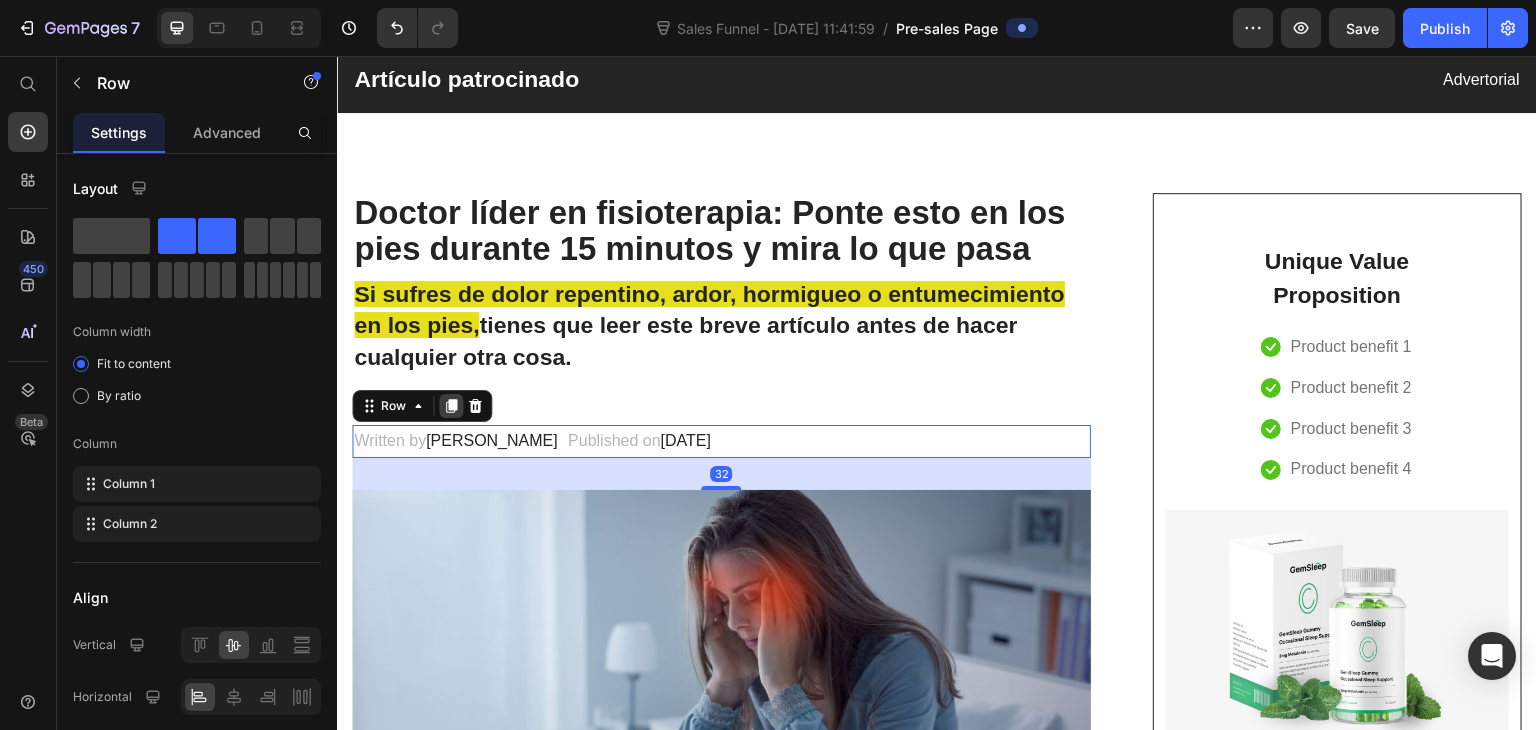 click 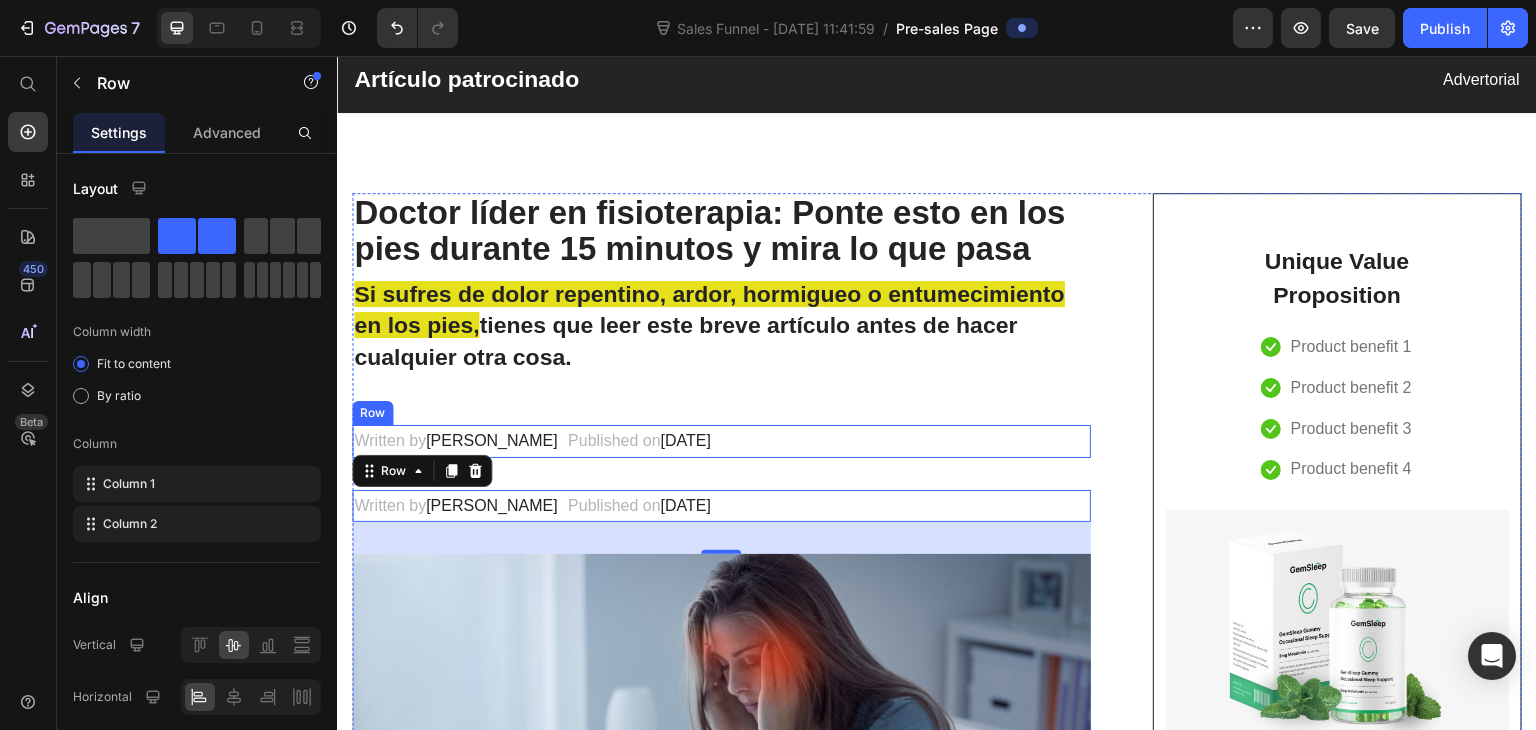 click on "Written by  [PERSON_NAME]   Text block Published on  [DATE] Text block Row" at bounding box center (721, 441) 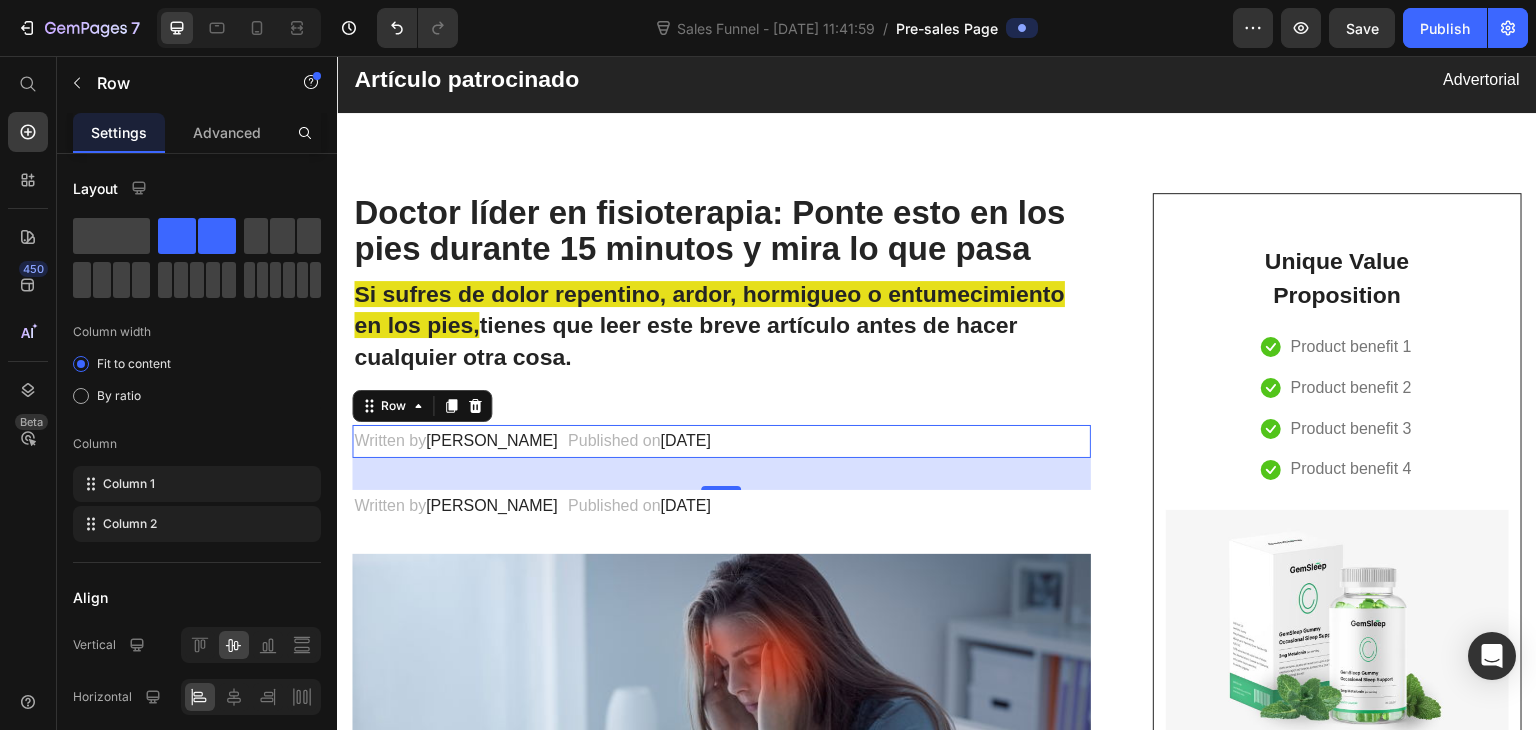 click on "Written by  [PERSON_NAME]   Text block Published on  [DATE] Text block Row   32" at bounding box center [721, 441] 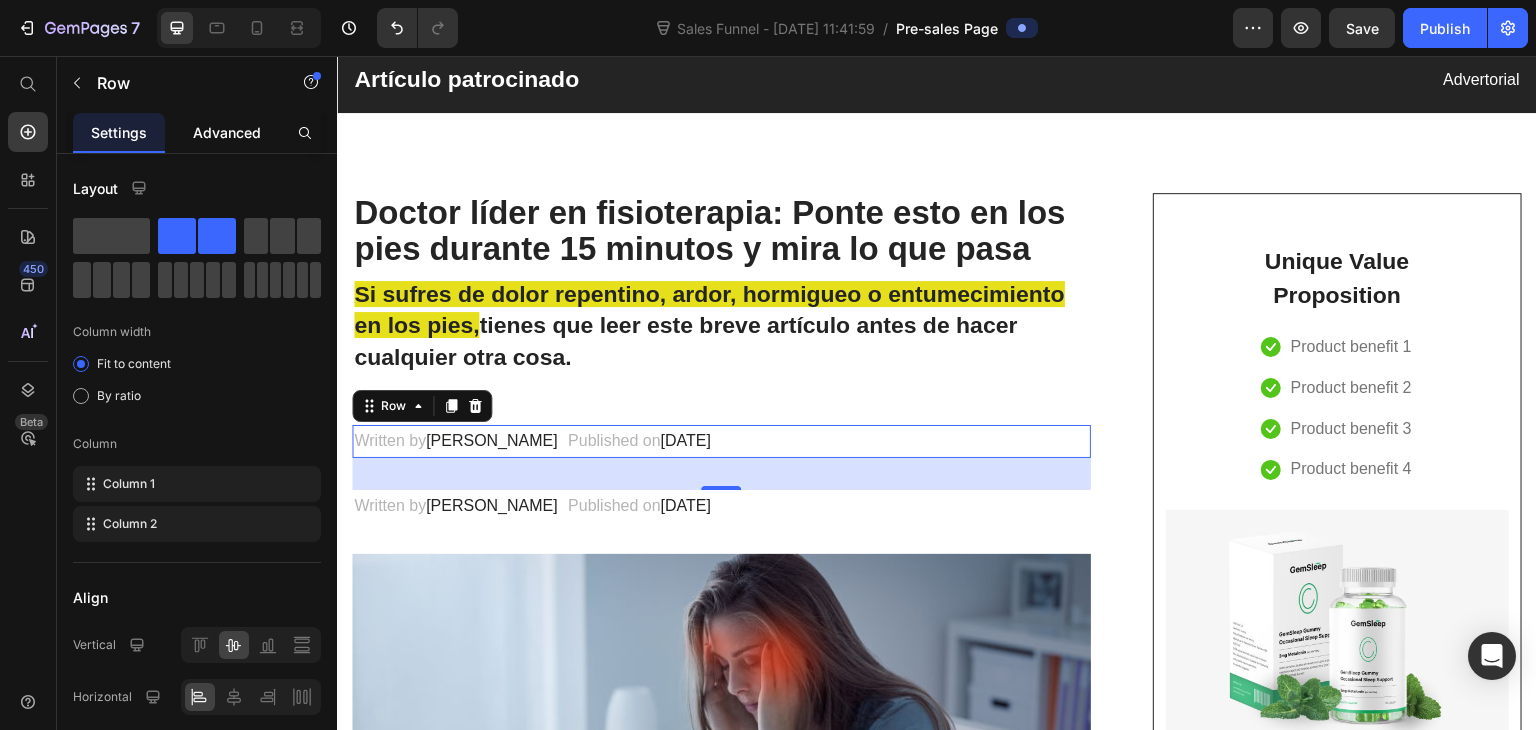 click on "Advanced" at bounding box center (227, 132) 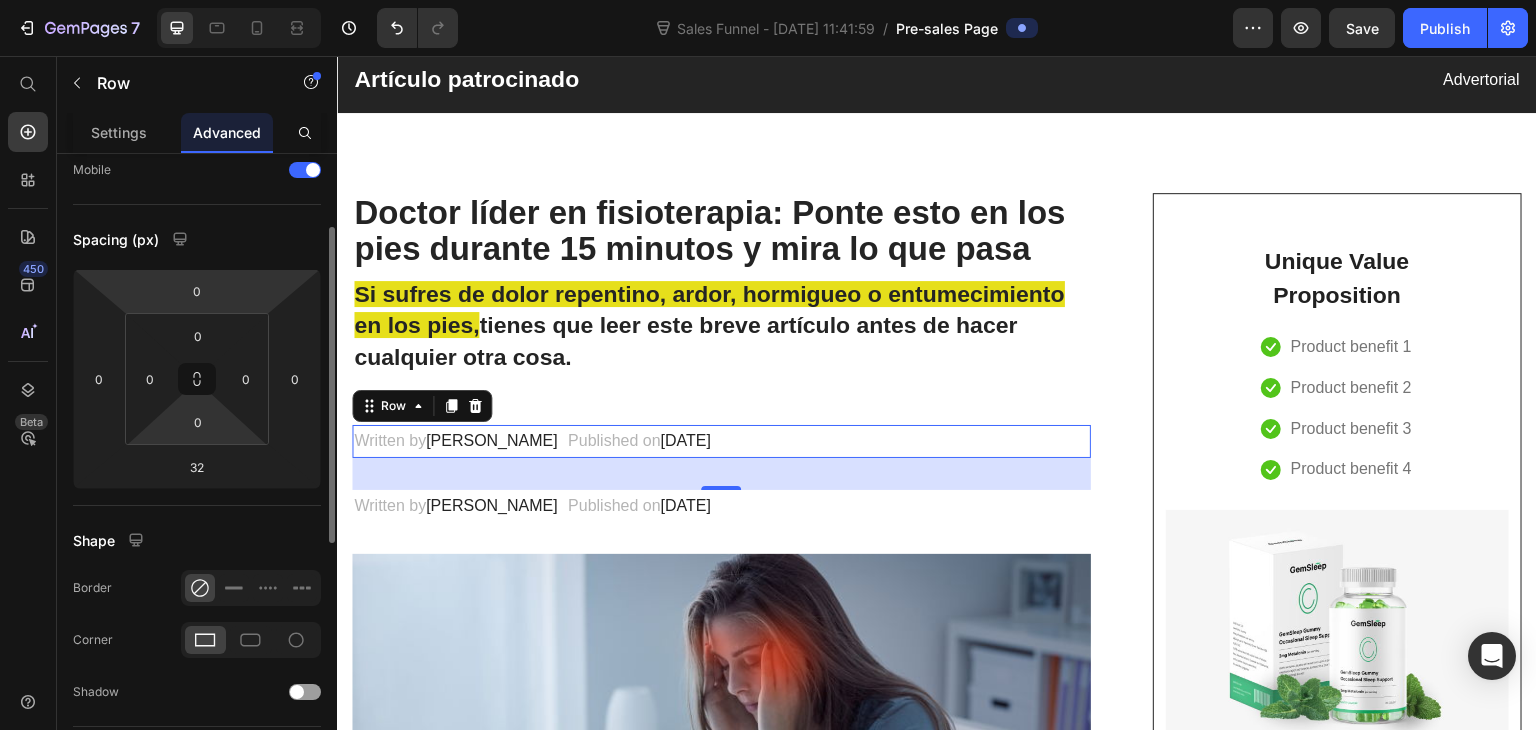 scroll, scrollTop: 144, scrollLeft: 0, axis: vertical 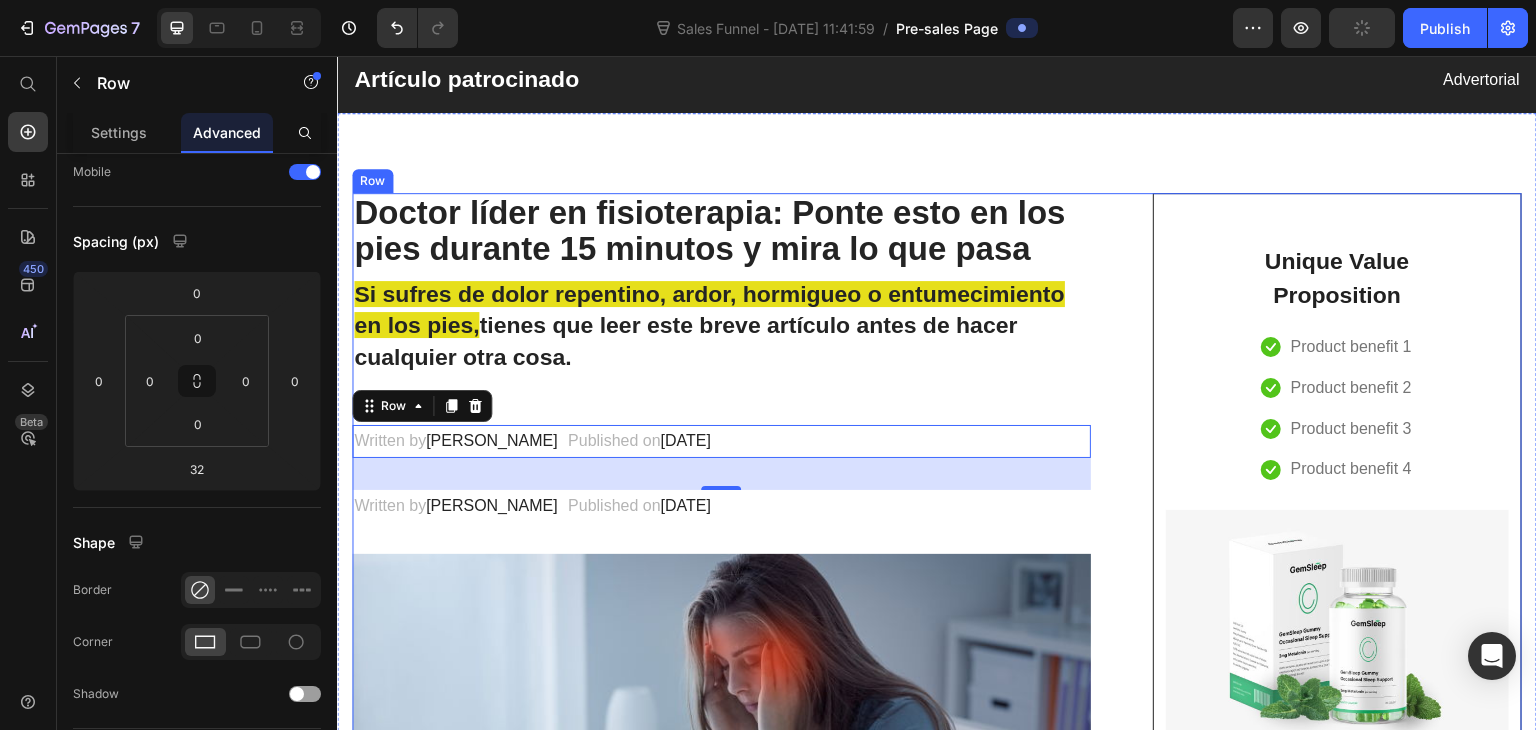 click on "⁠⁠⁠⁠⁠⁠⁠ Doctor líder en fisioterapia: Ponte esto en los pies durante 15 minutos y mira lo que pasa Heading Si sufres de dolor repentino, ardor, hormigueo o entumecimiento en los pies,  tienes que leer este breve artículo antes de hacer cualquier otra cosa. Text block Written by  [PERSON_NAME]   Text block Published on  [DATE] Text block Row   32 Written by  [PERSON_NAME]   Text block Published on  [DATE] Text block Row Image Do your legs have [MEDICAL_DATA] or pain? don't worry, We have moderate [MEDICAL_DATA] like with GemCSO compression used to reduce the risk of serious conditions like [MEDICAL_DATA] (DVT), [MEDICAL_DATA], [MEDICAL_DATA], and [MEDICAL_DATA]. Text block [Heading 2] Describe the timeframe to achieve the desired results Heading Text block
Icon Customer problem 1:  Lorem Ipsum is simply dummy text of the printing and typesetting industry. Lorem Ipsum has been the industry's standard dummy text ever since. Text block Row" at bounding box center (721, 2887) 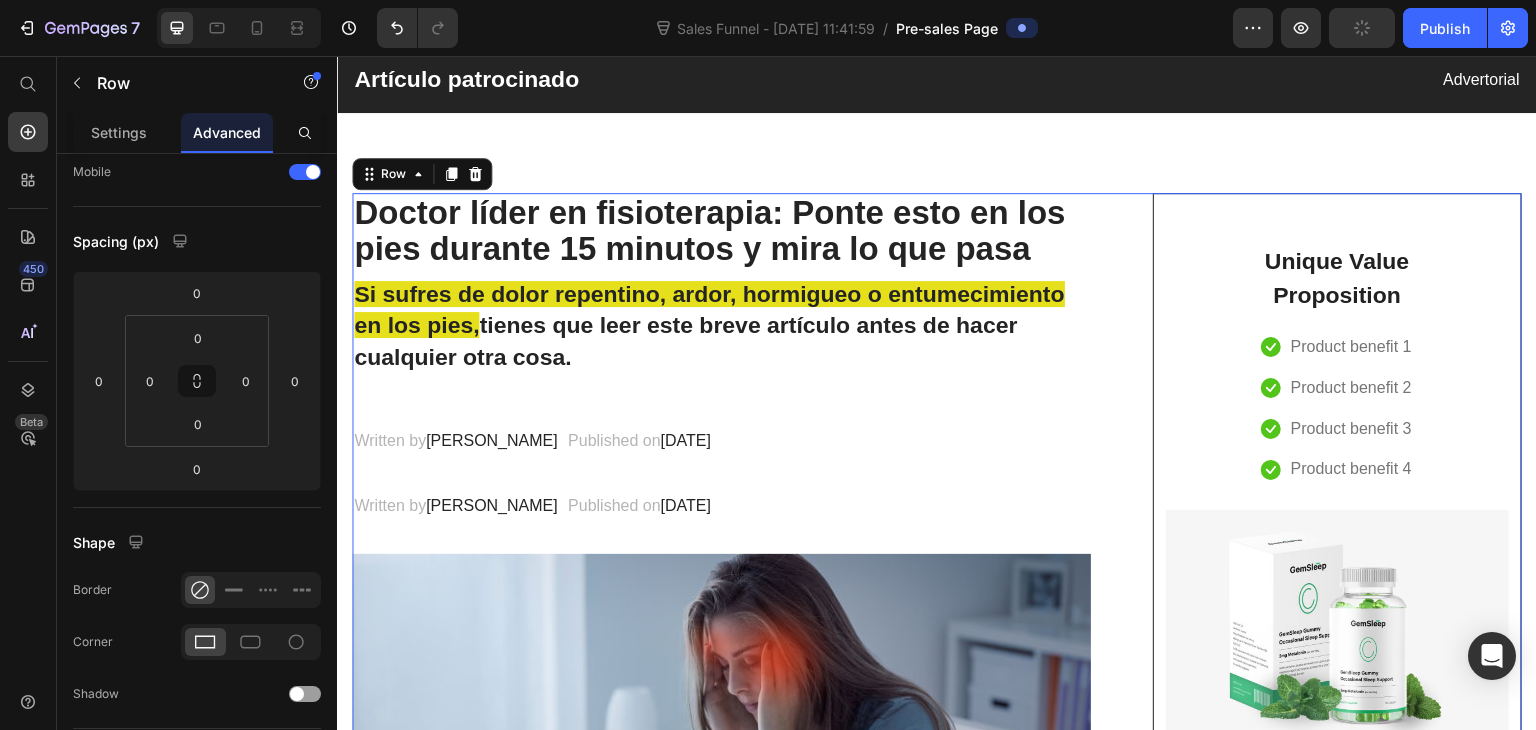 scroll, scrollTop: 144, scrollLeft: 0, axis: vertical 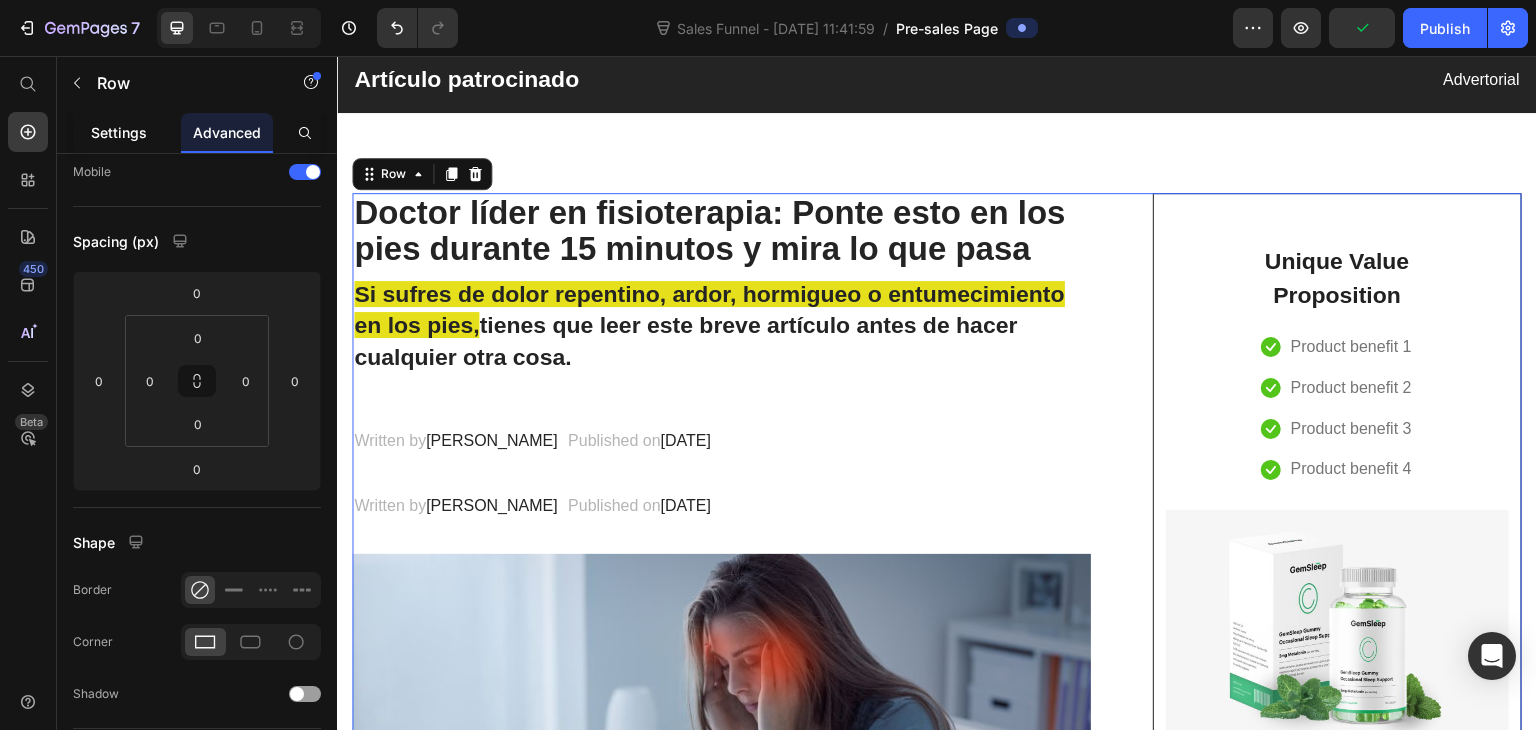 click on "Settings" 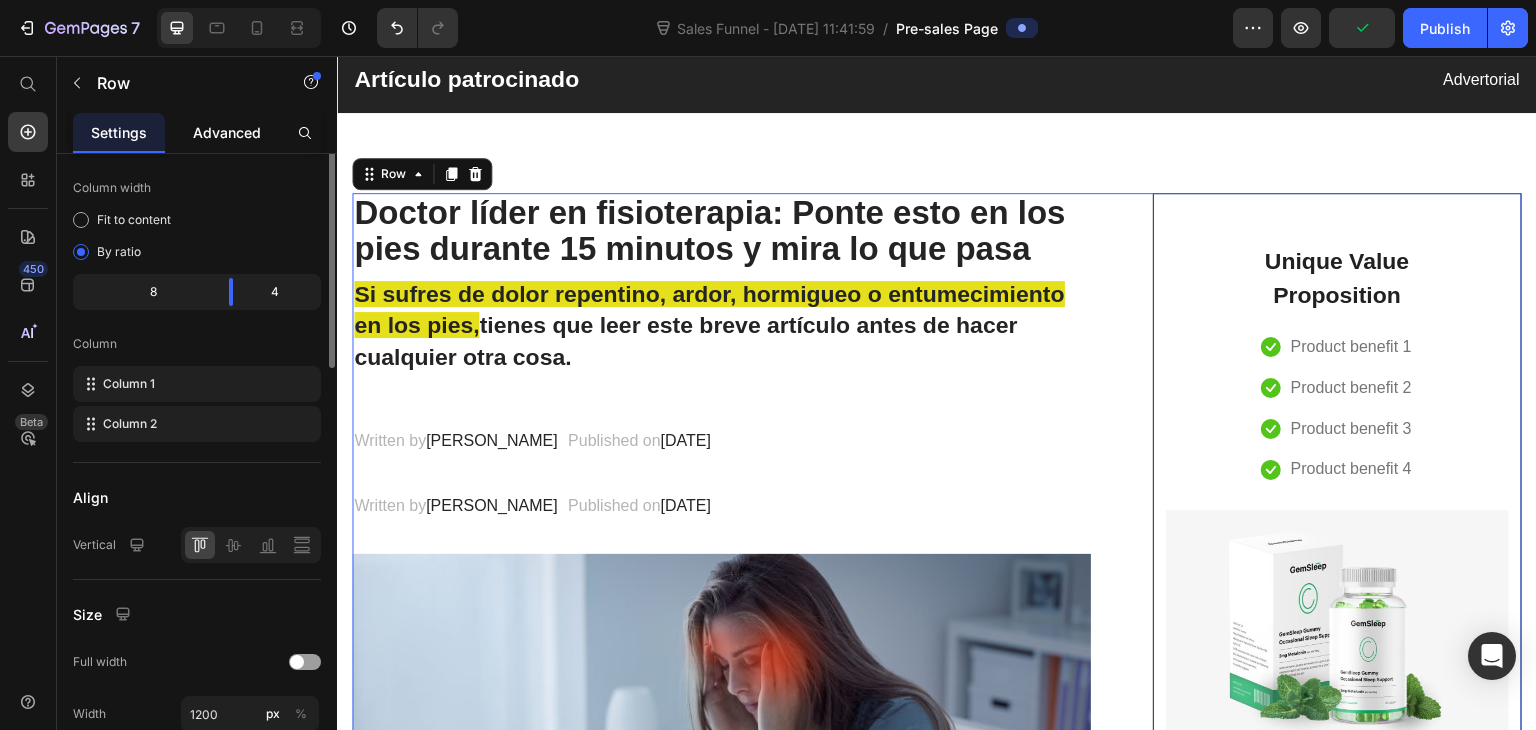 scroll, scrollTop: 0, scrollLeft: 0, axis: both 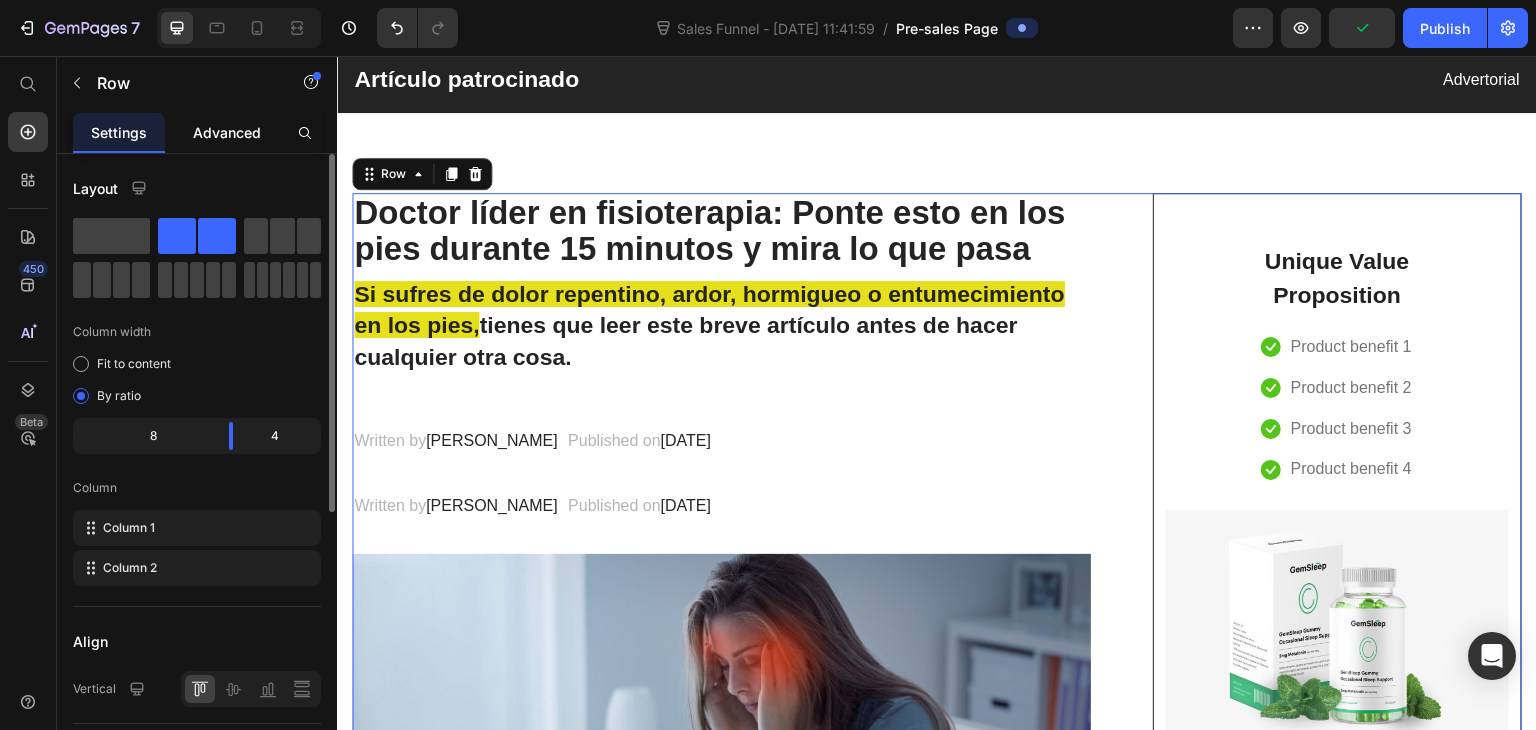 click on "Advanced" at bounding box center [227, 132] 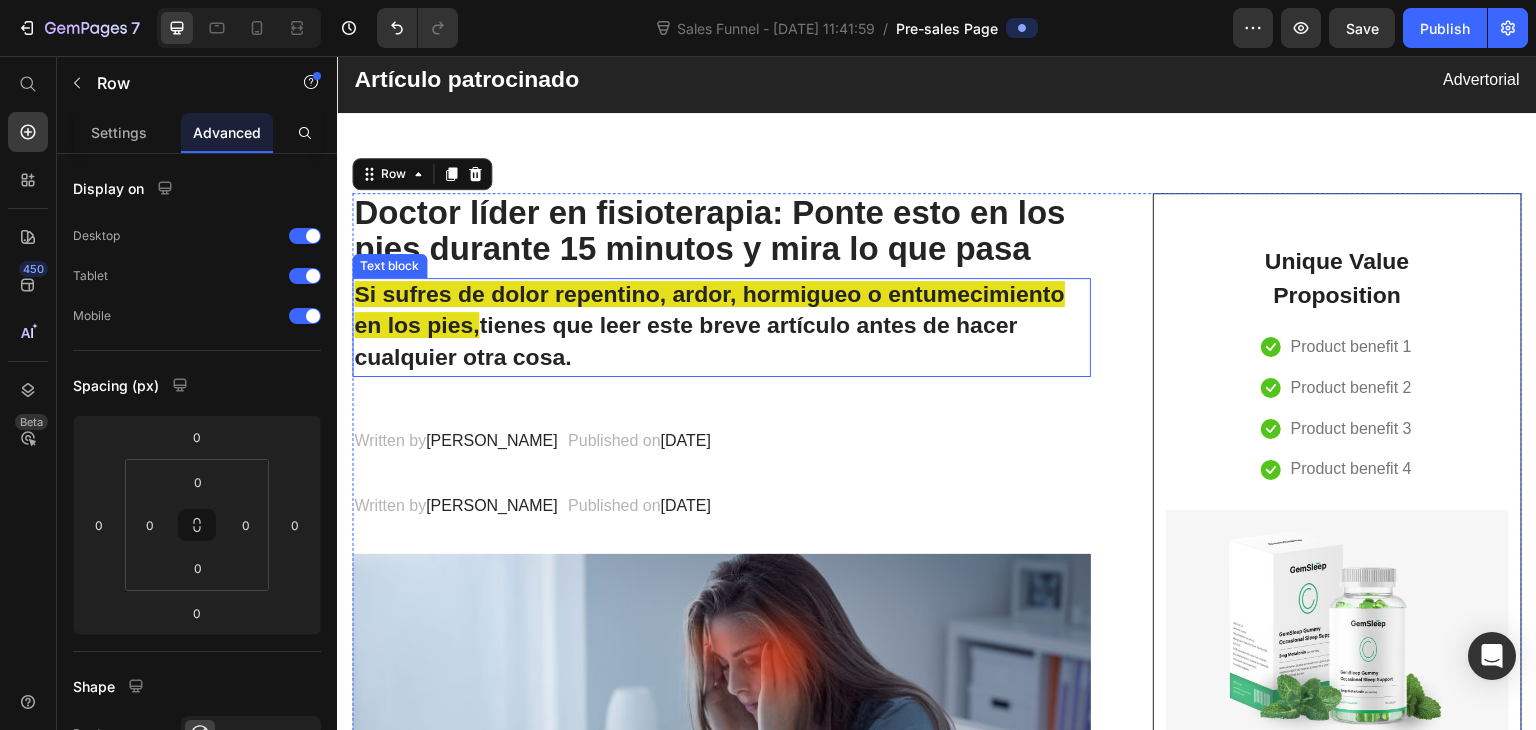 click on "Si sufres de dolor repentino, ardor, hormigueo o entumecimiento en los pies,  tienes que leer este breve artículo antes de hacer cualquier otra cosa." at bounding box center [721, 327] 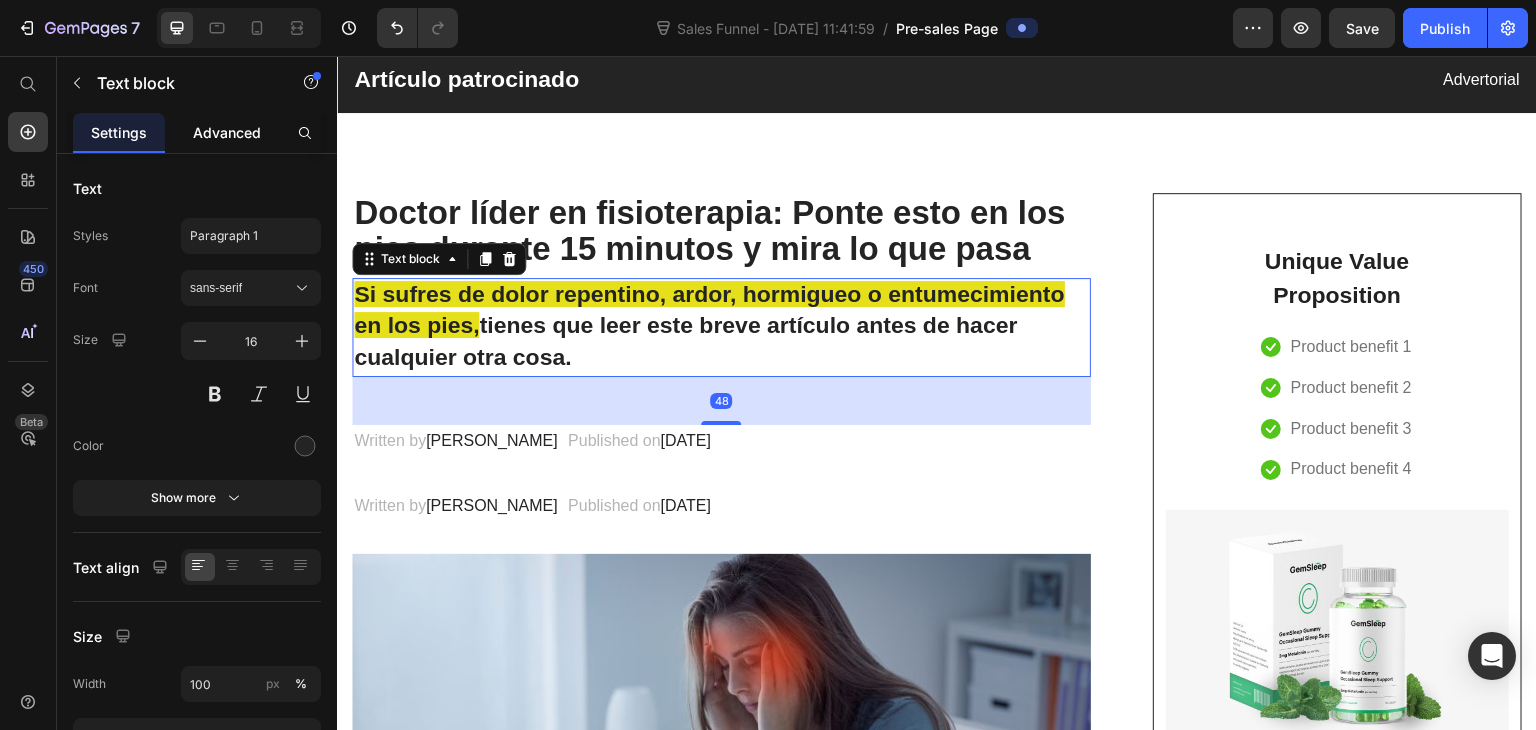 click on "Advanced" at bounding box center [227, 132] 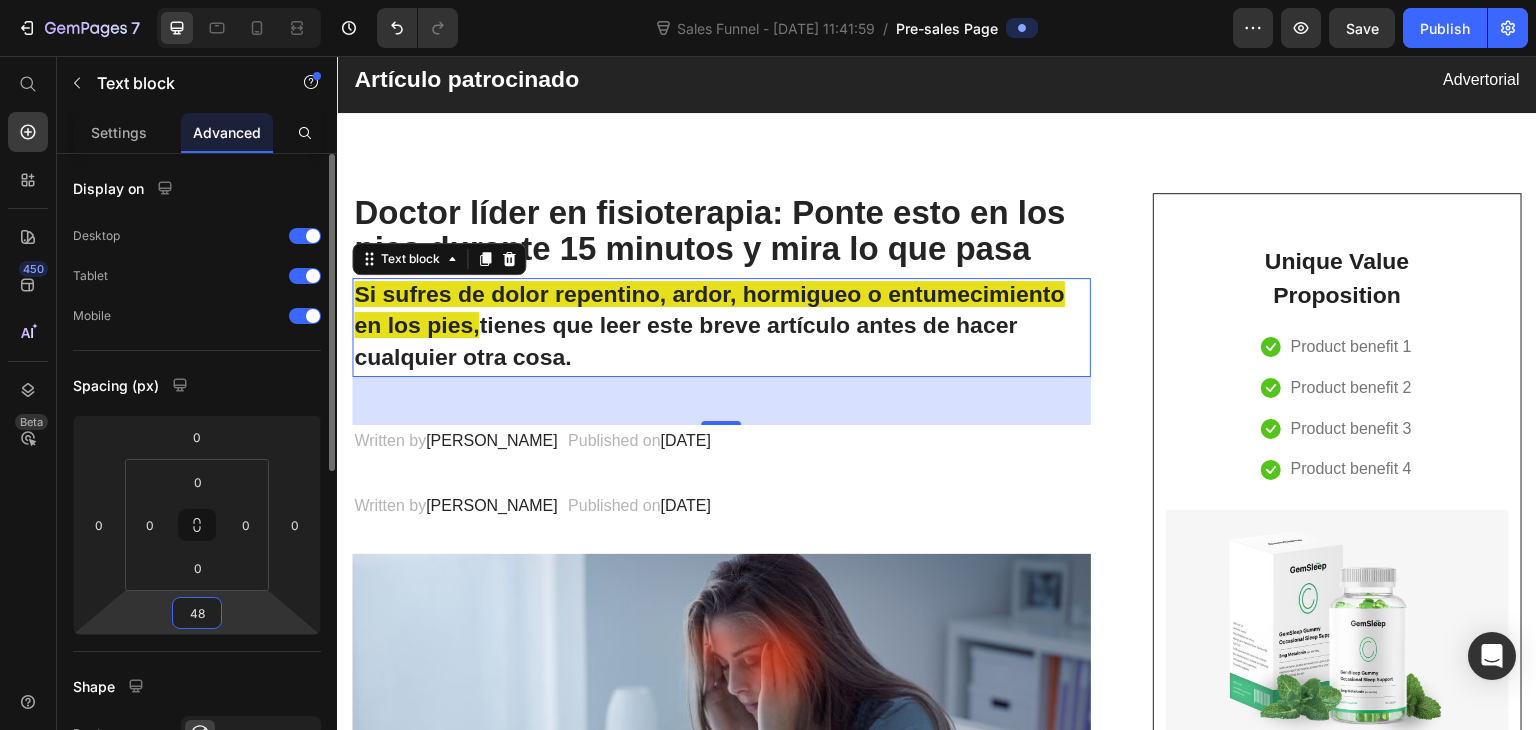 click on "48" at bounding box center (197, 613) 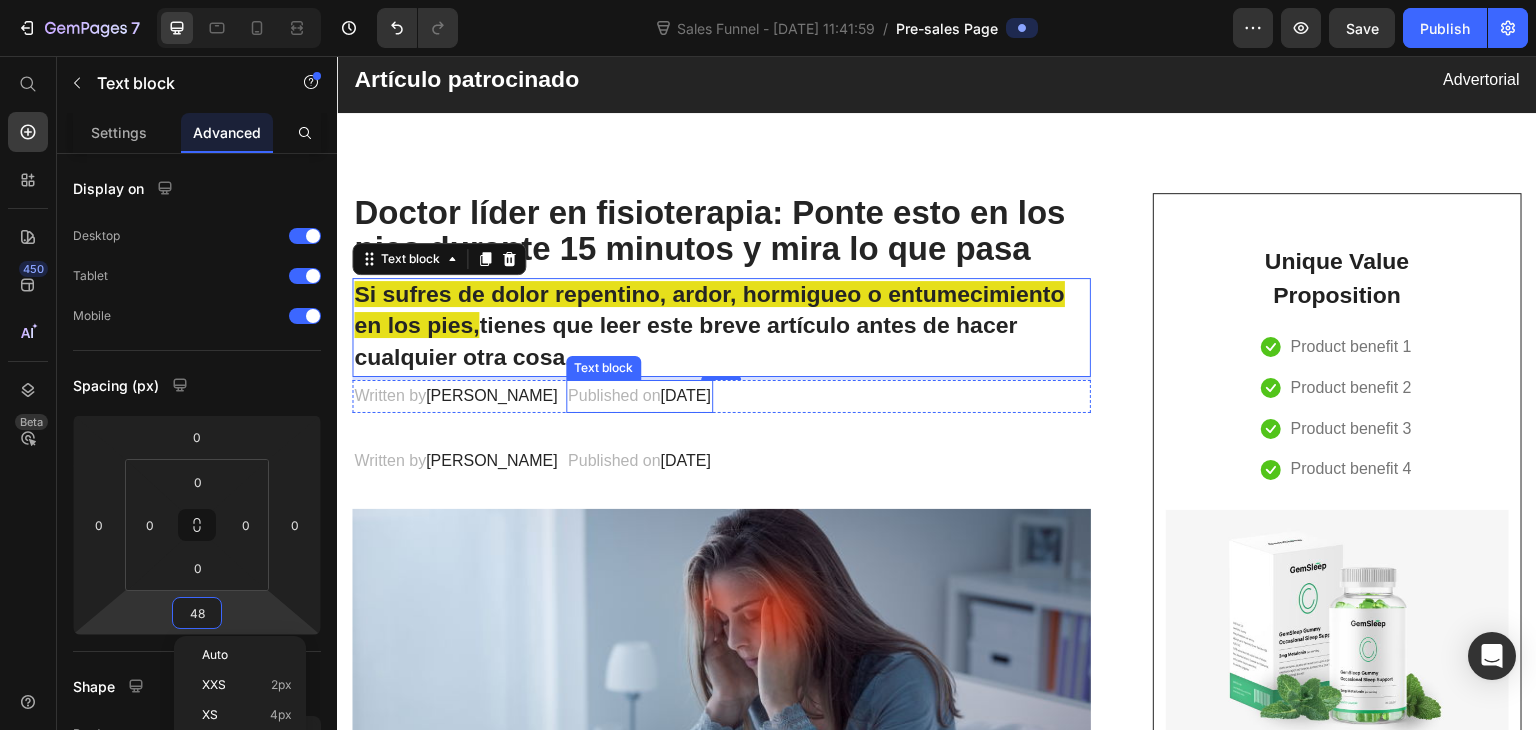 click on "Published on  [DATE]" at bounding box center [639, 396] 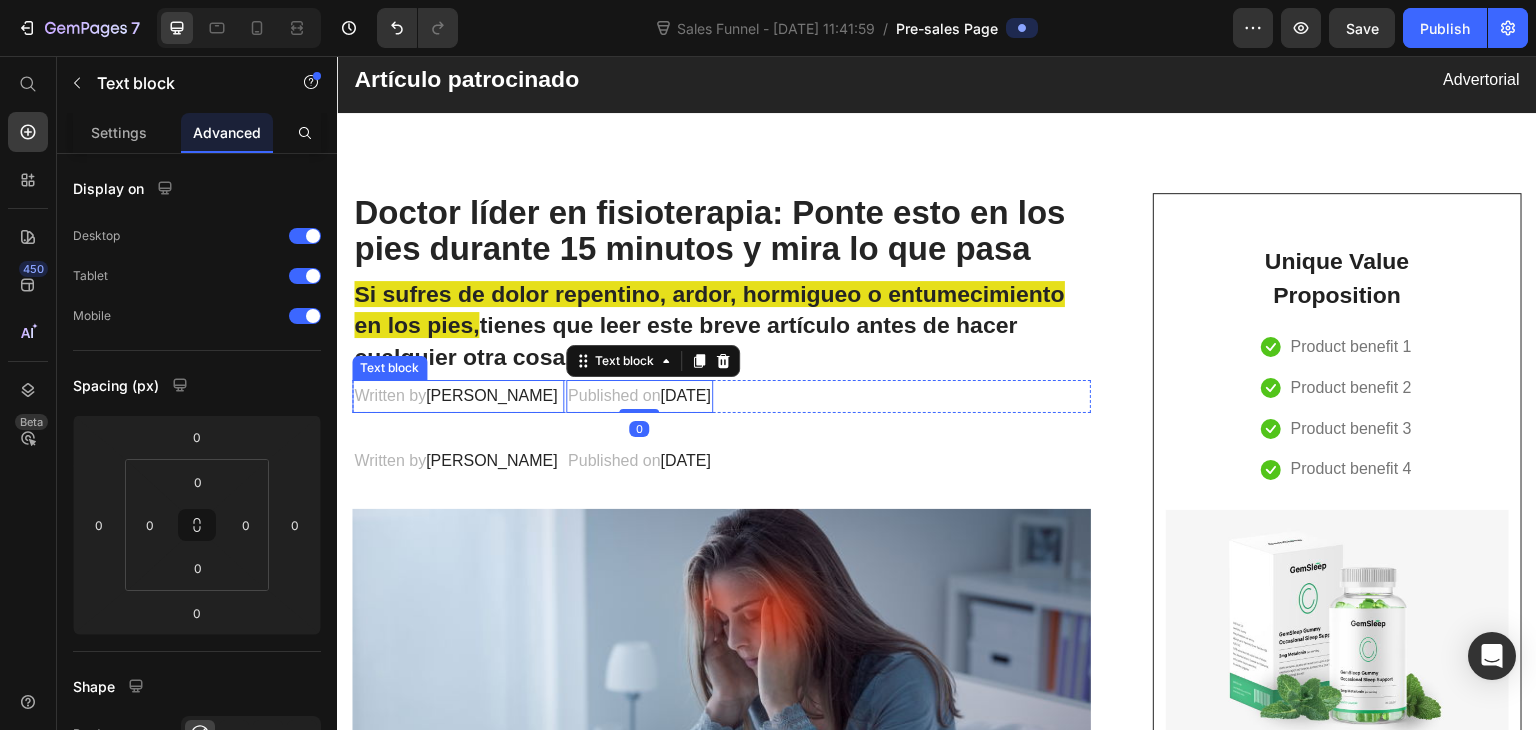 click on "[PERSON_NAME]" at bounding box center (492, 395) 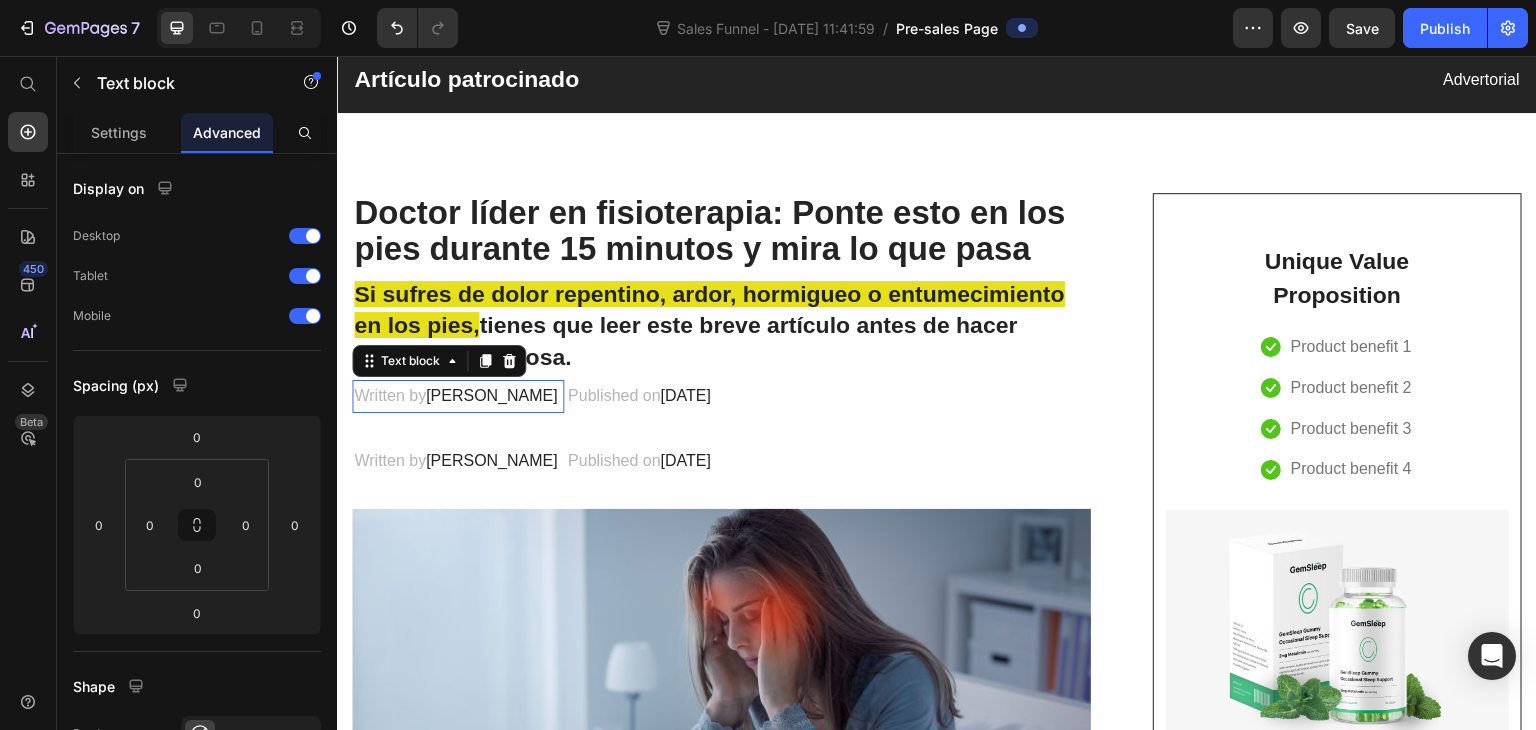 click on "[PERSON_NAME]" at bounding box center (492, 395) 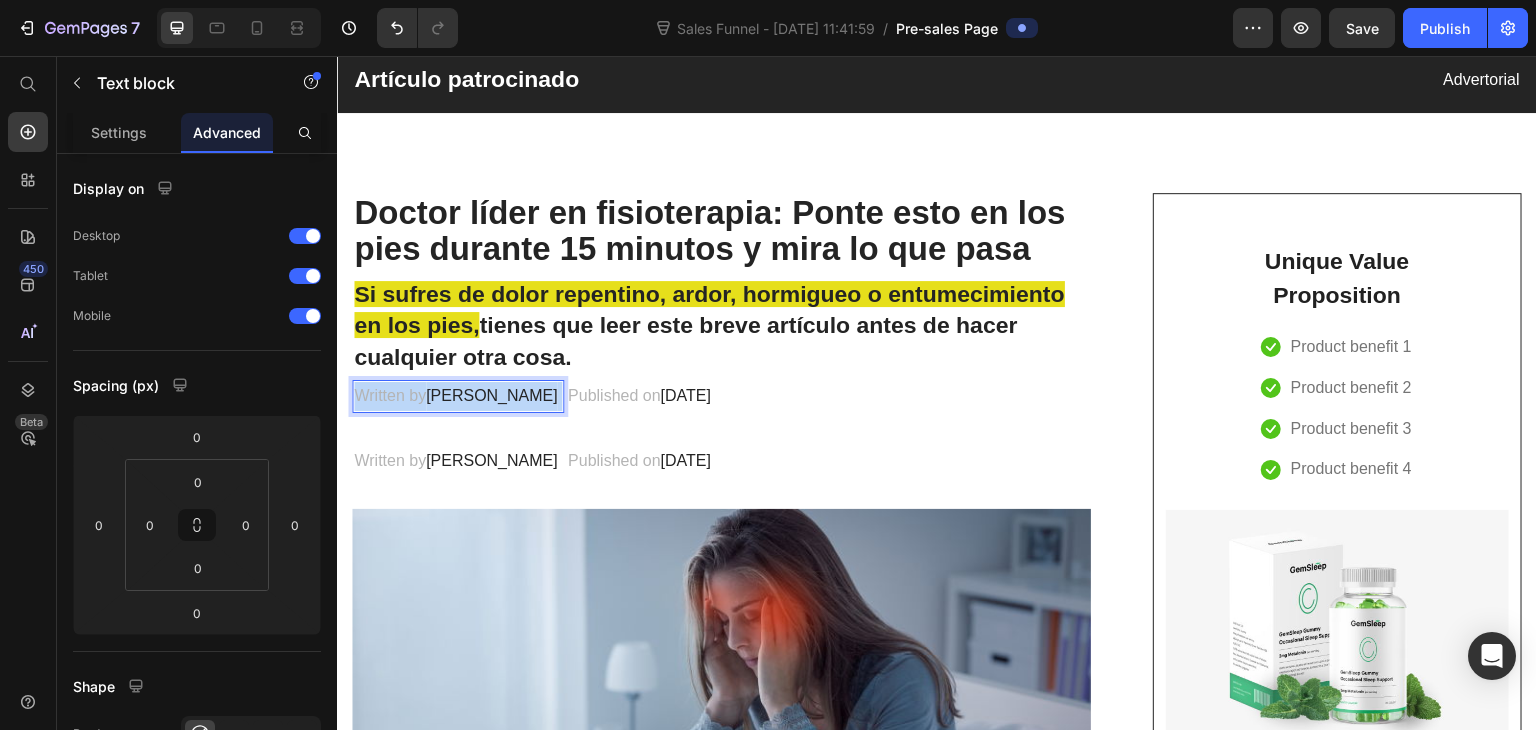 click on "[PERSON_NAME]" at bounding box center (492, 395) 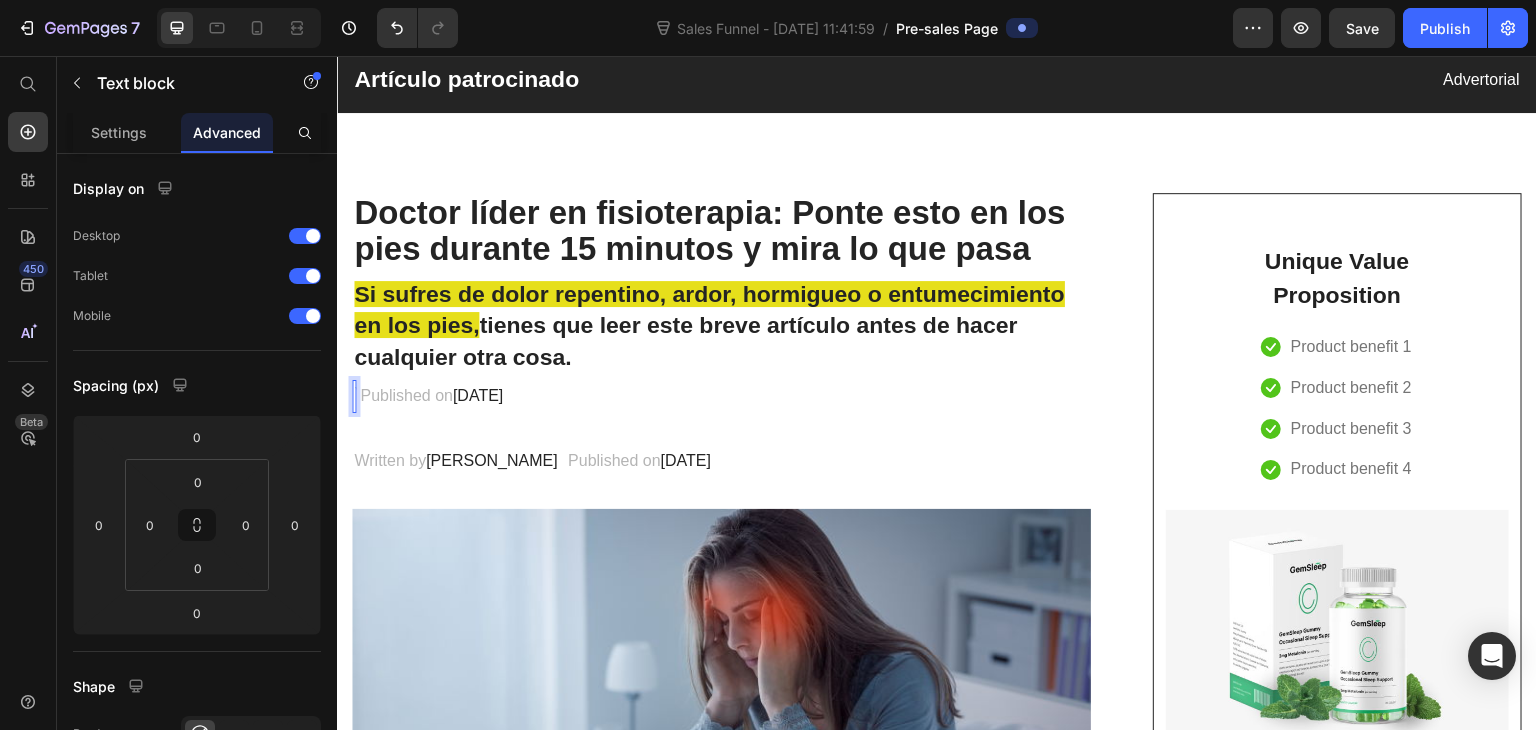 scroll, scrollTop: 36, scrollLeft: 0, axis: vertical 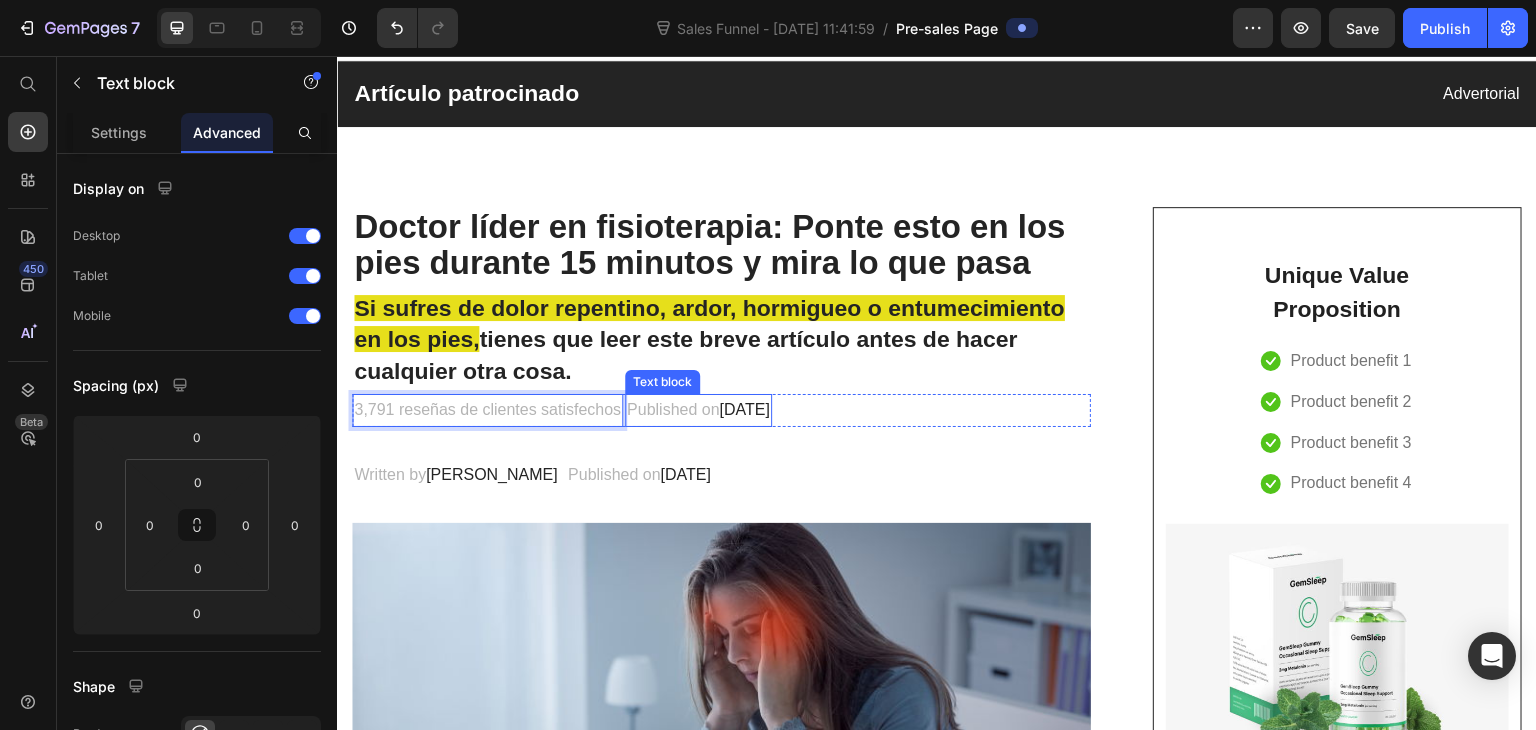 click on "Published on  [DATE]" at bounding box center [698, 410] 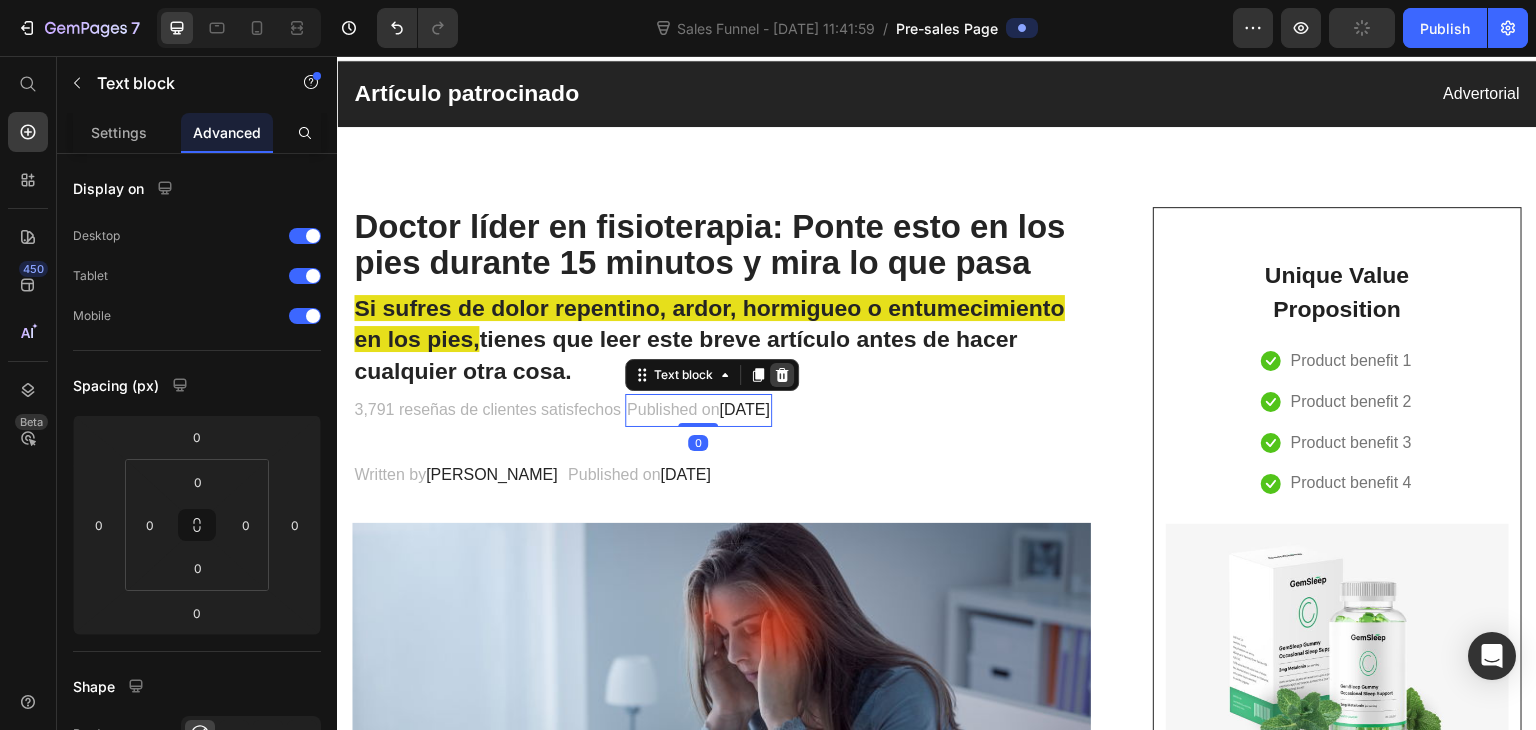 click 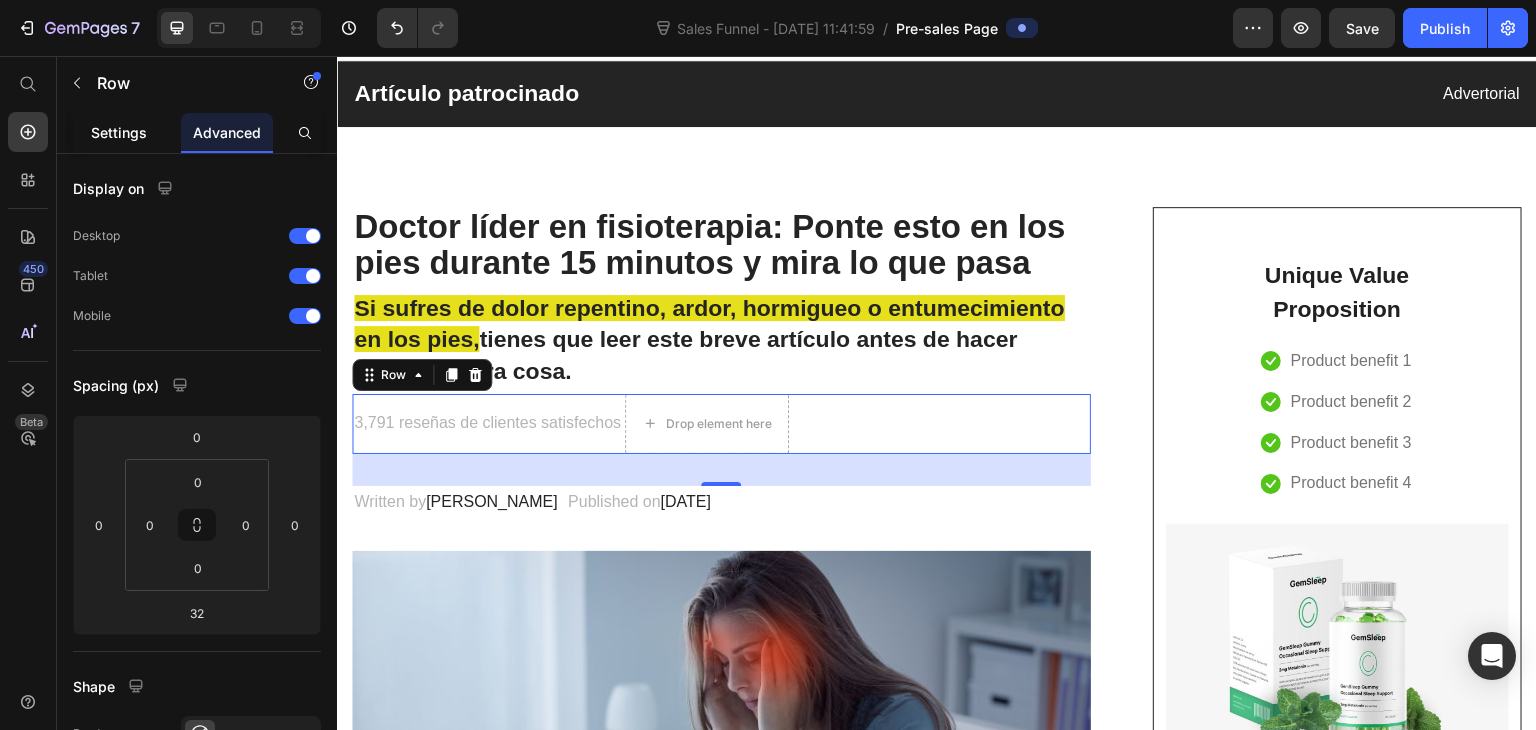 click on "Settings" at bounding box center (119, 132) 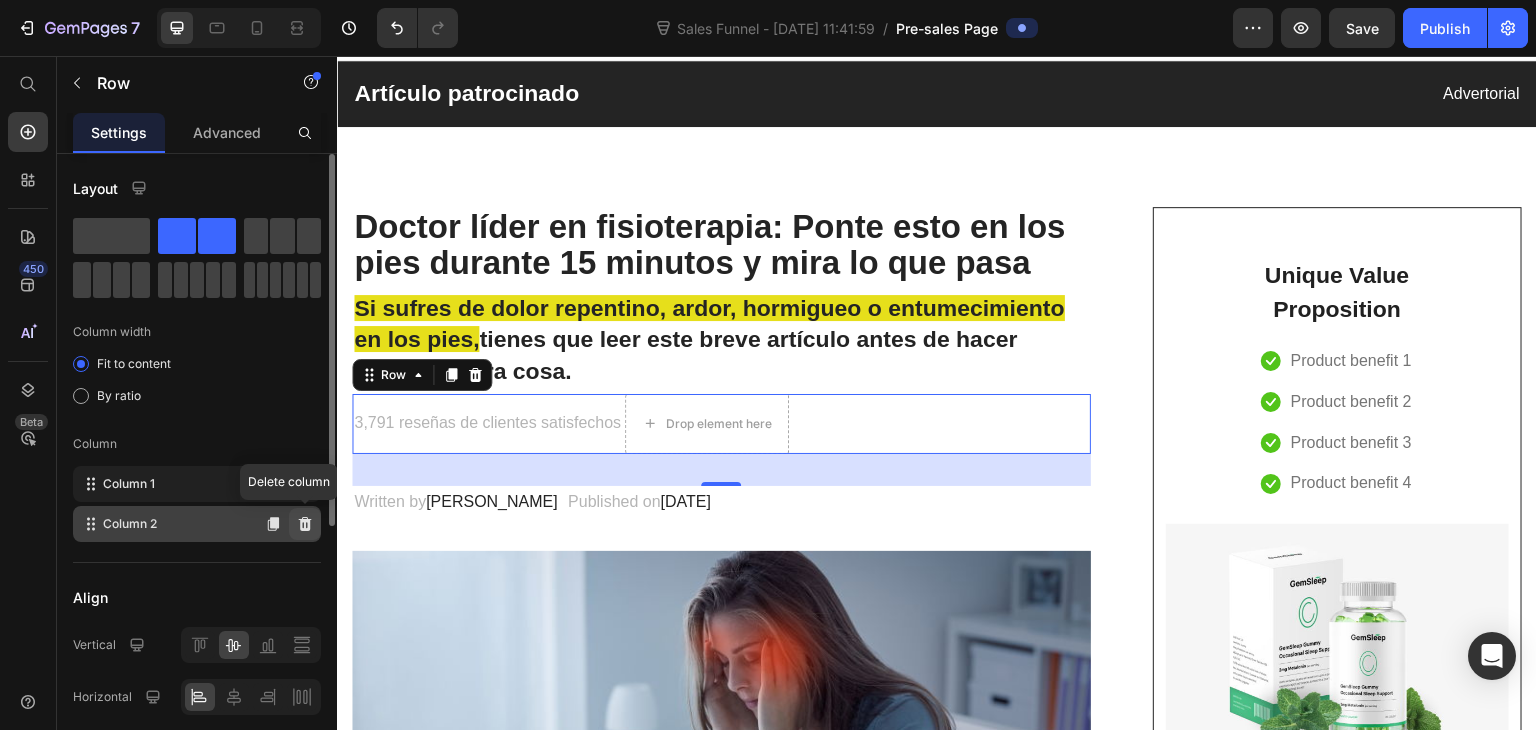 click 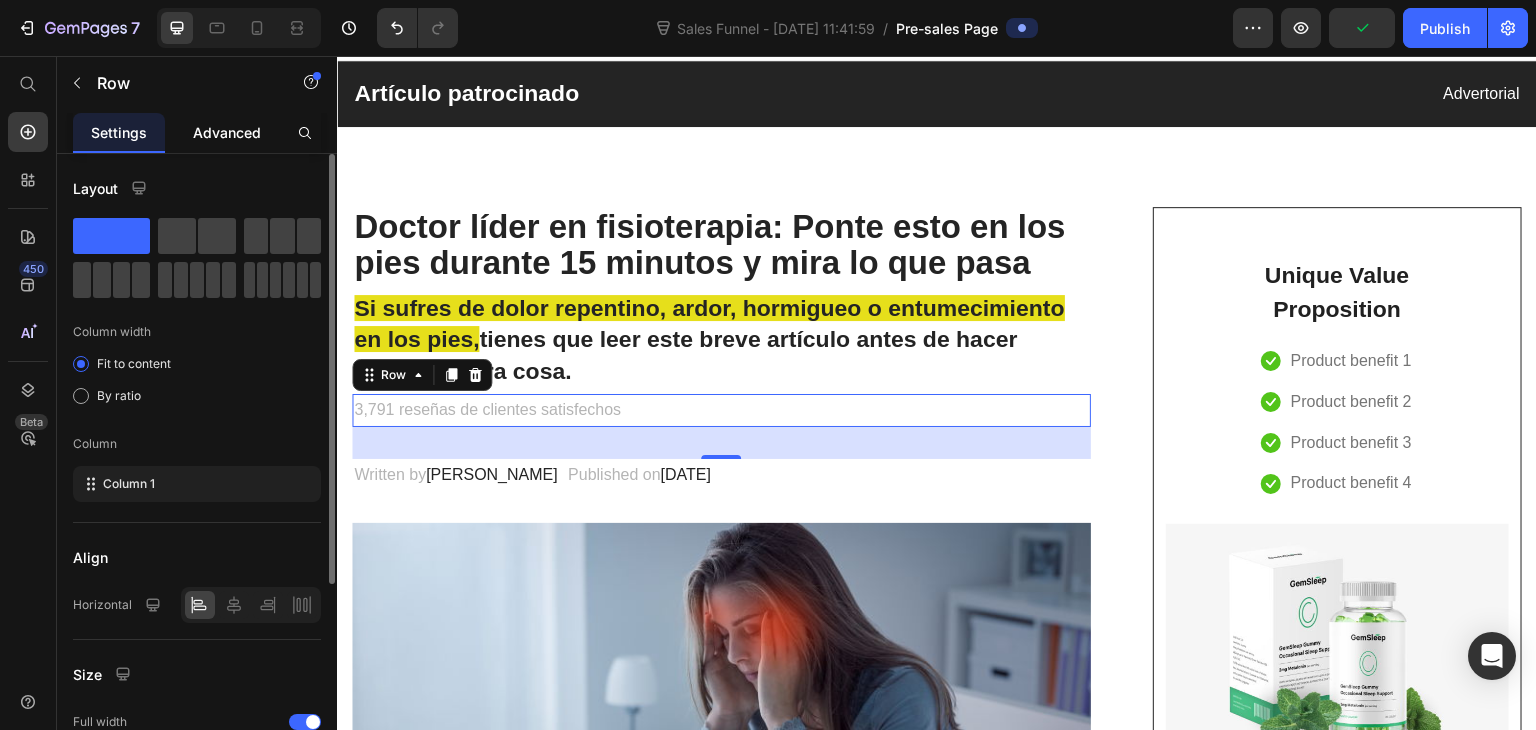 click on "Advanced" 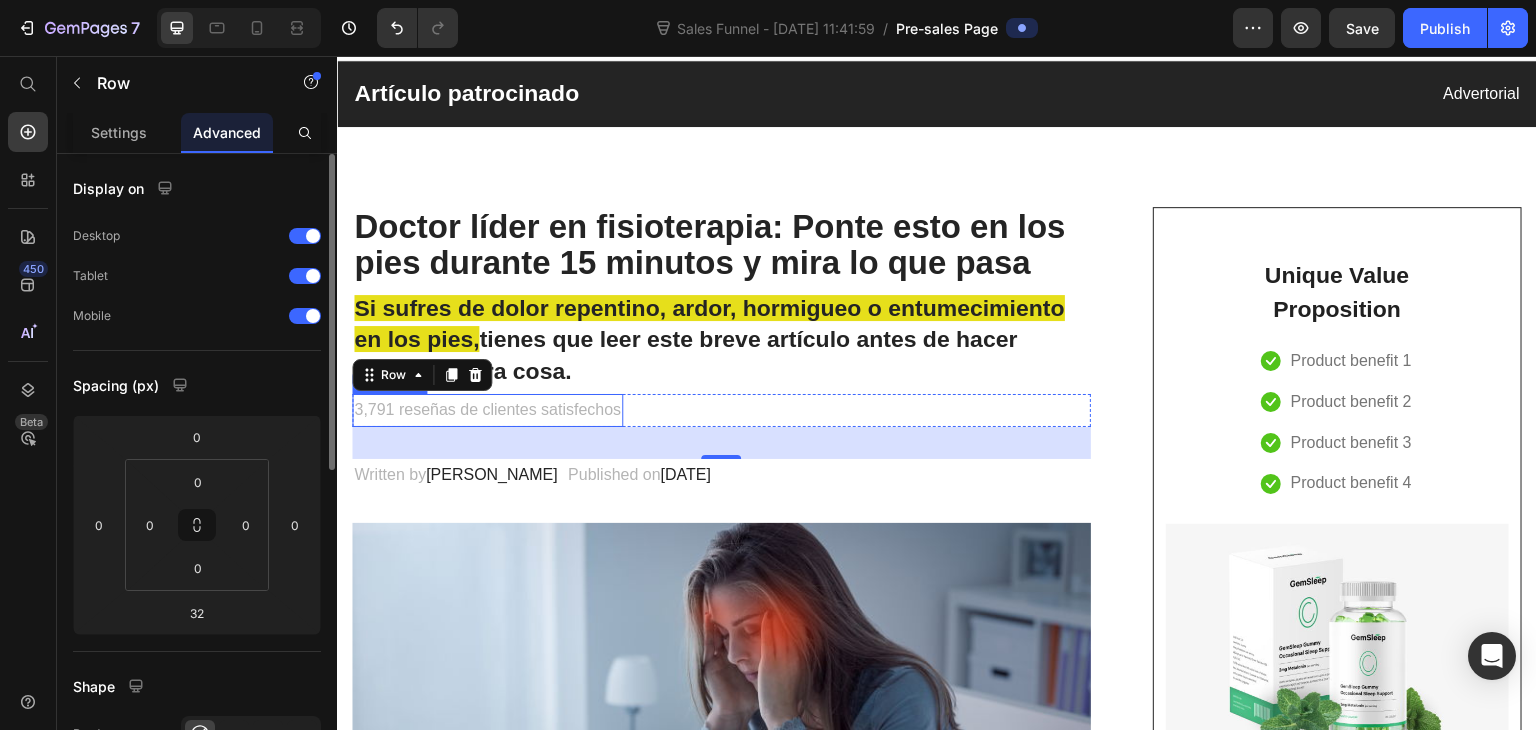 click on "3,791 reseñas de clientes satisfechos" at bounding box center [487, 410] 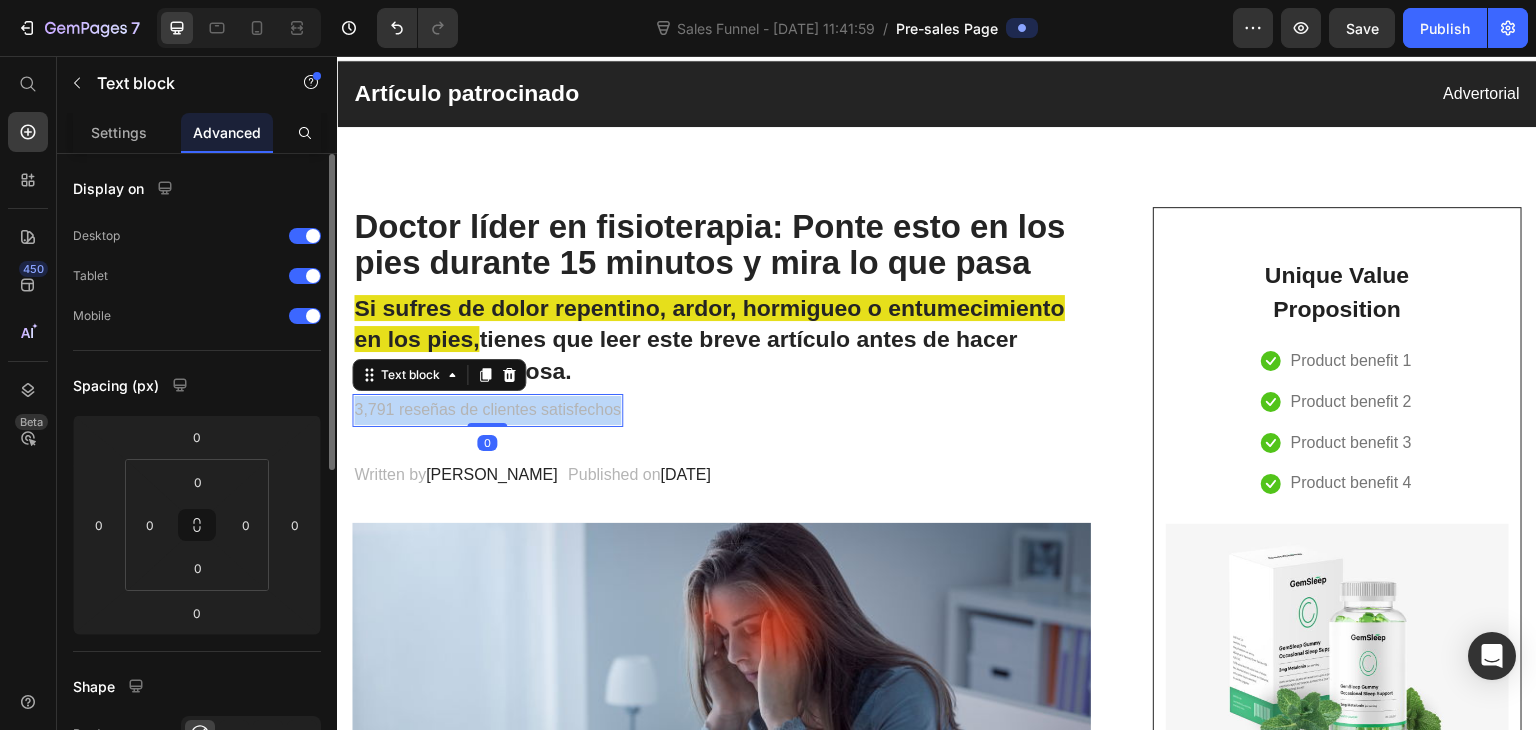 click on "3,791 reseñas de clientes satisfechos" at bounding box center (487, 410) 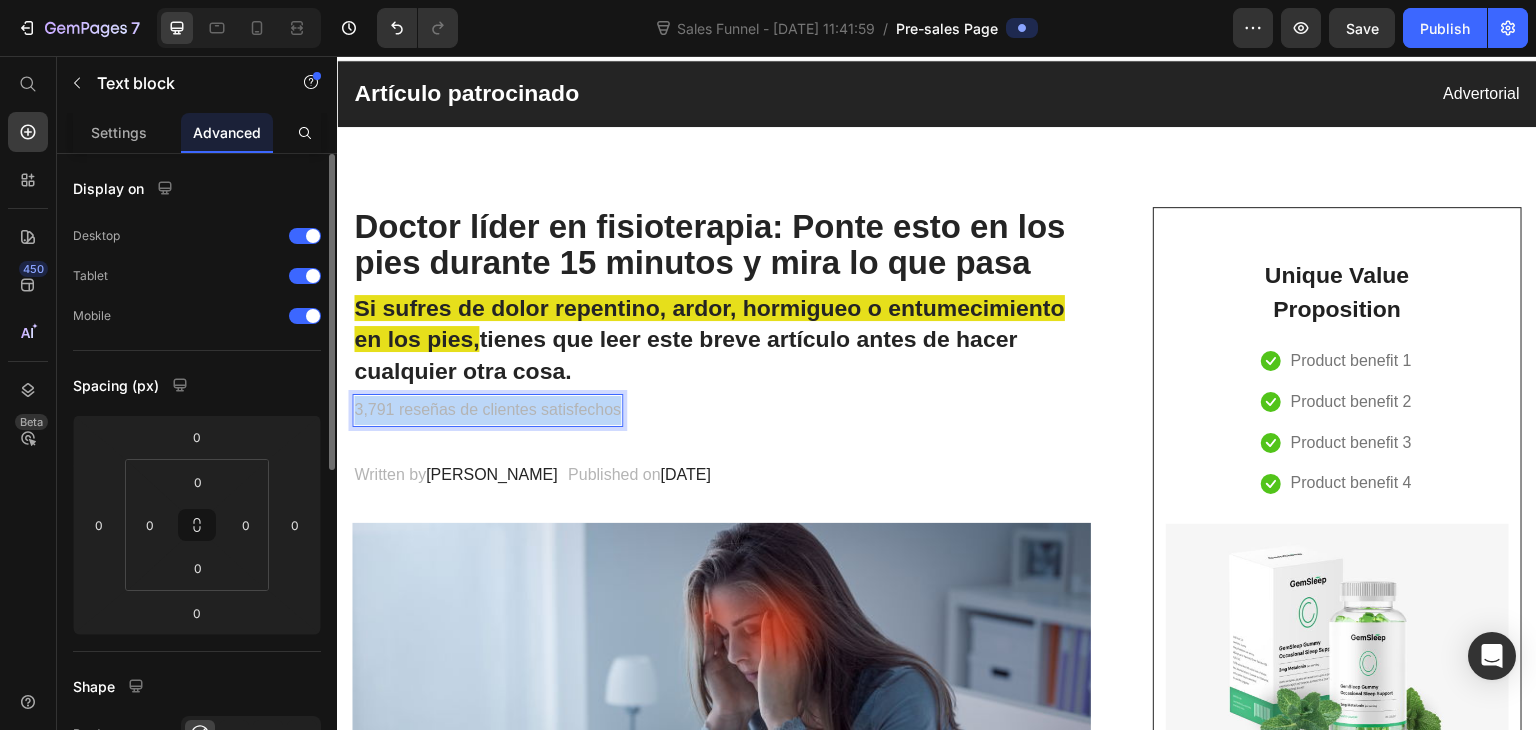 click on "3,791 reseñas de clientes satisfechos" at bounding box center (487, 410) 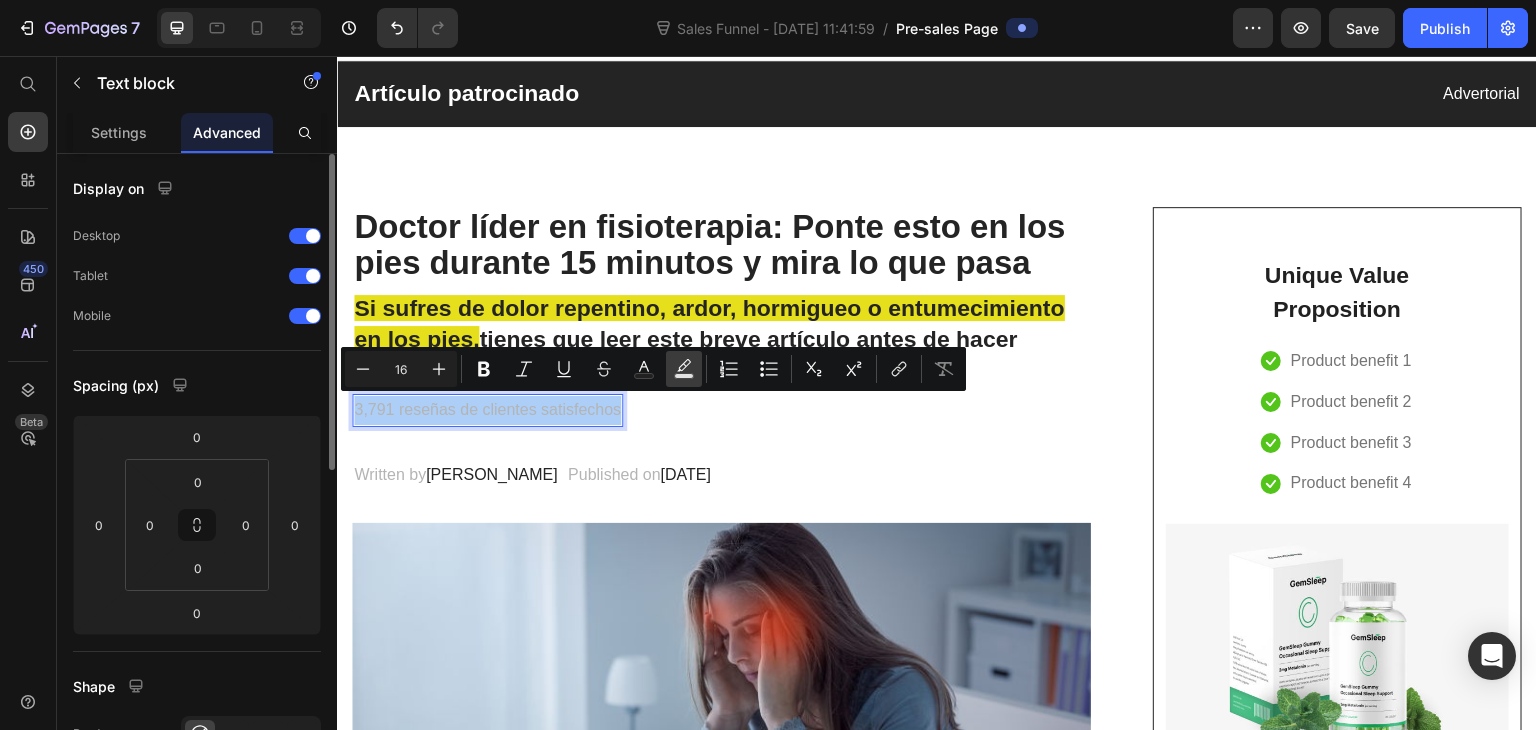 click 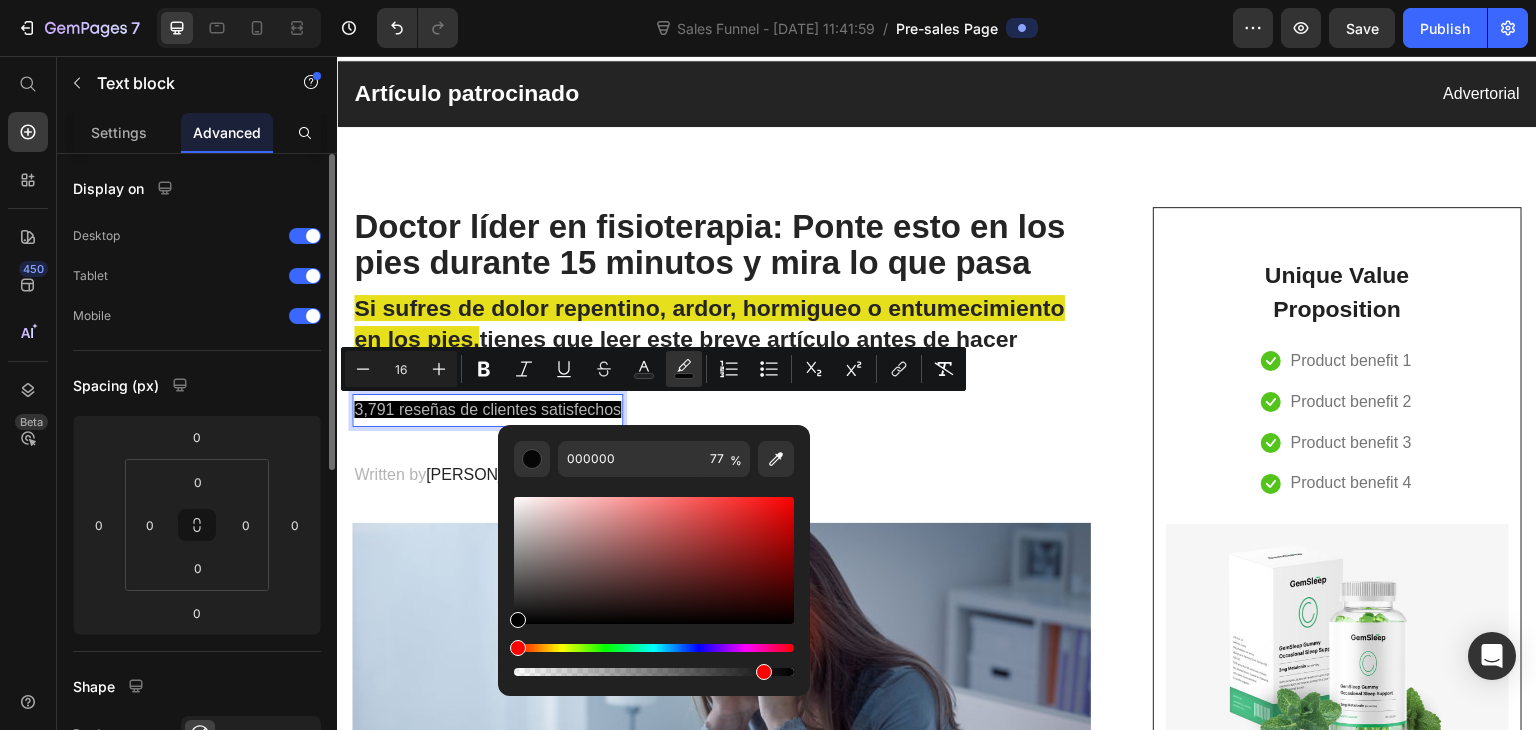 drag, startPoint x: 739, startPoint y: 669, endPoint x: 760, endPoint y: 669, distance: 21 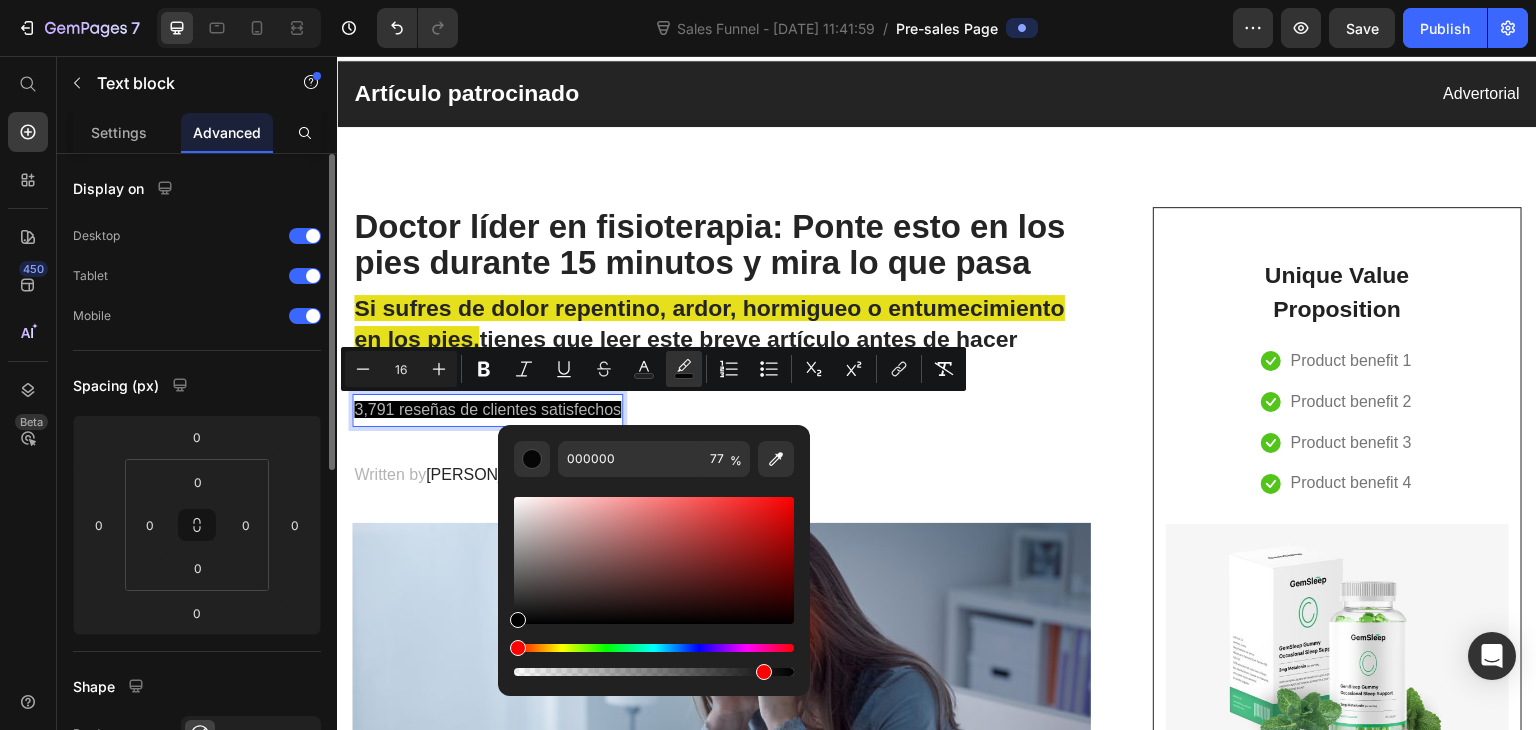 click at bounding box center [764, 672] 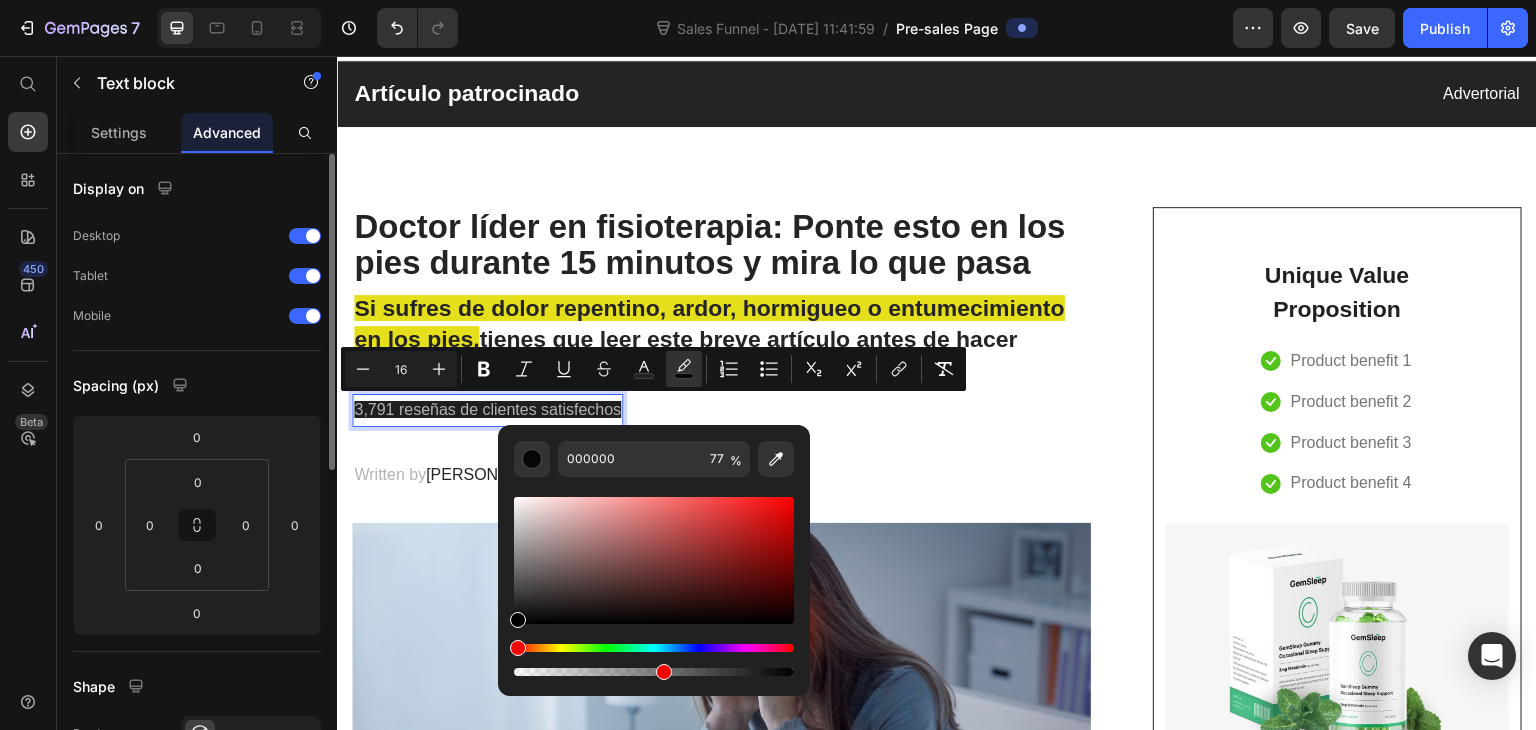 drag, startPoint x: 760, startPoint y: 669, endPoint x: 647, endPoint y: 681, distance: 113.63538 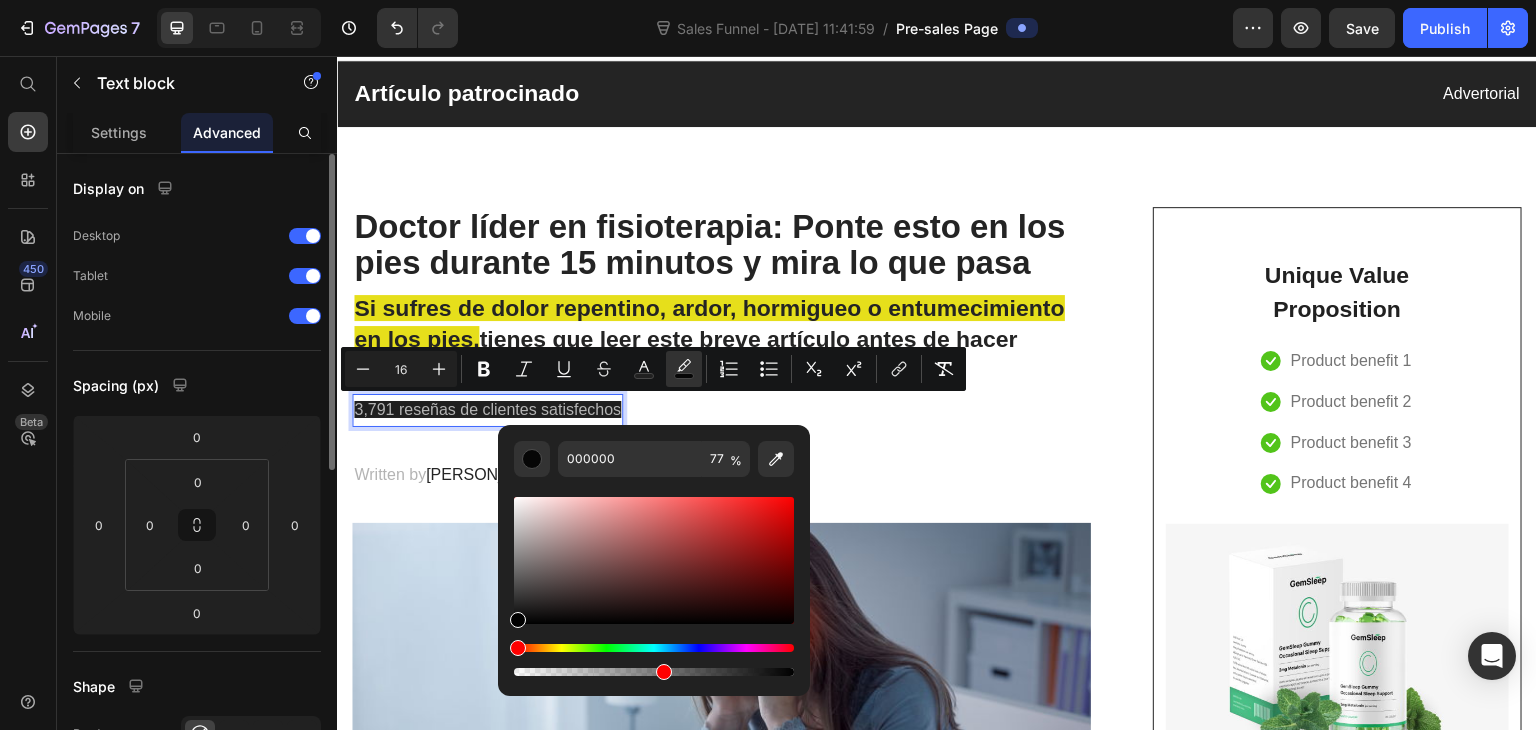 click on "000000 77 %" at bounding box center [654, 560] 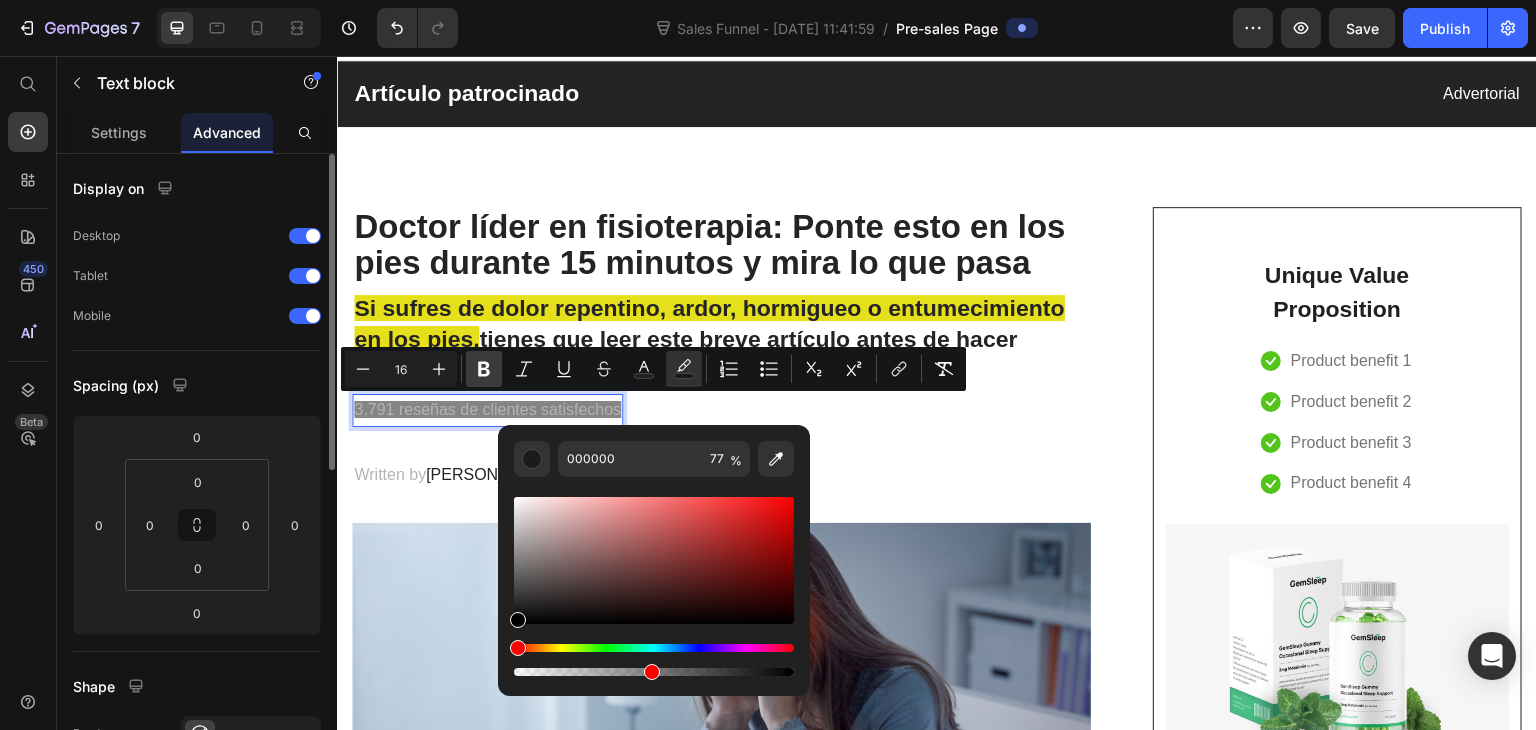 click 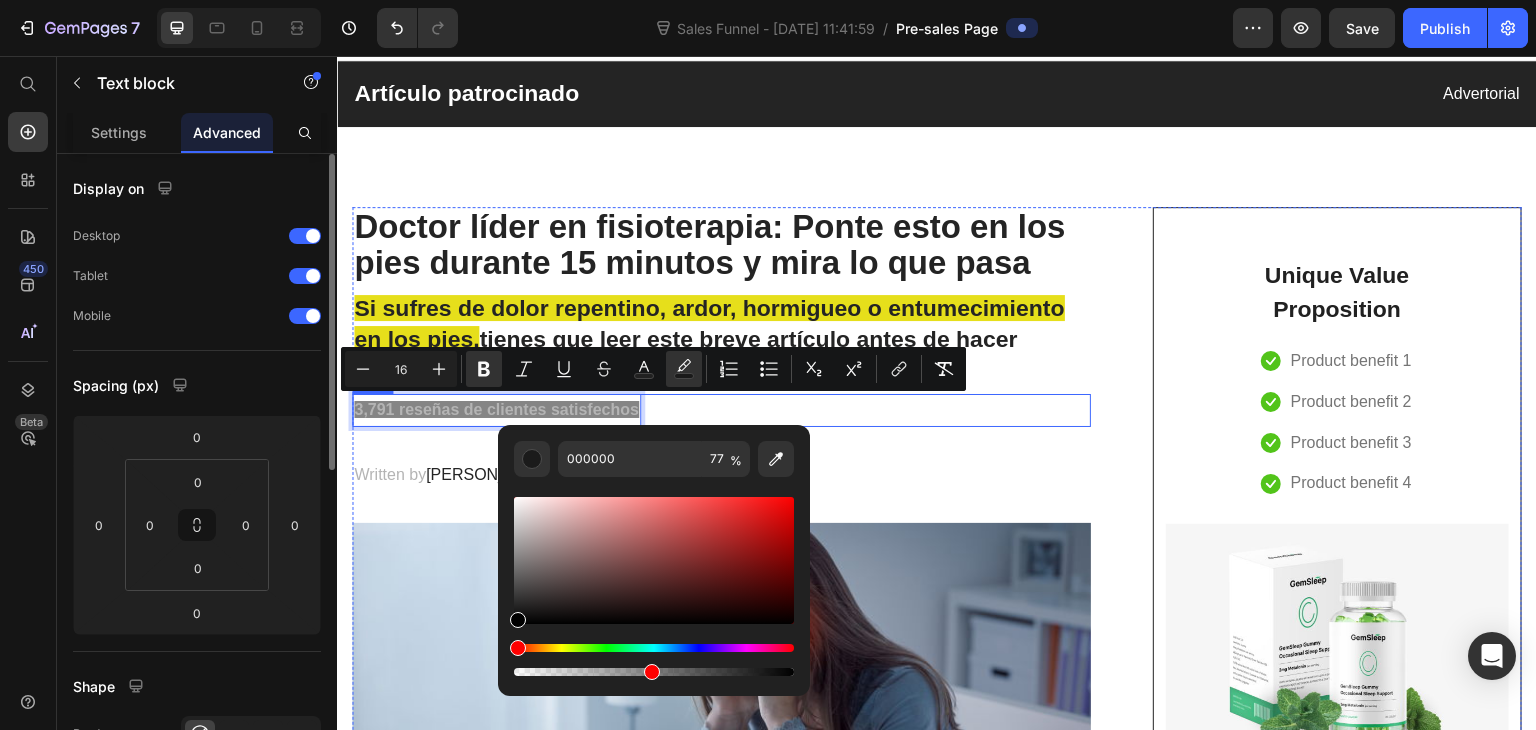 click on "3,791 reseñas de clientes satisfechos Text block   0 Row" at bounding box center [721, 410] 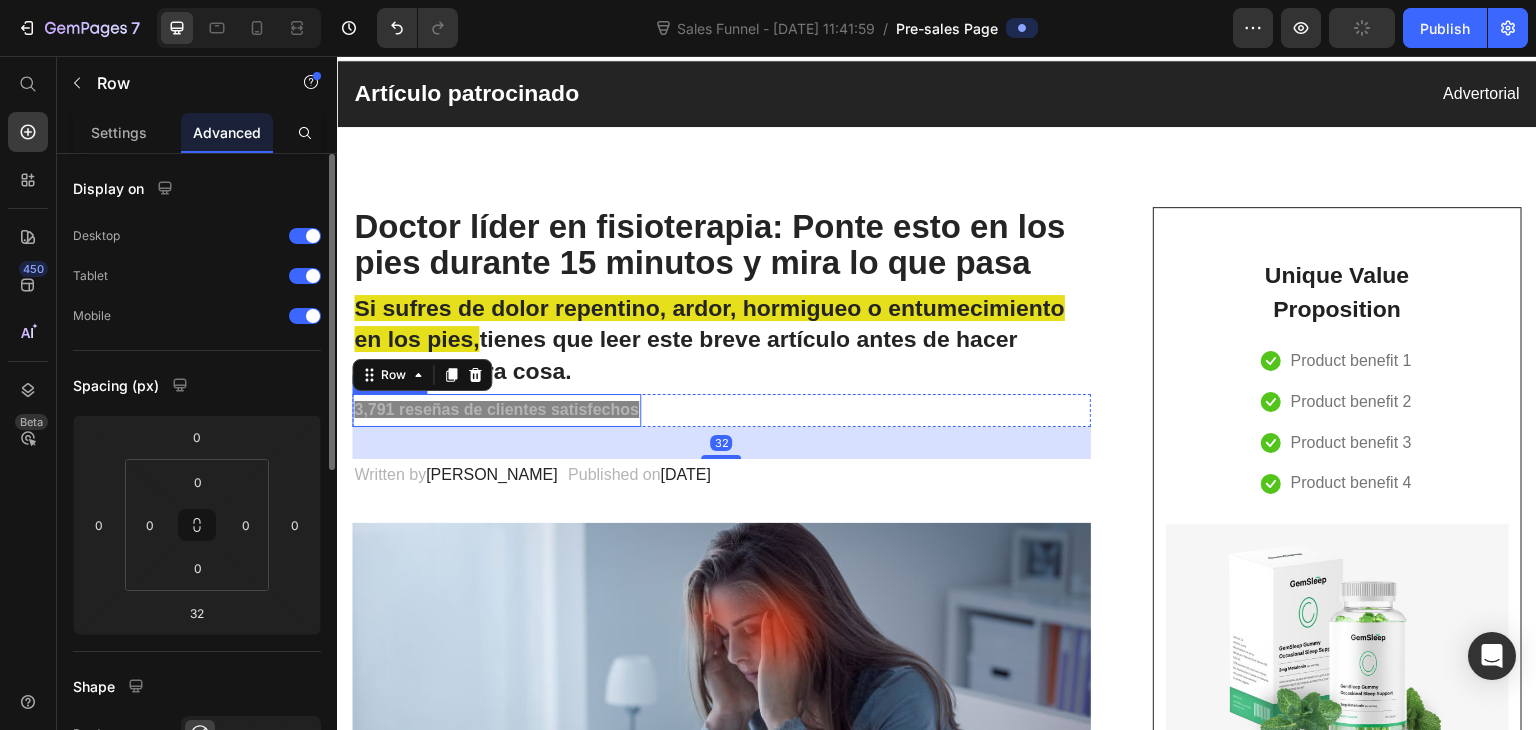 click on "3,791 reseñas de clientes satisfechos" at bounding box center [496, 409] 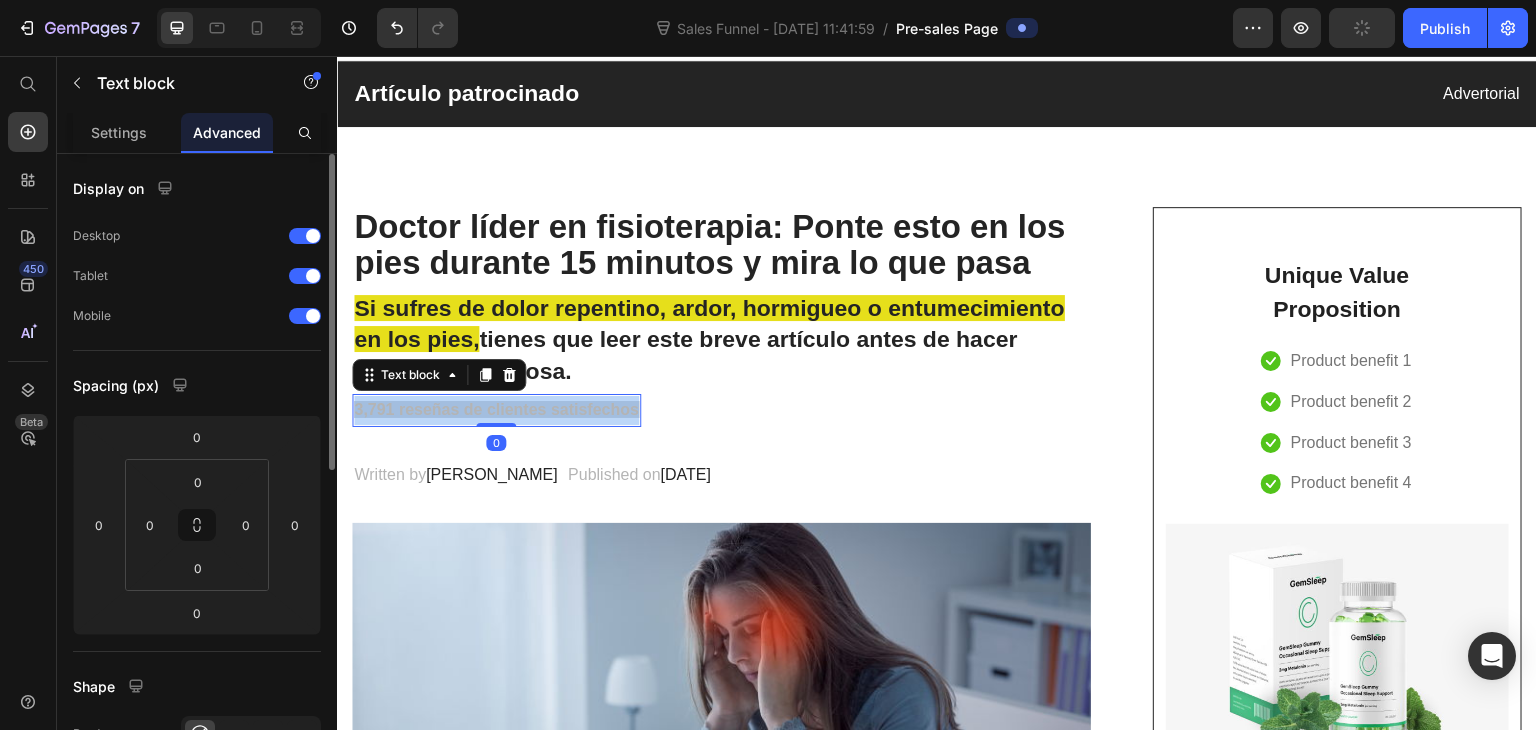 click on "3,791 reseñas de clientes satisfechos" at bounding box center (496, 409) 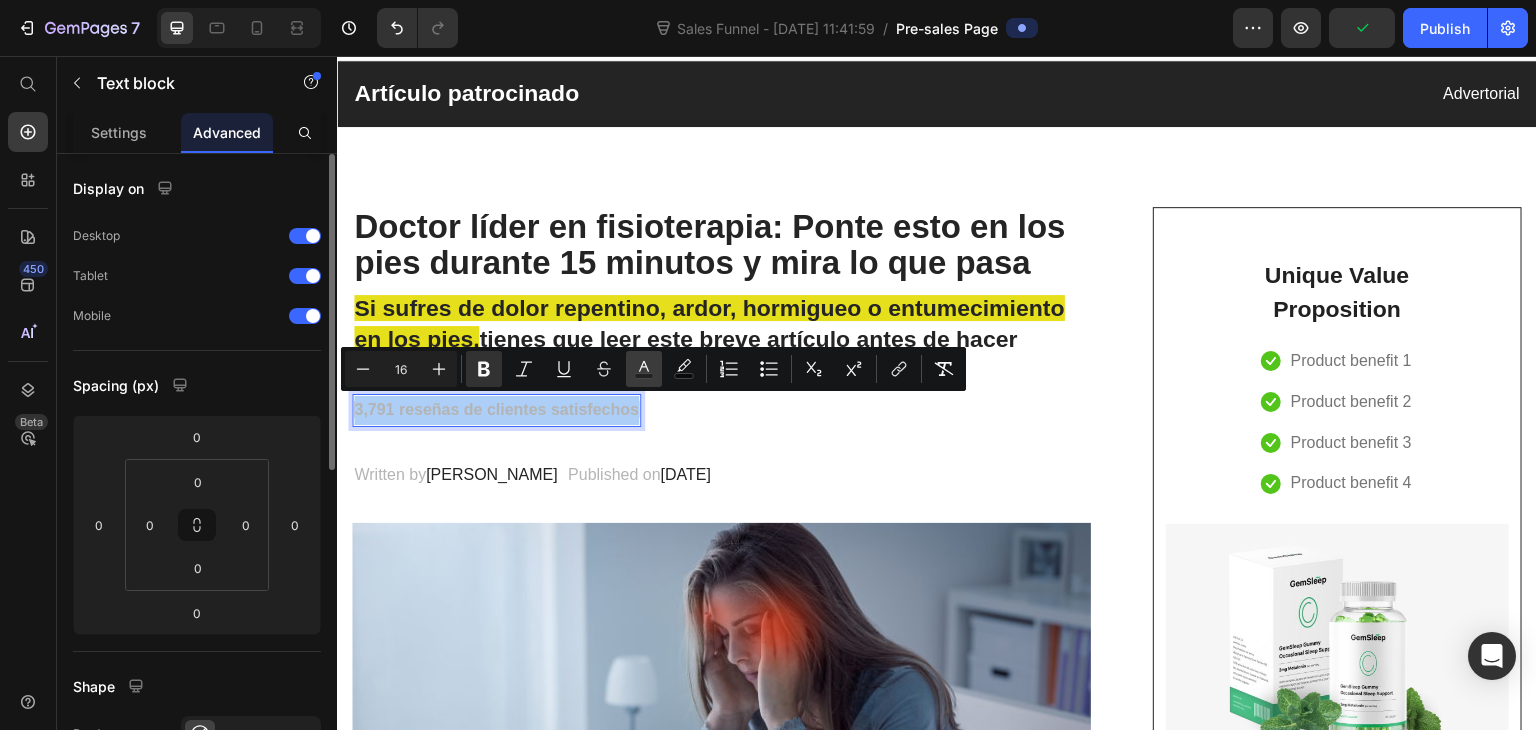 click 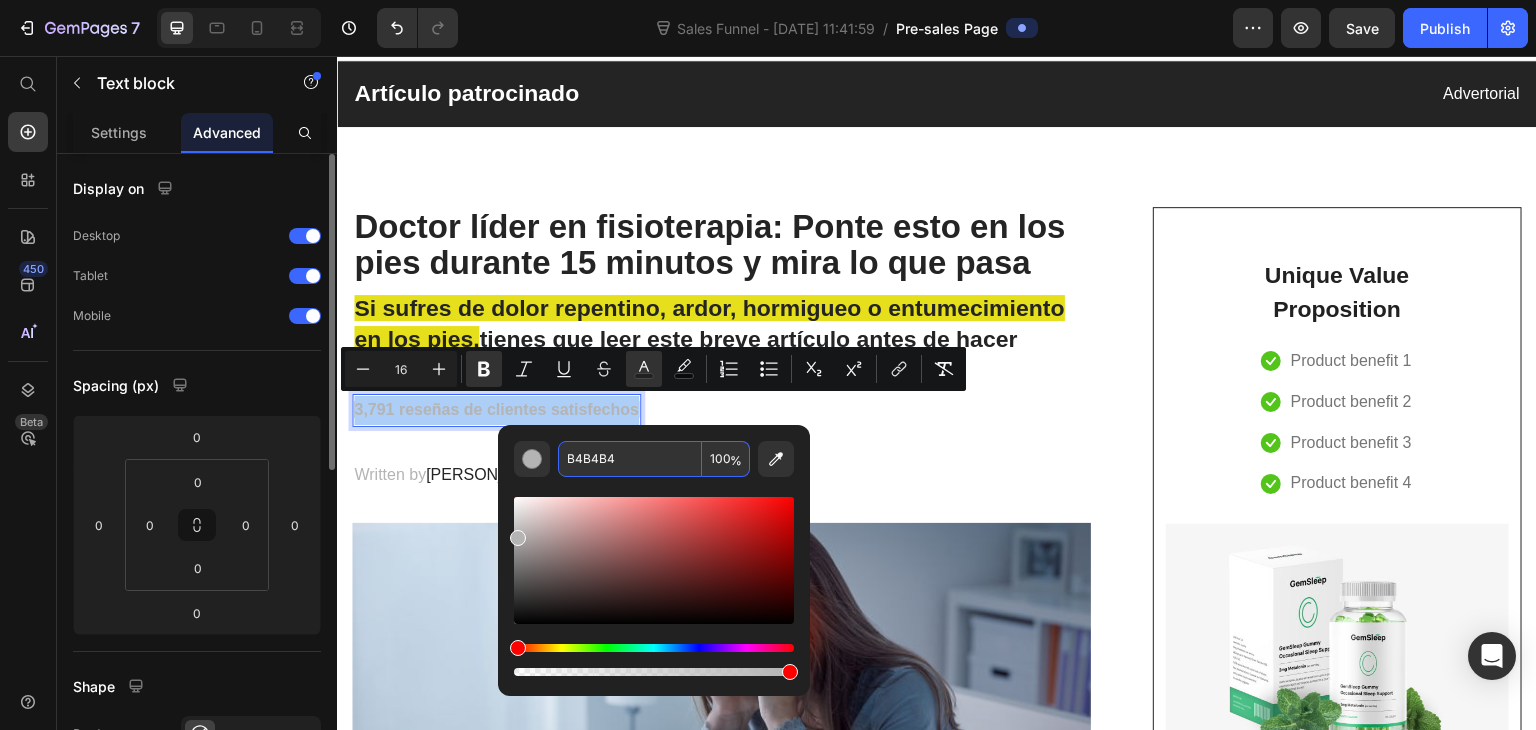 click on "B4B4B4" at bounding box center (630, 459) 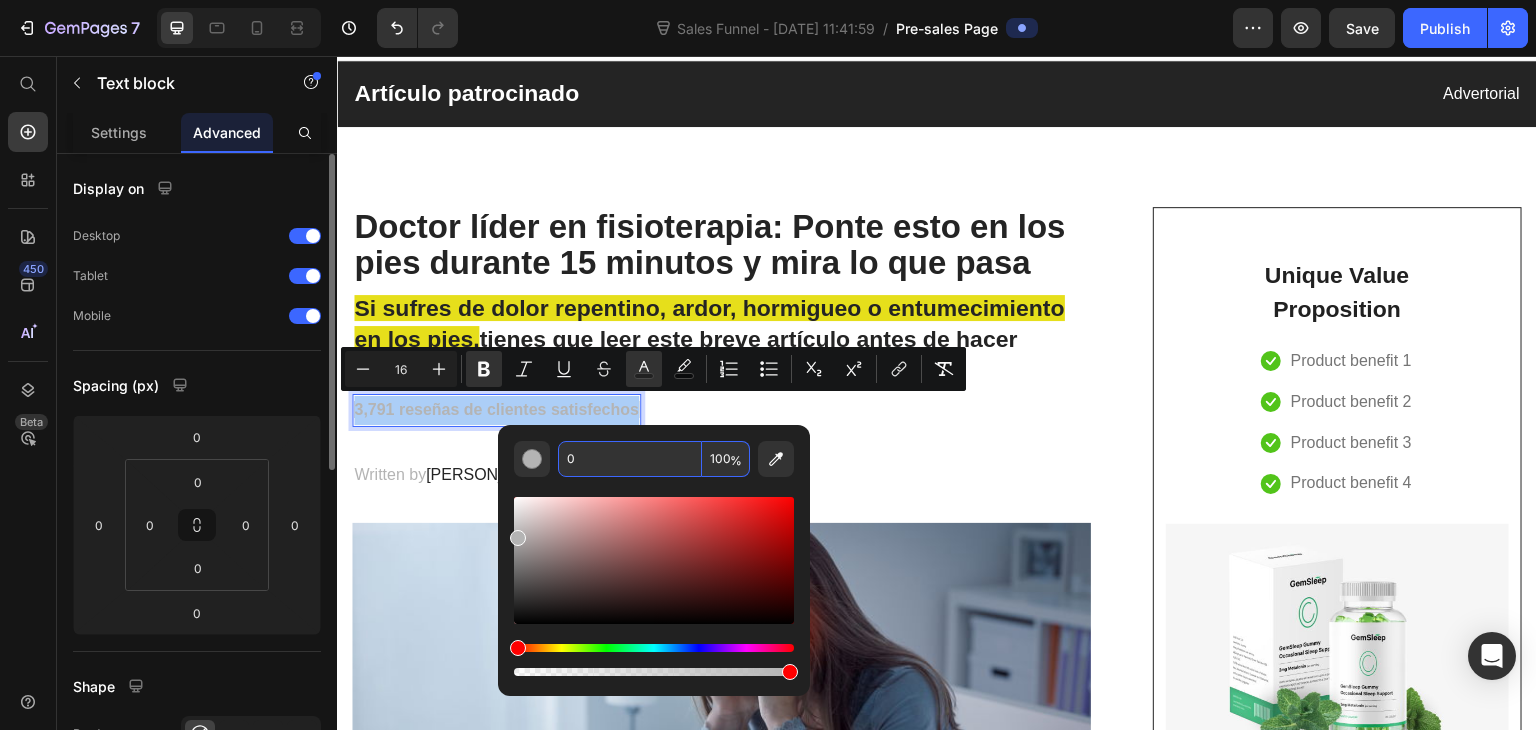 type on "0" 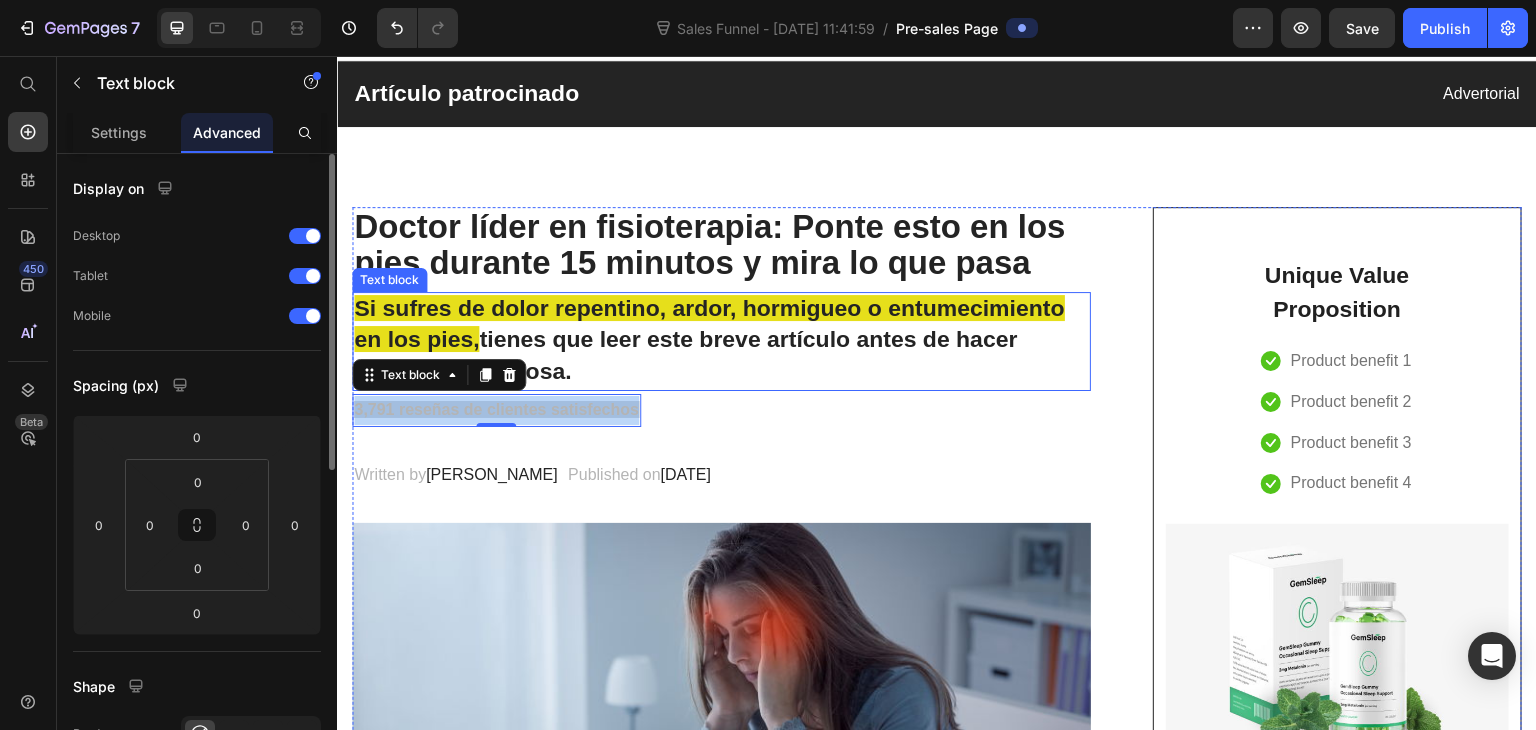 click on "Si sufres de dolor repentino, ardor, hormigueo o entumecimiento en los pies,  tienes que leer este breve artículo antes de hacer cualquier otra cosa." at bounding box center (721, 341) 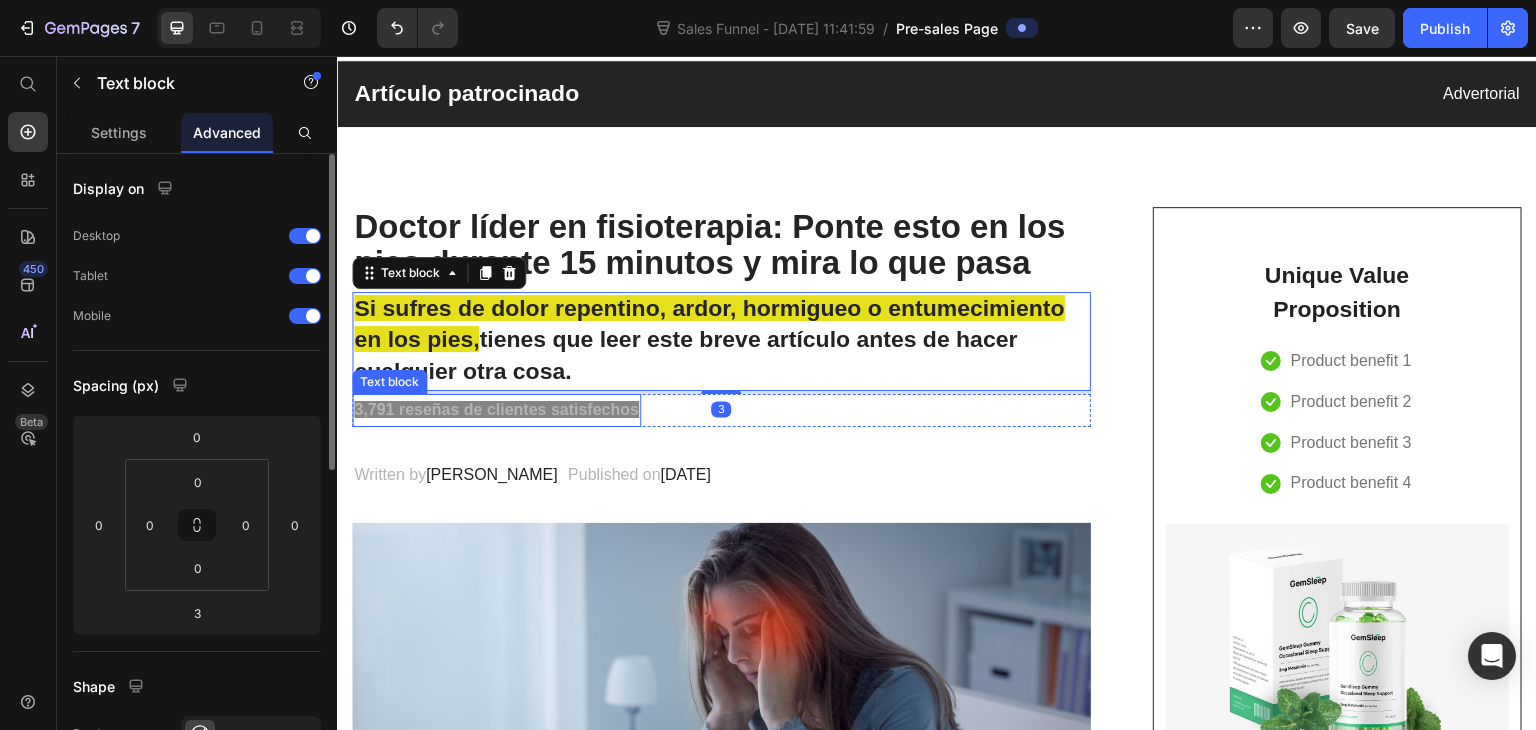 click on "3,791 reseñas de clientes satisfechos" at bounding box center [496, 409] 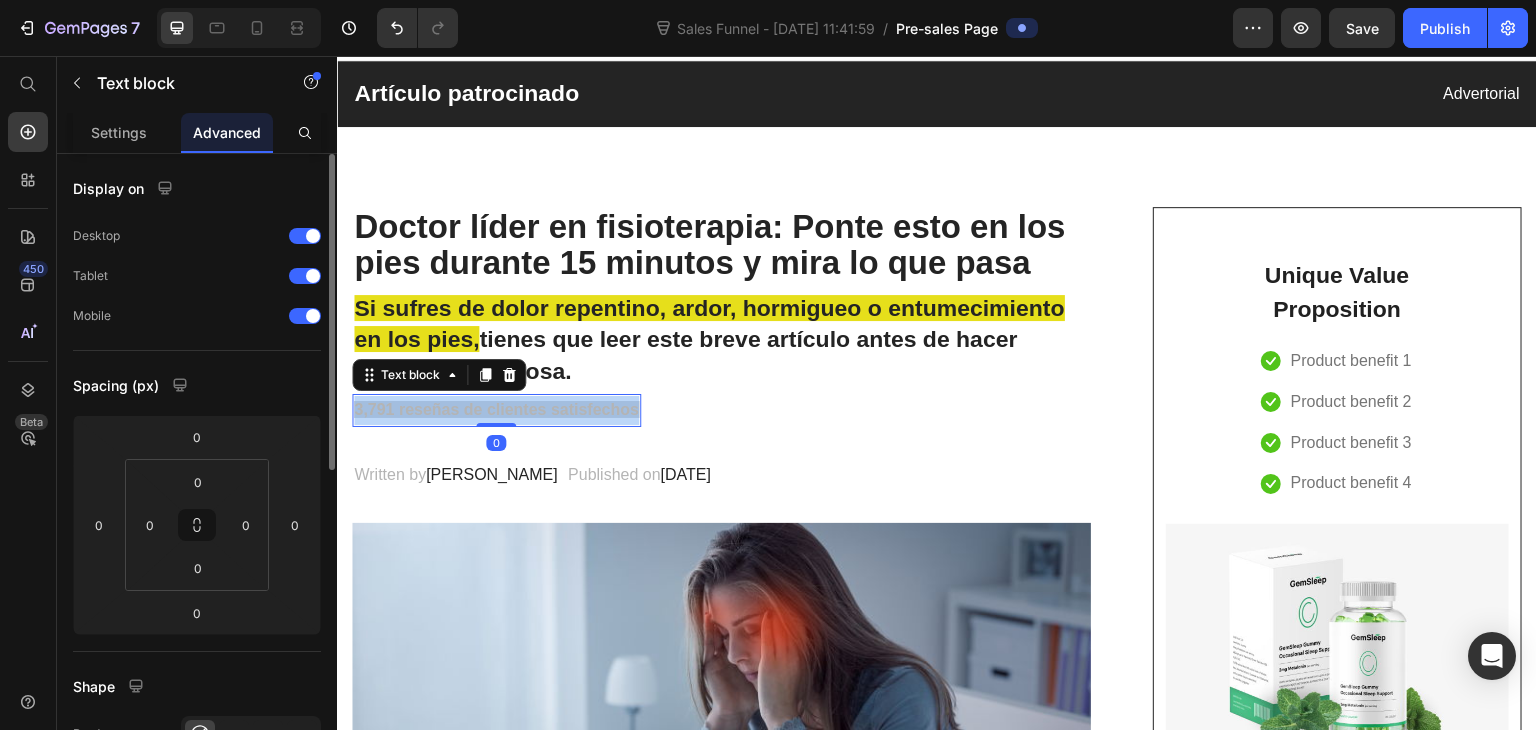 click on "3,791 reseñas de clientes satisfechos" at bounding box center [496, 409] 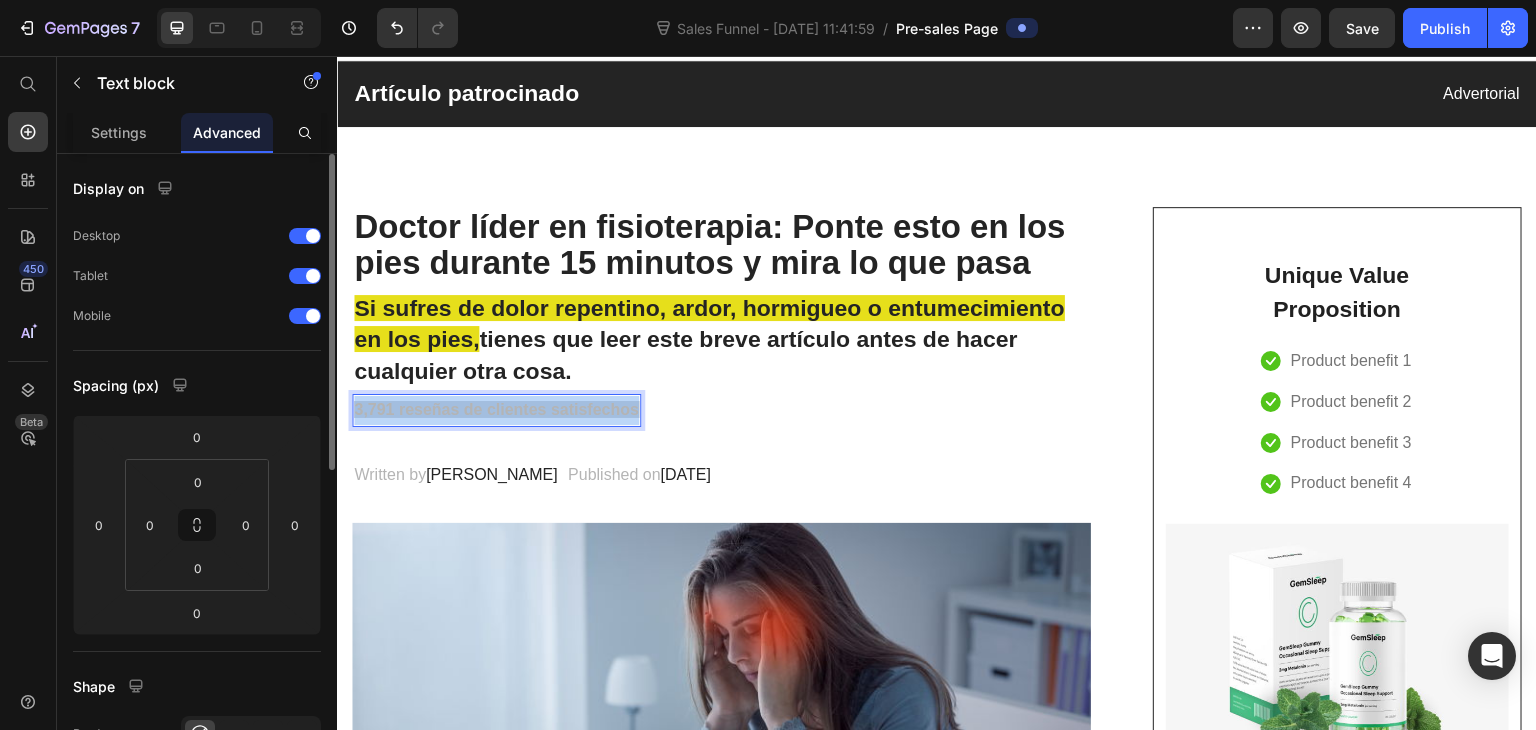 click on "3,791 reseñas de clientes satisfechos" at bounding box center [496, 409] 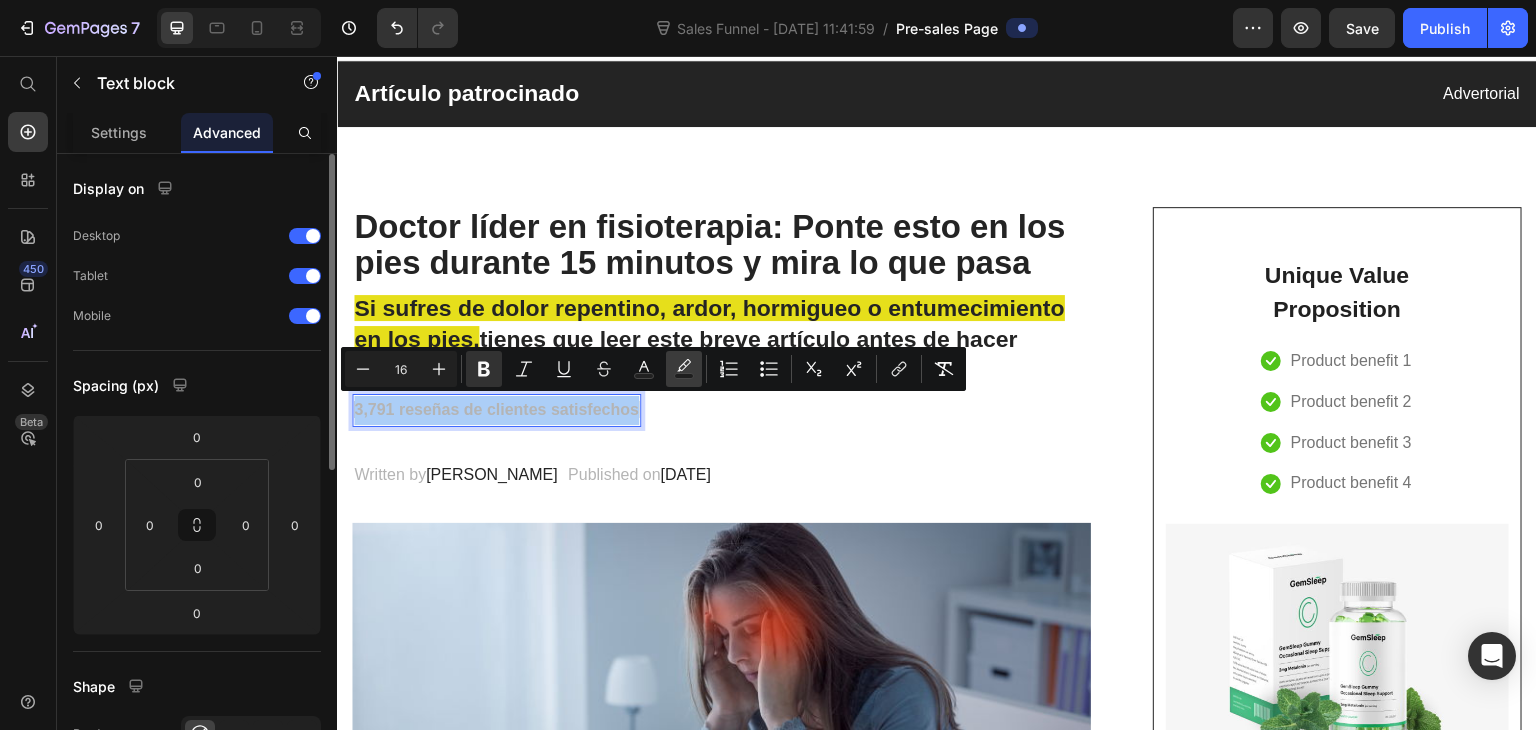 click 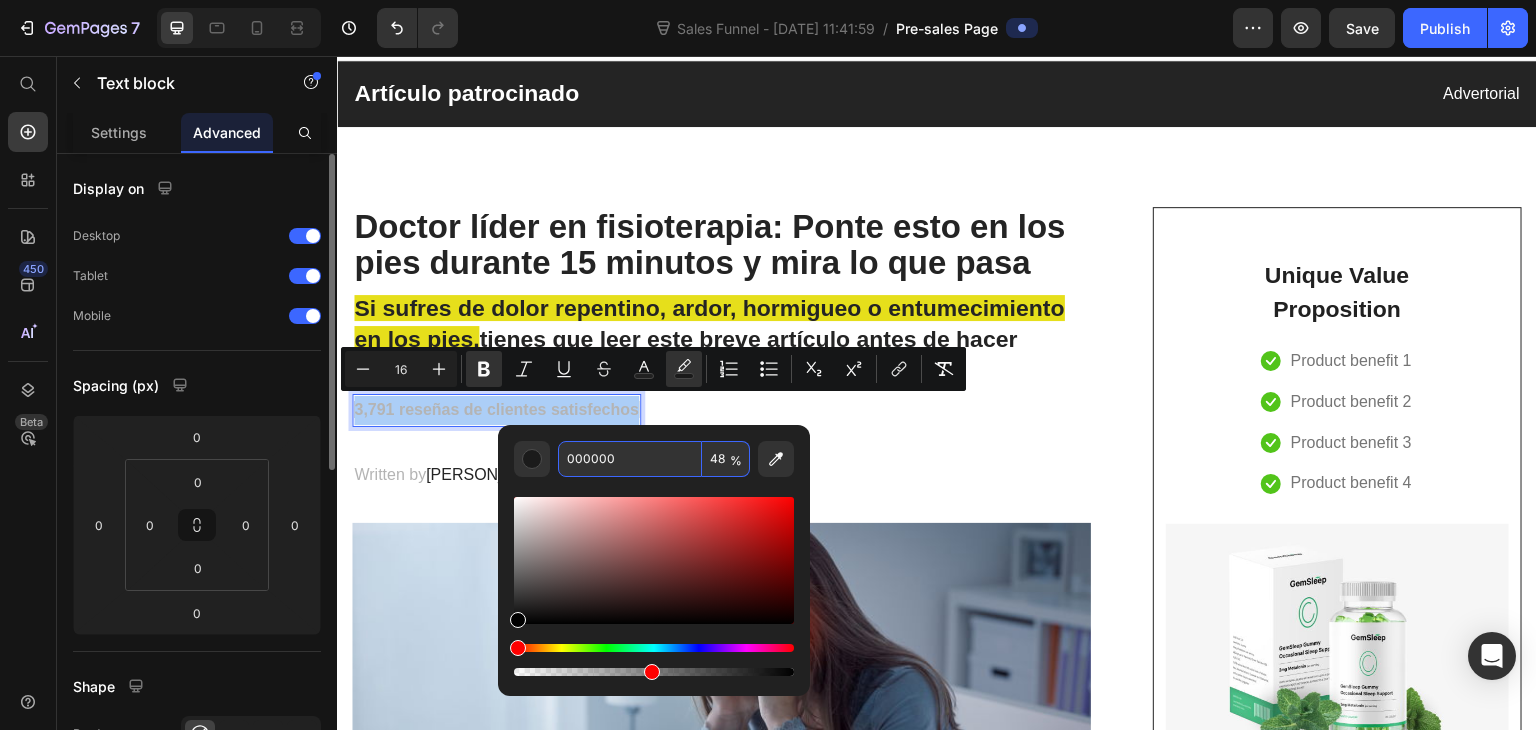 click on "48" at bounding box center (726, 459) 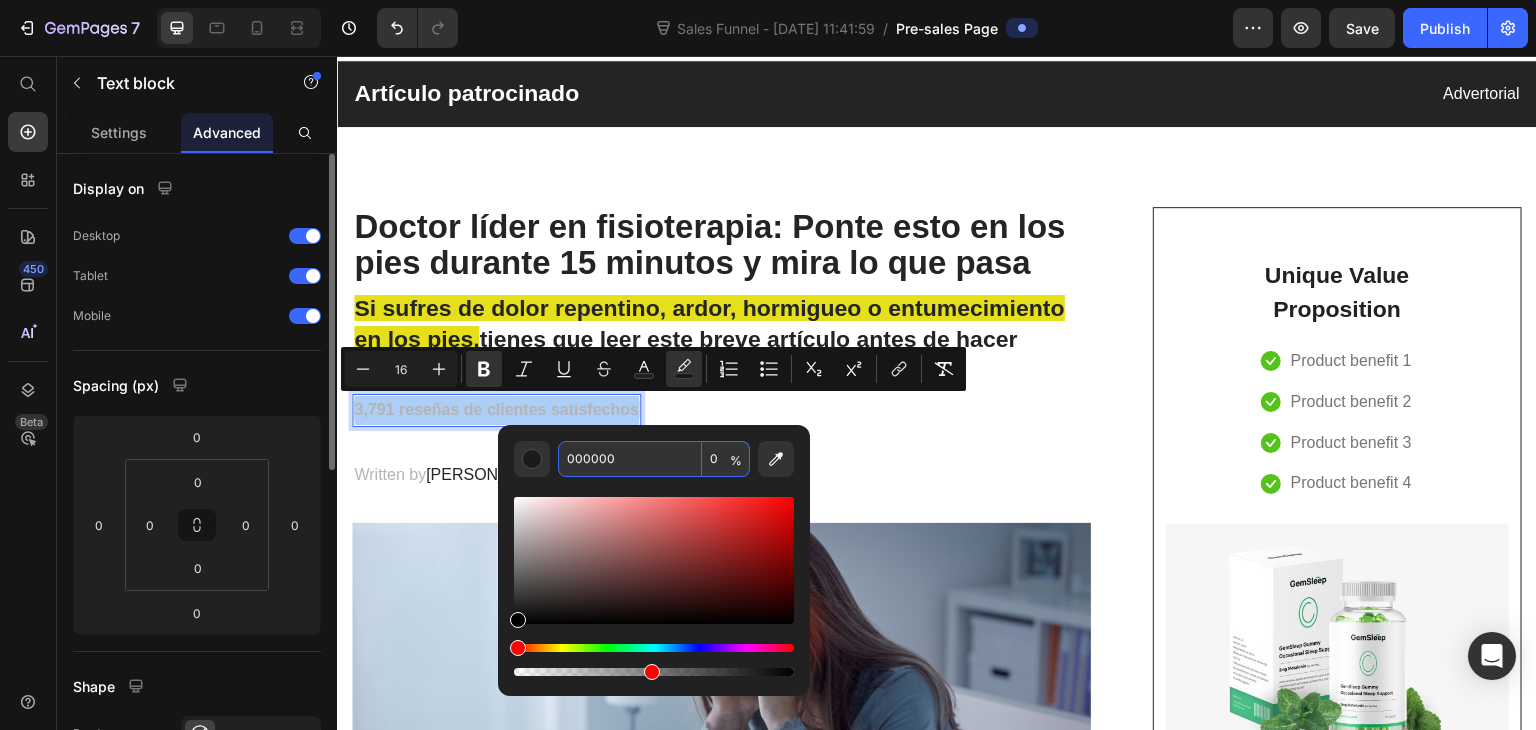 type on "0" 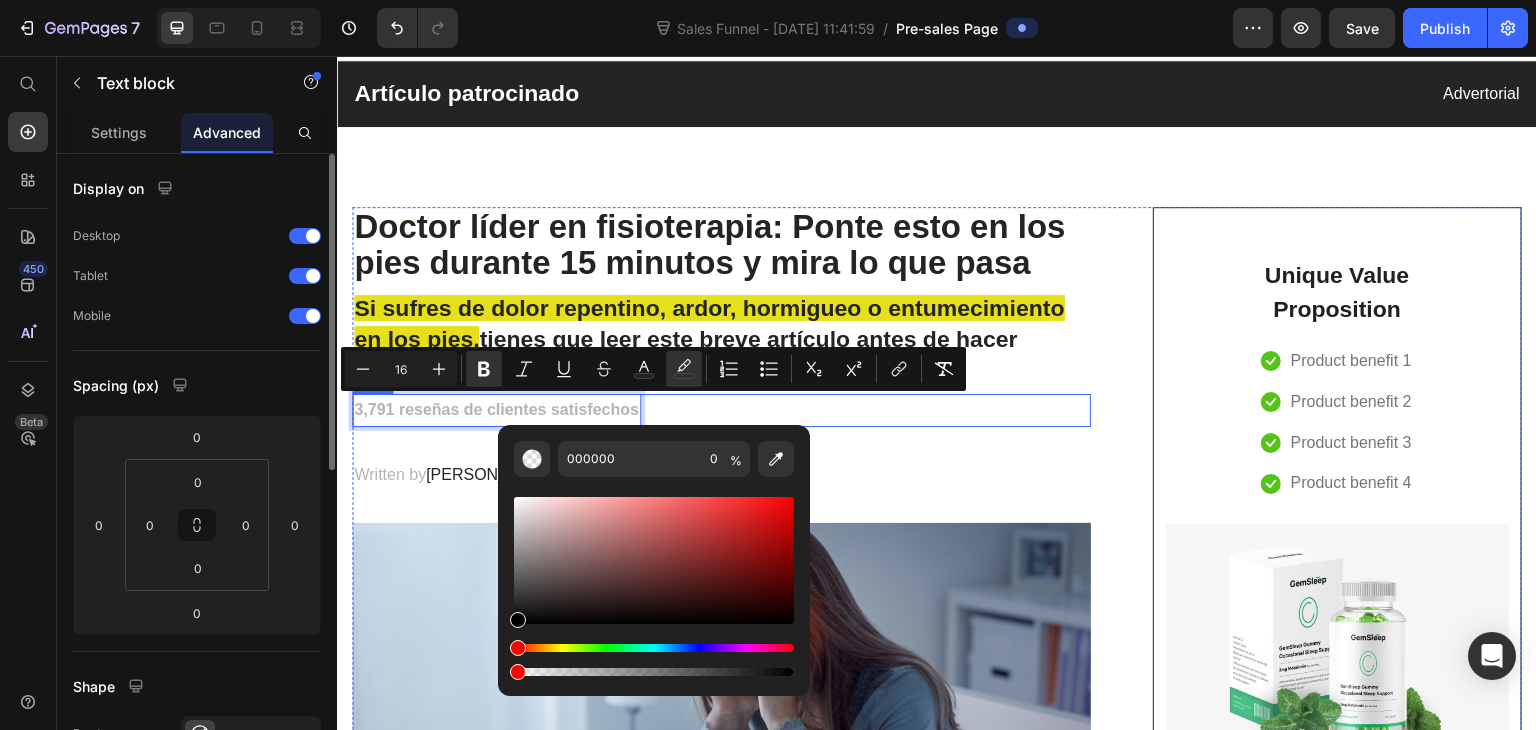 click on "3,791 reseñas de clientes satisfechos Text block   0 Row" at bounding box center (721, 410) 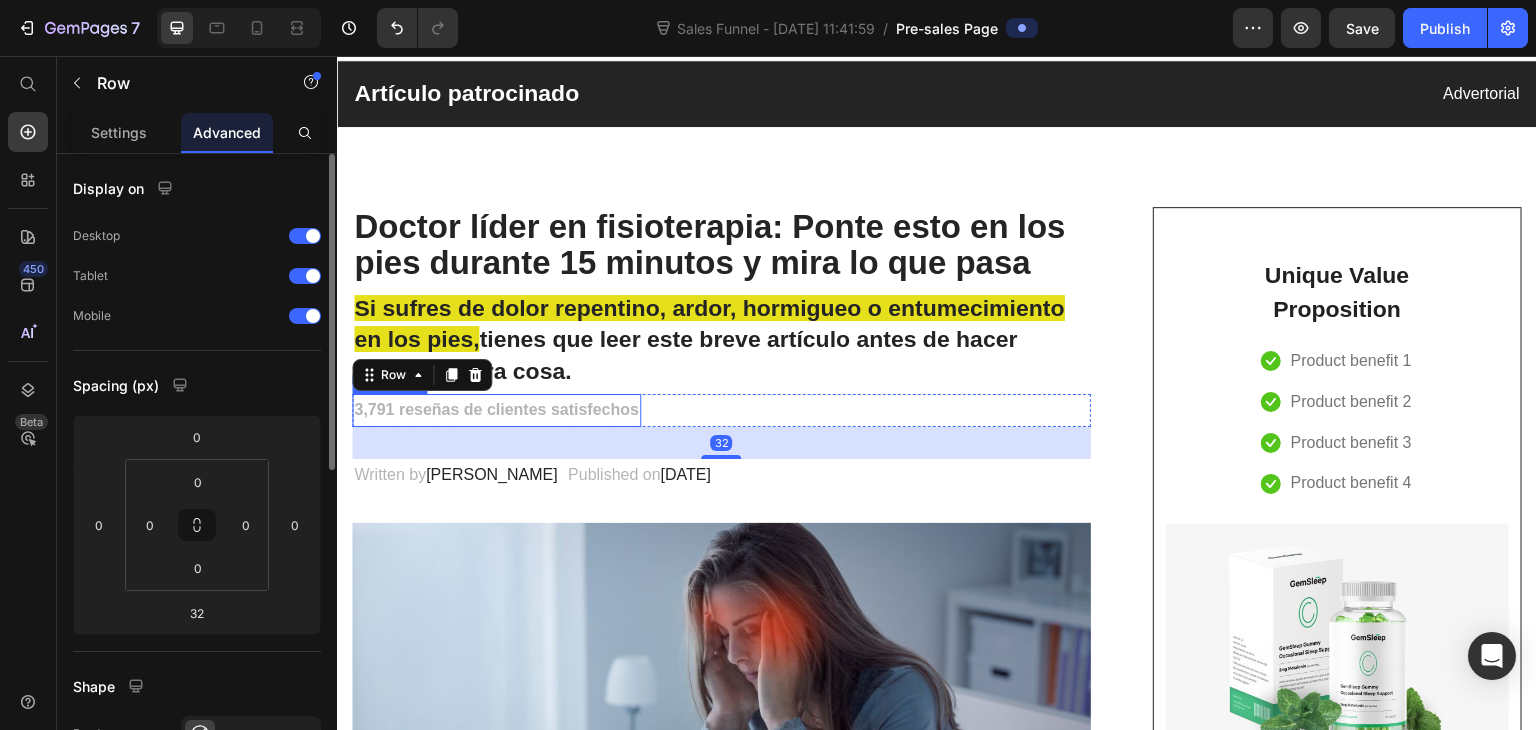 click on "3,791 reseñas de clientes satisfechos" at bounding box center (496, 410) 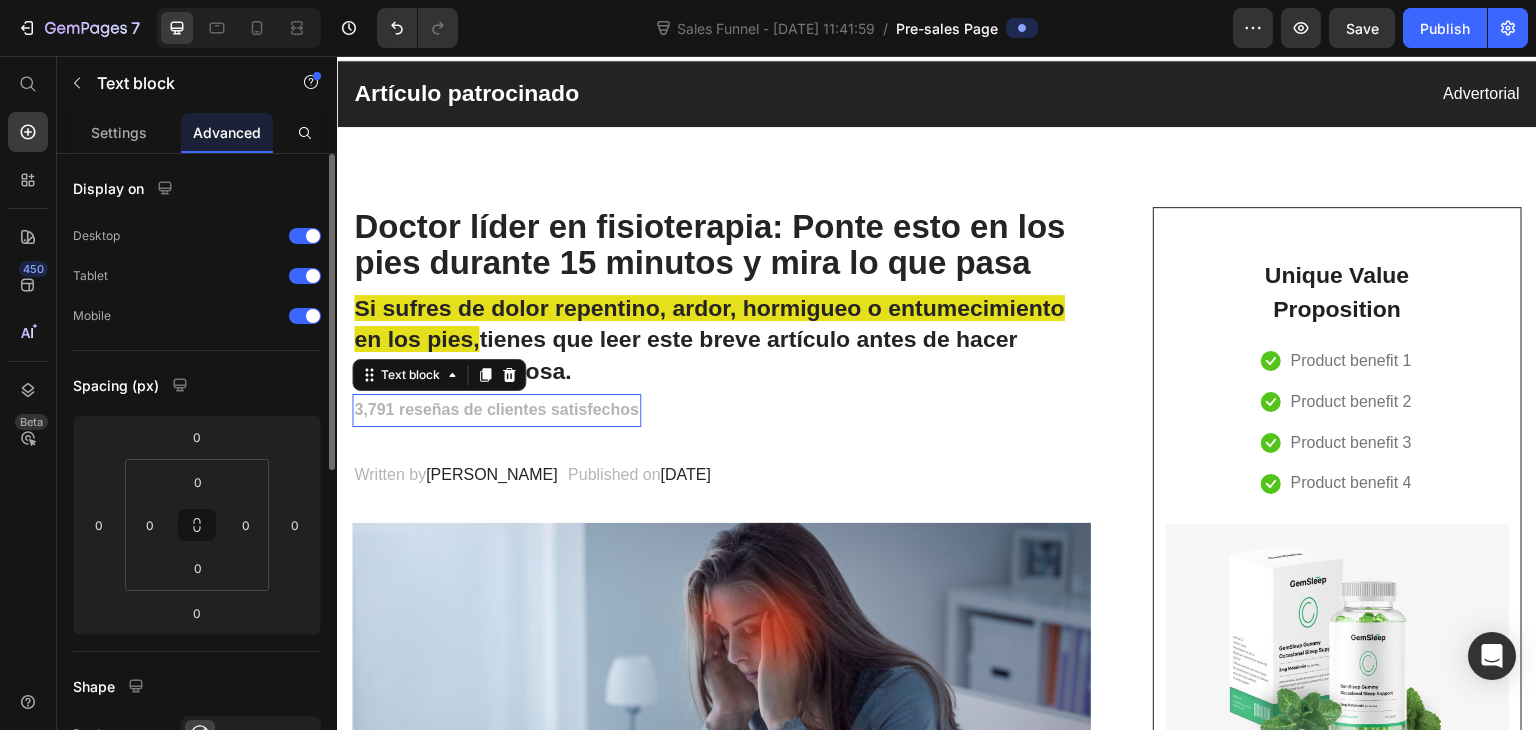 click on "3,791 reseñas de clientes satisfechos" at bounding box center (496, 410) 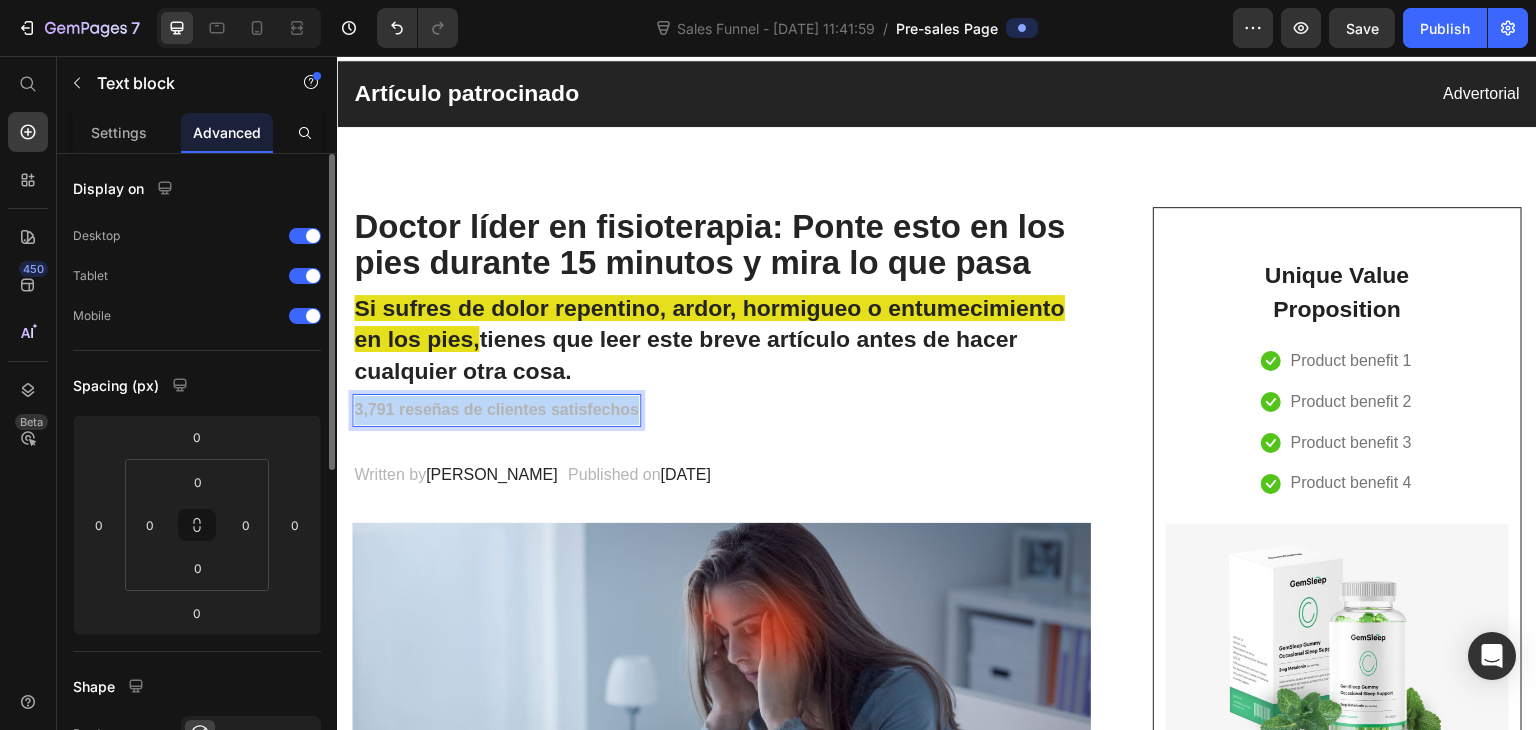 click on "3,791 reseñas de clientes satisfechos" at bounding box center (496, 410) 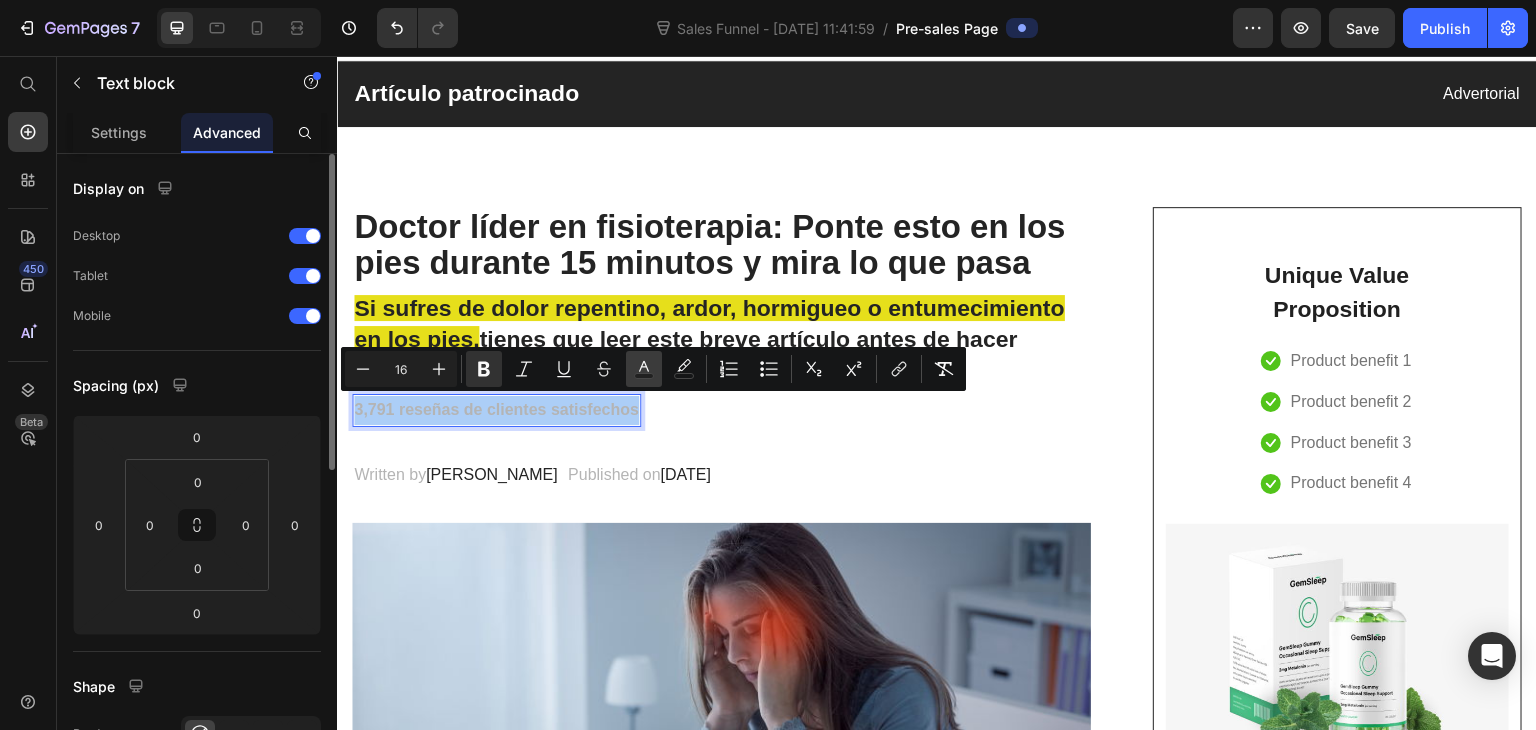 click 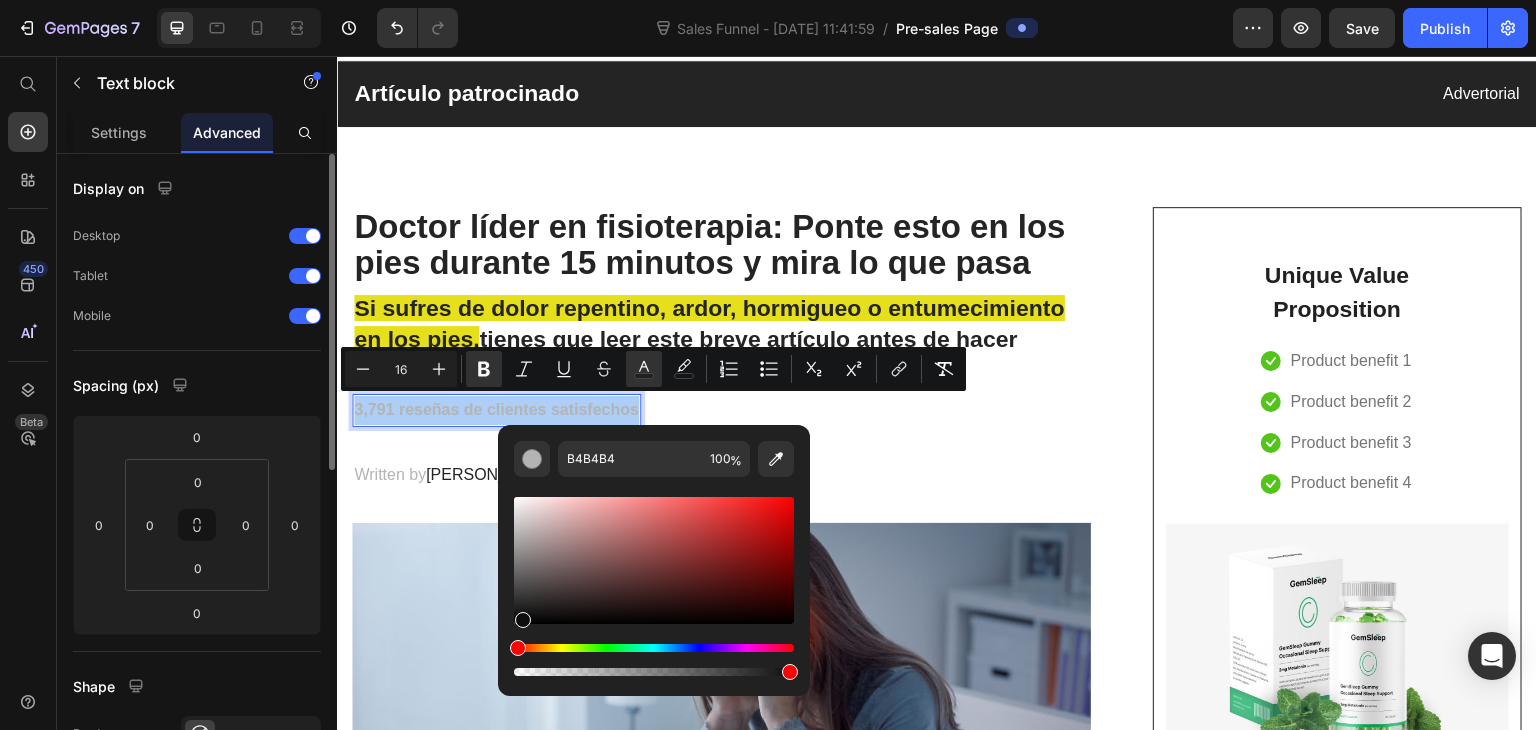 click at bounding box center (654, 560) 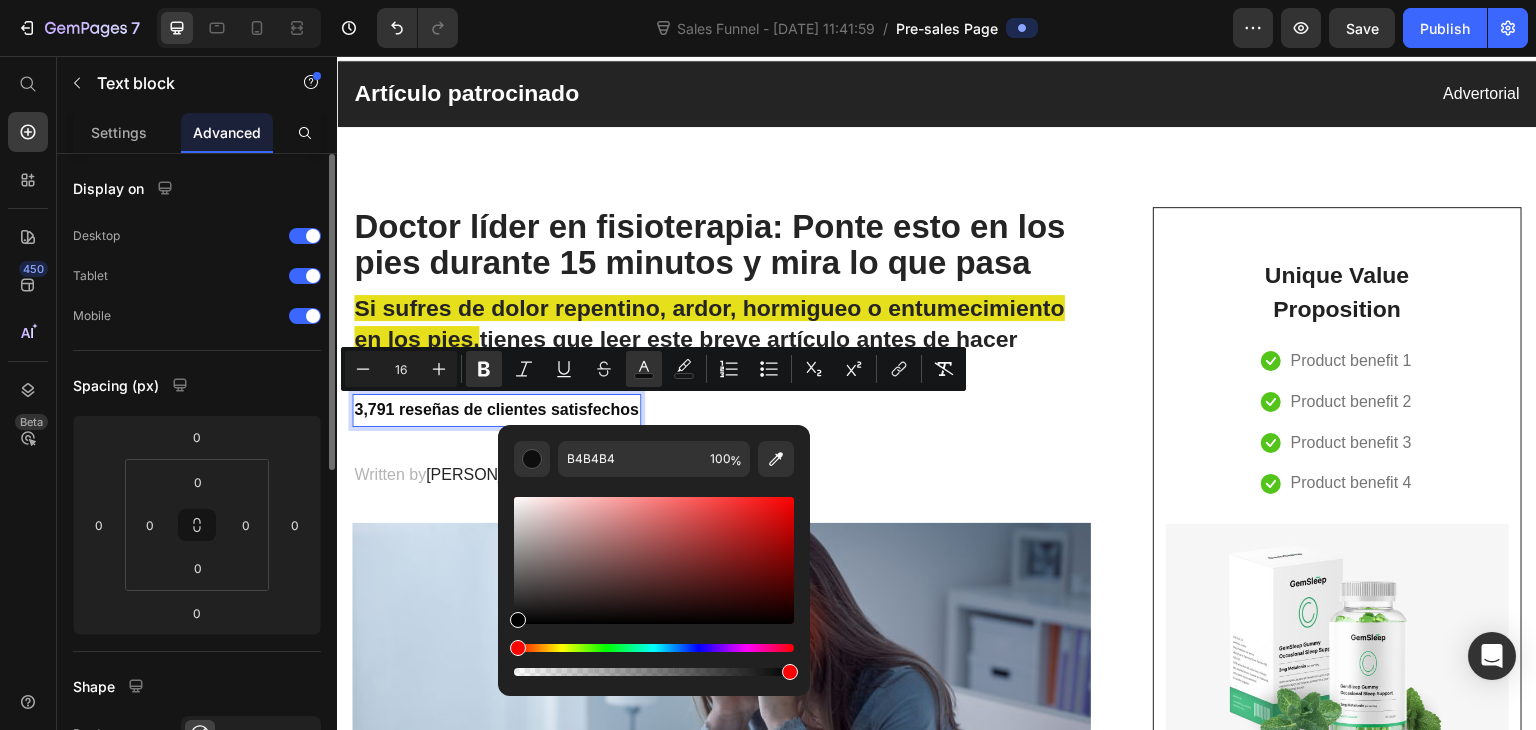 drag, startPoint x: 520, startPoint y: 615, endPoint x: 504, endPoint y: 640, distance: 29.681644 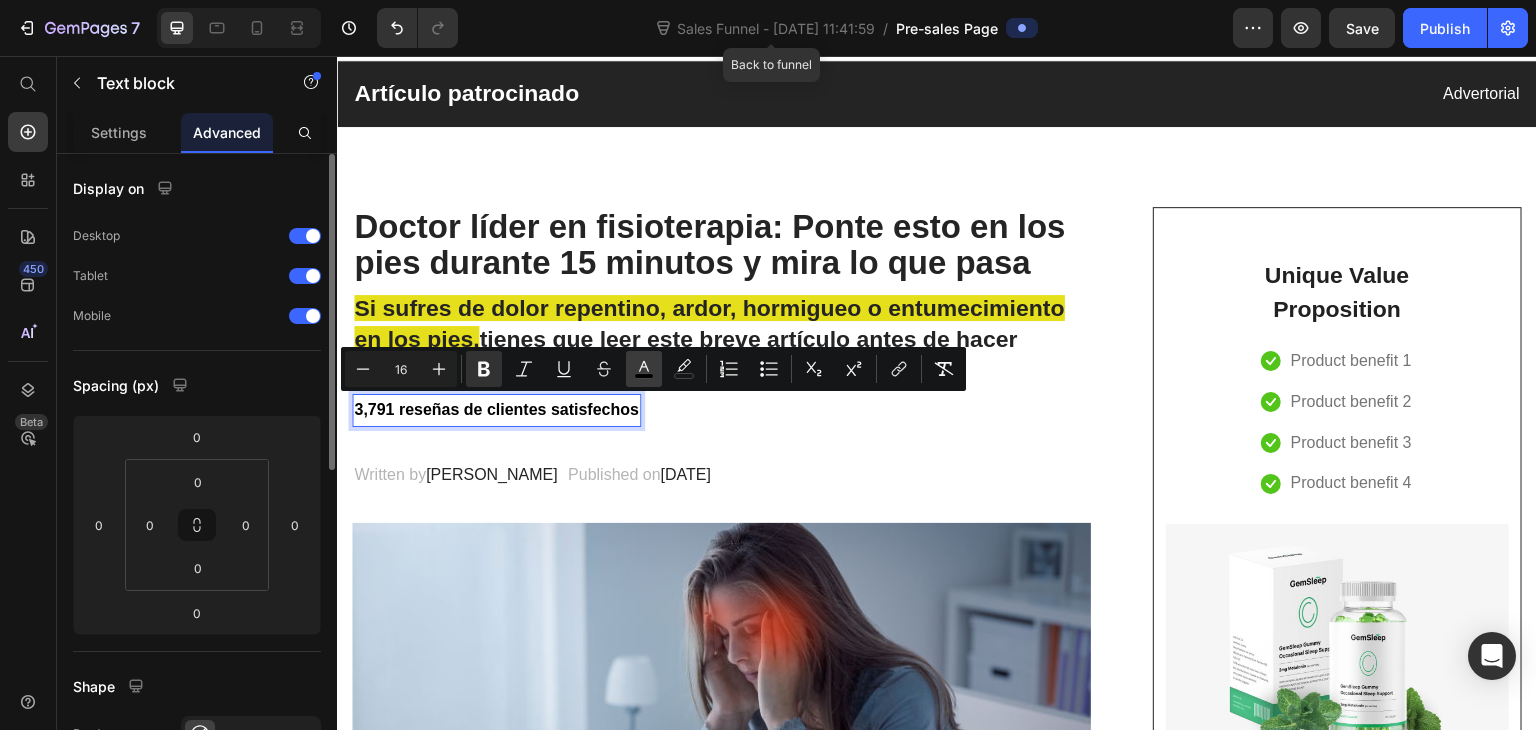 click 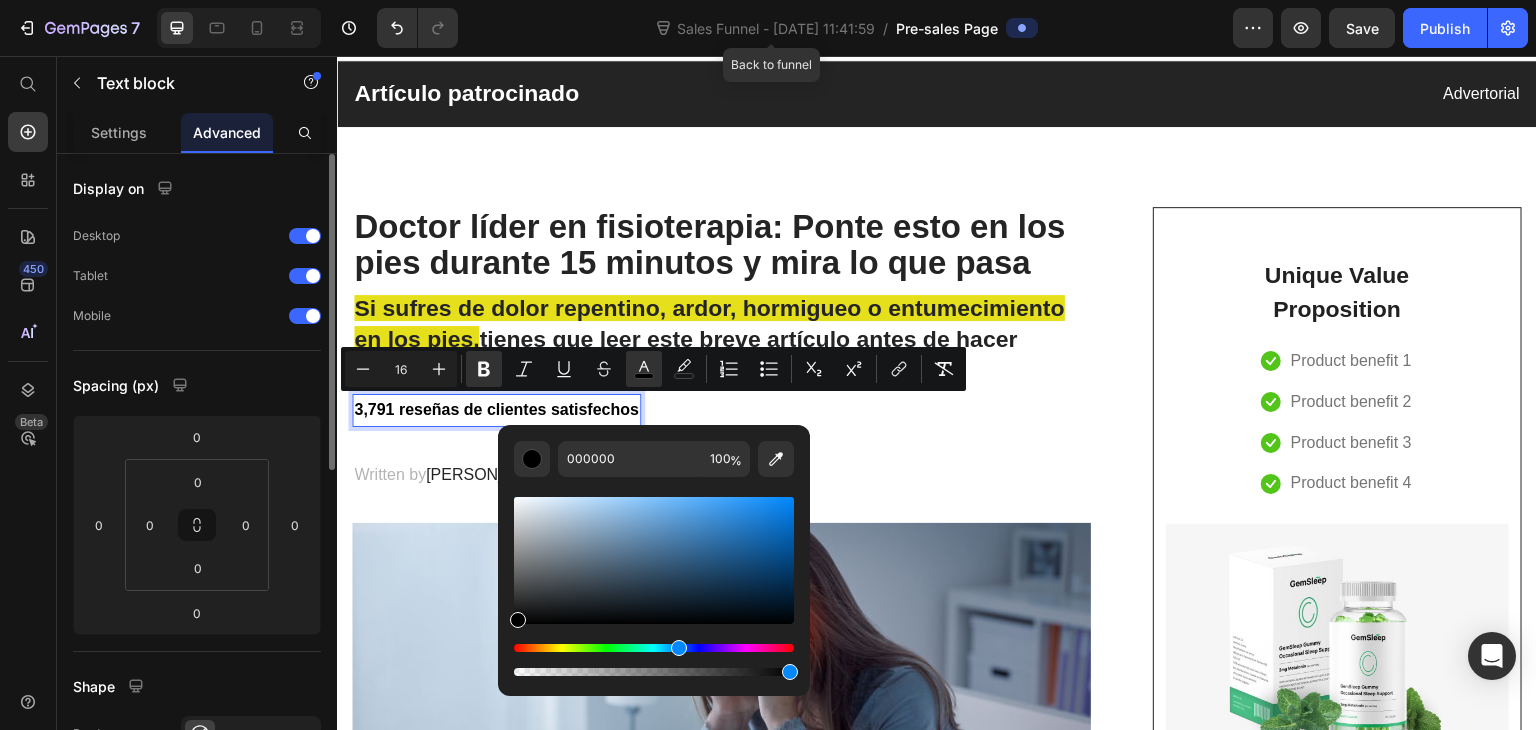 click at bounding box center (654, 648) 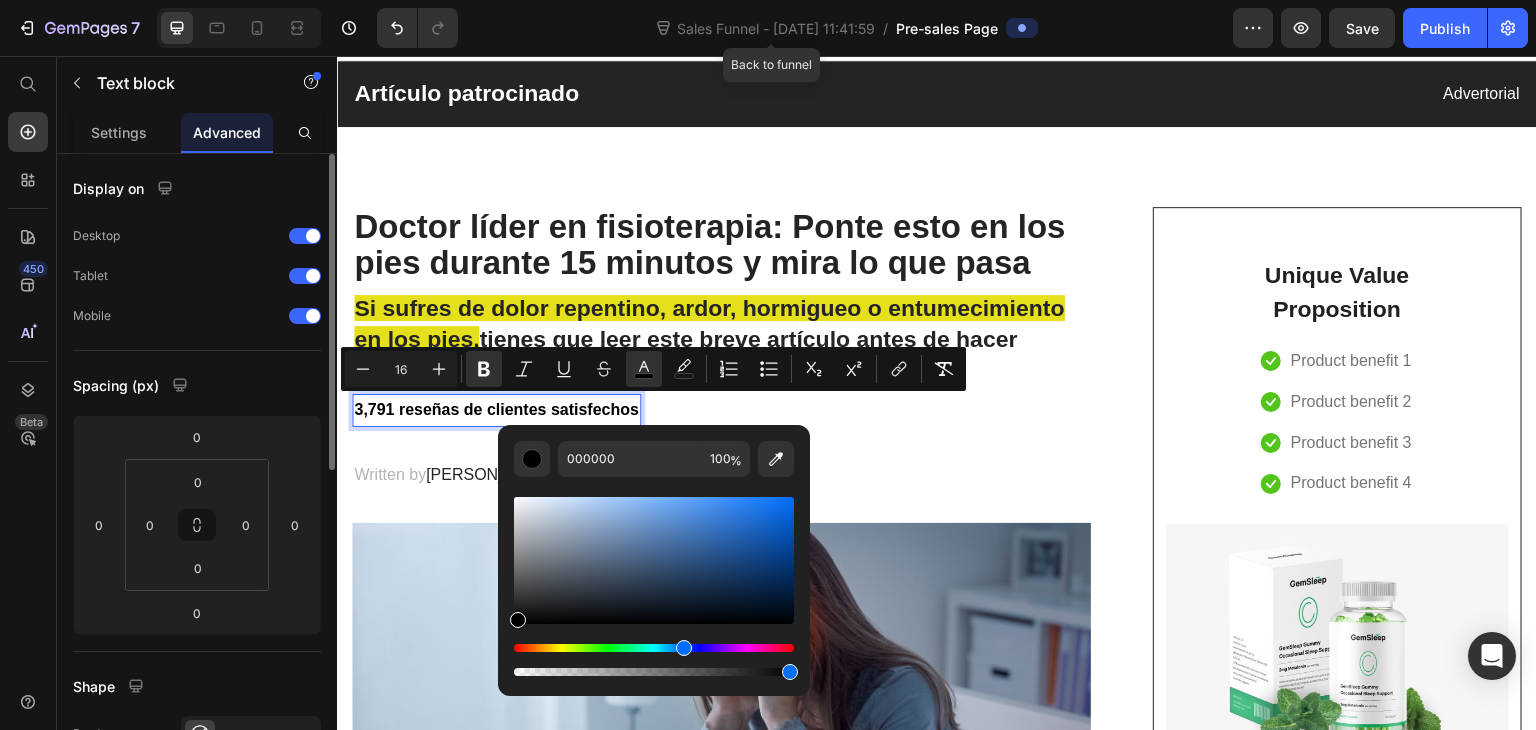 click at bounding box center [684, 648] 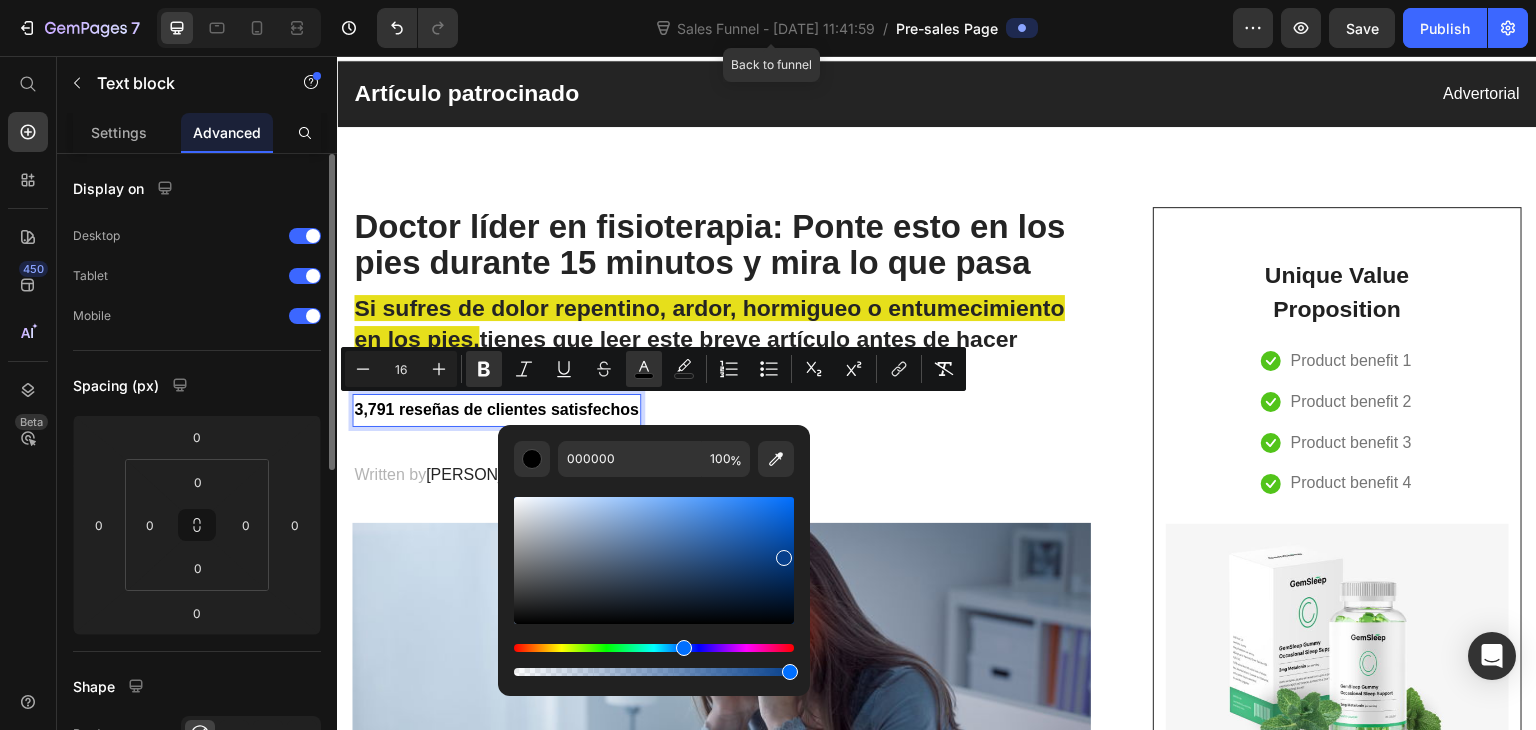 click at bounding box center [654, 560] 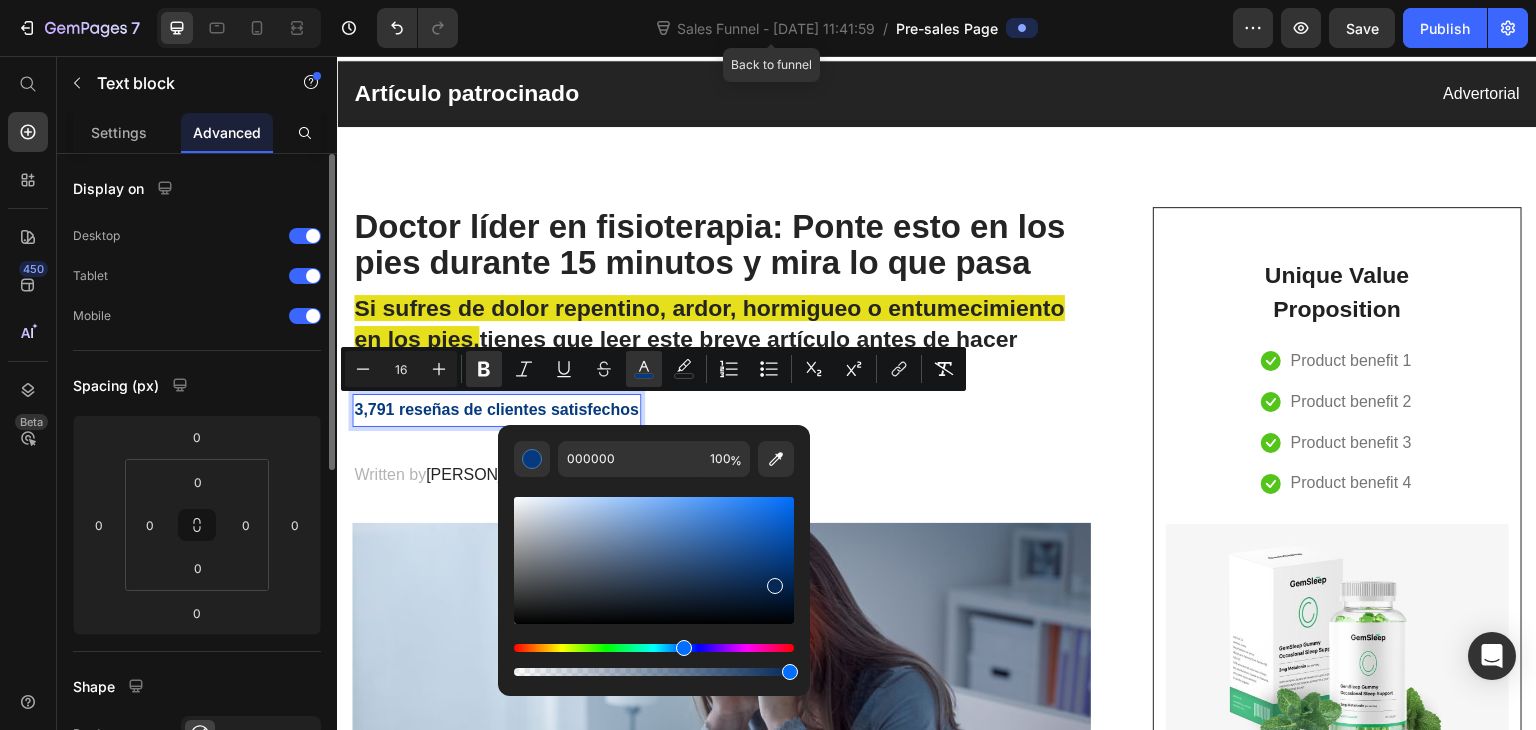 drag, startPoint x: 781, startPoint y: 560, endPoint x: 771, endPoint y: 581, distance: 23.259407 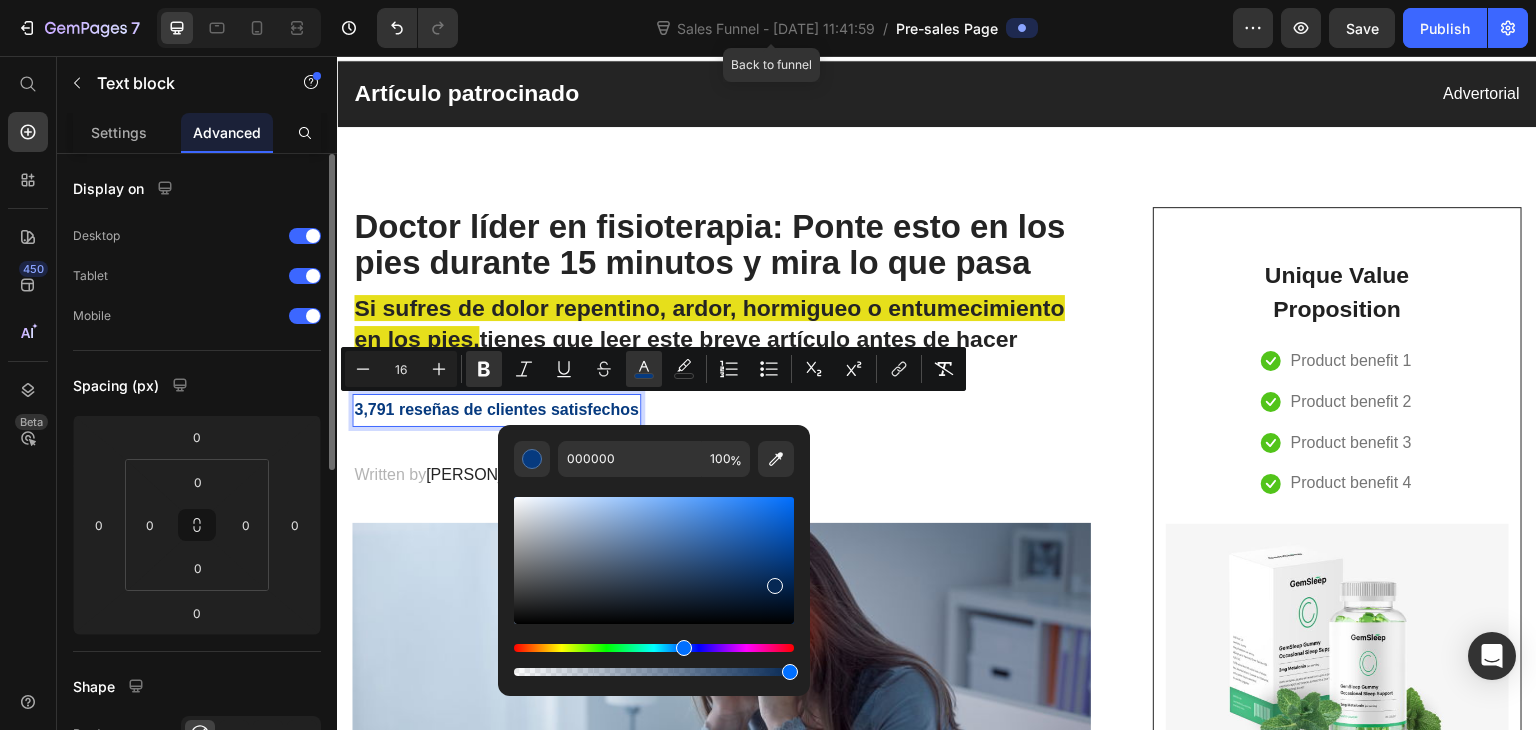 click at bounding box center (775, 586) 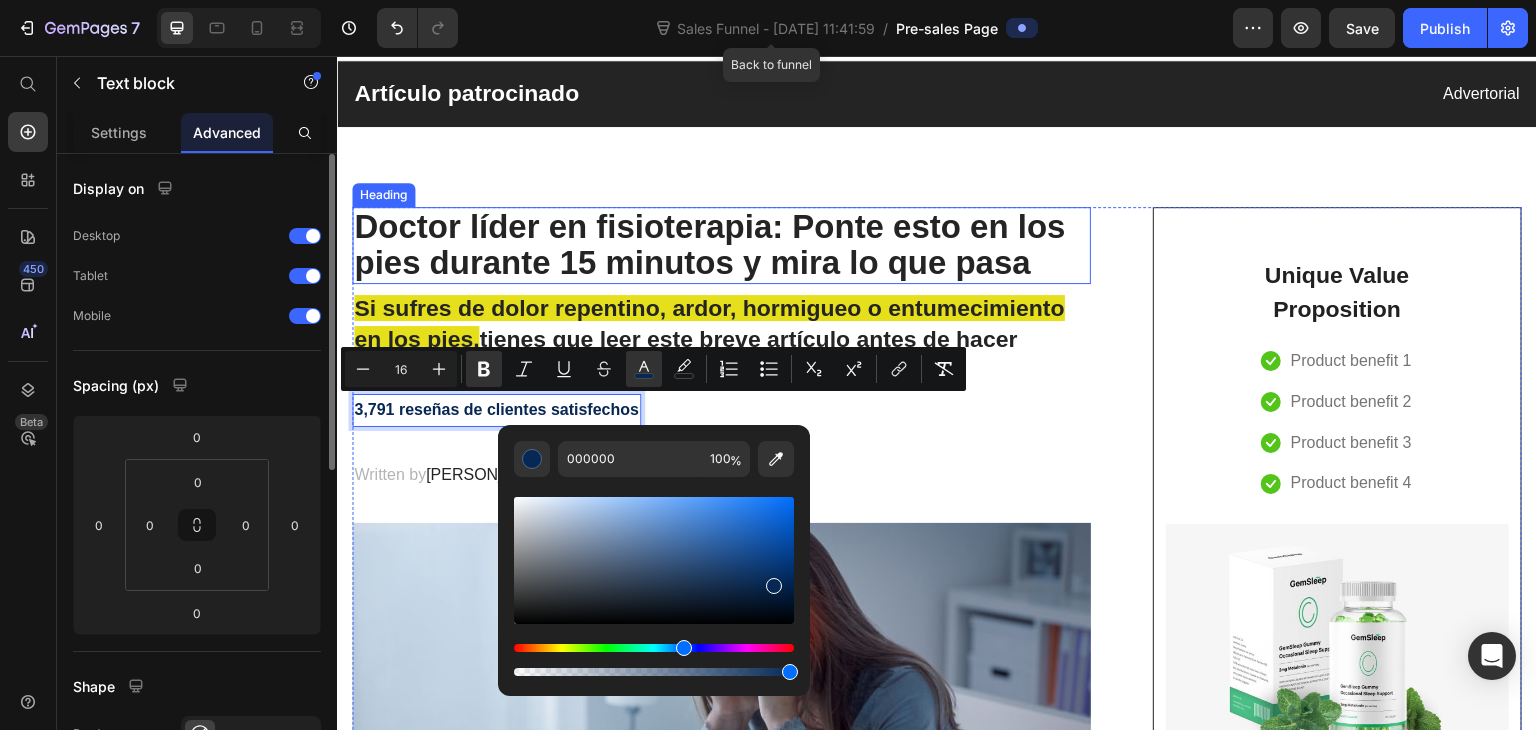 click on "Doctor líder en fisioterapia: Ponte esto en los pies durante 15 minutos y mira lo que pasa" at bounding box center (709, 244) 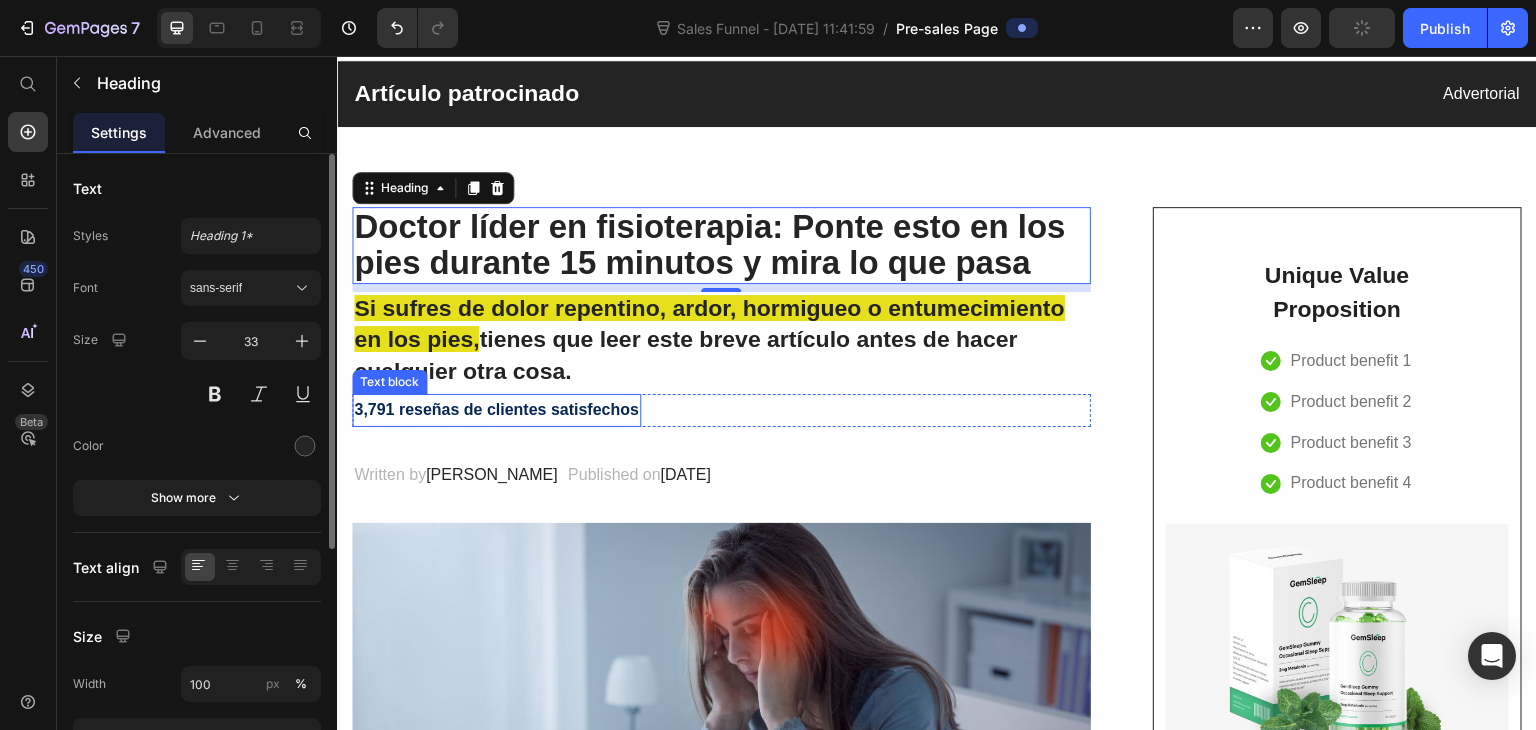 click on "3,791 reseñas de clientes satisfechos" at bounding box center [496, 409] 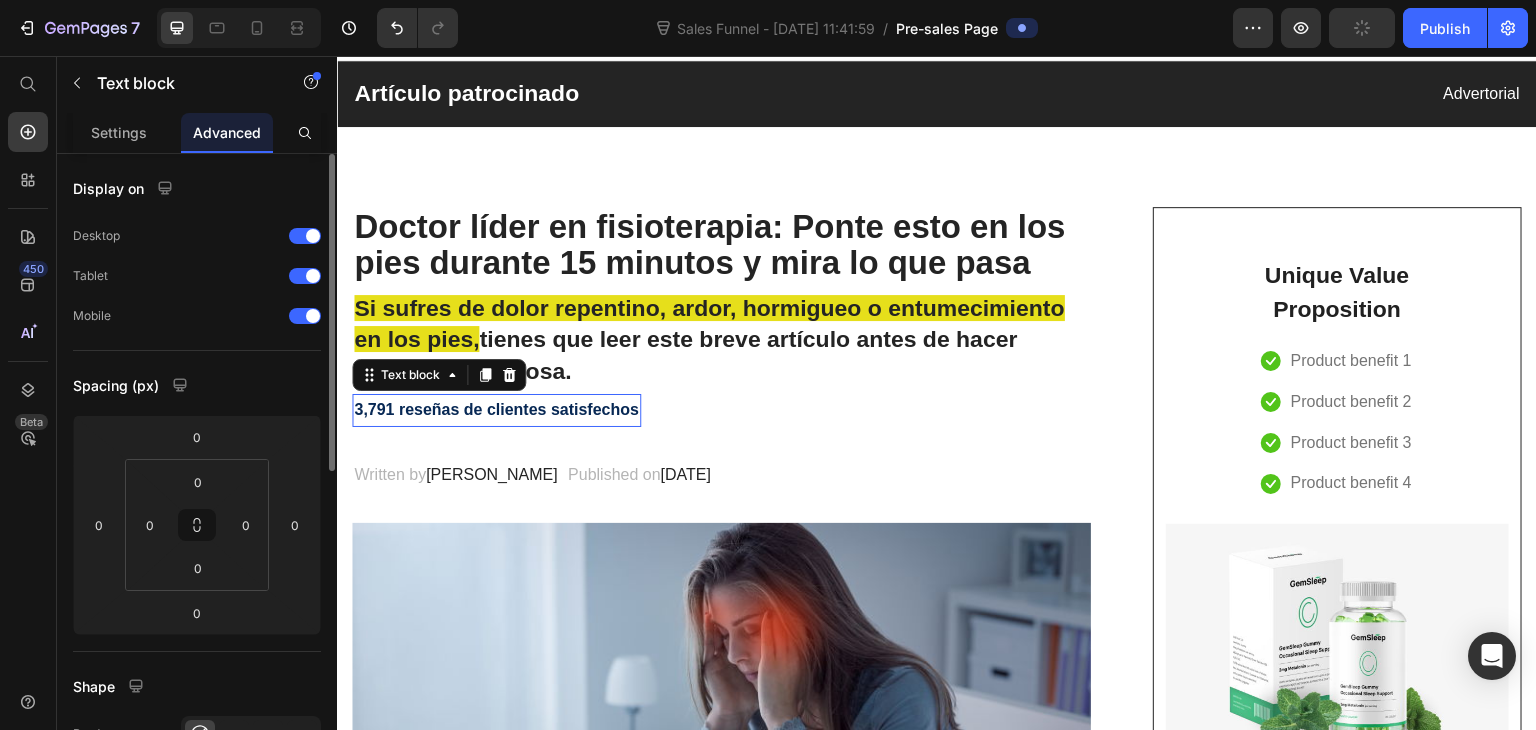 click on "3,791 reseñas de clientes satisfechos" at bounding box center [496, 409] 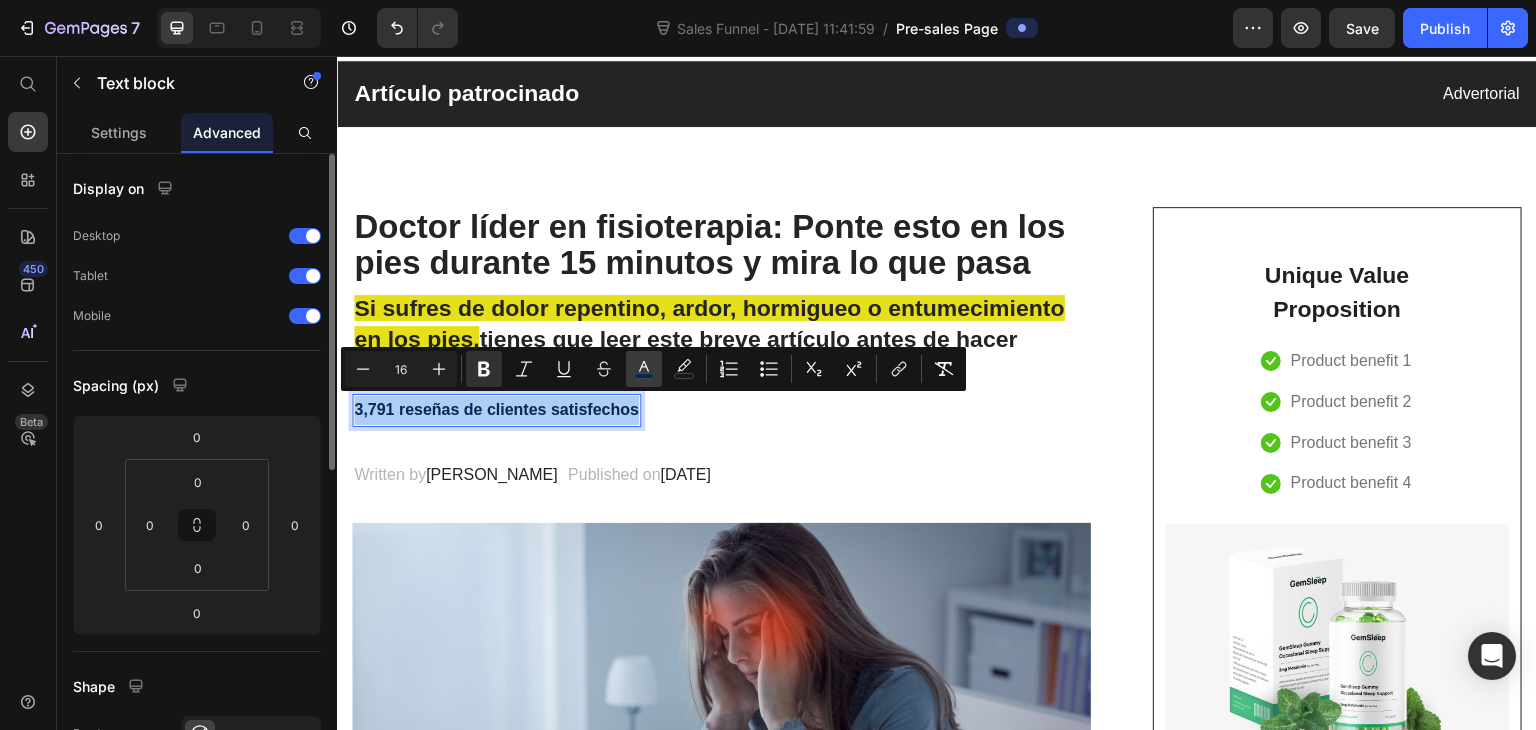 click on "color" at bounding box center (644, 369) 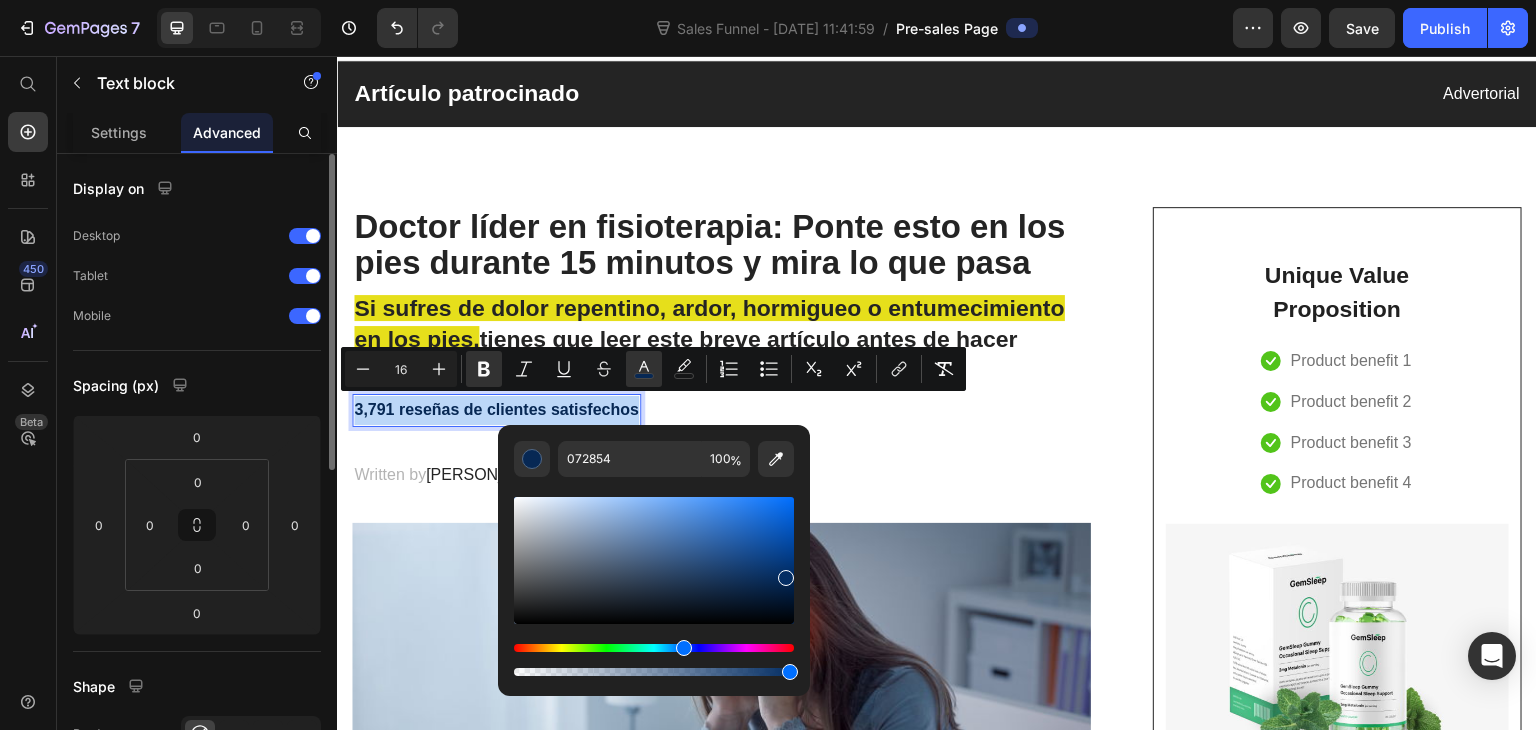 click at bounding box center [654, 560] 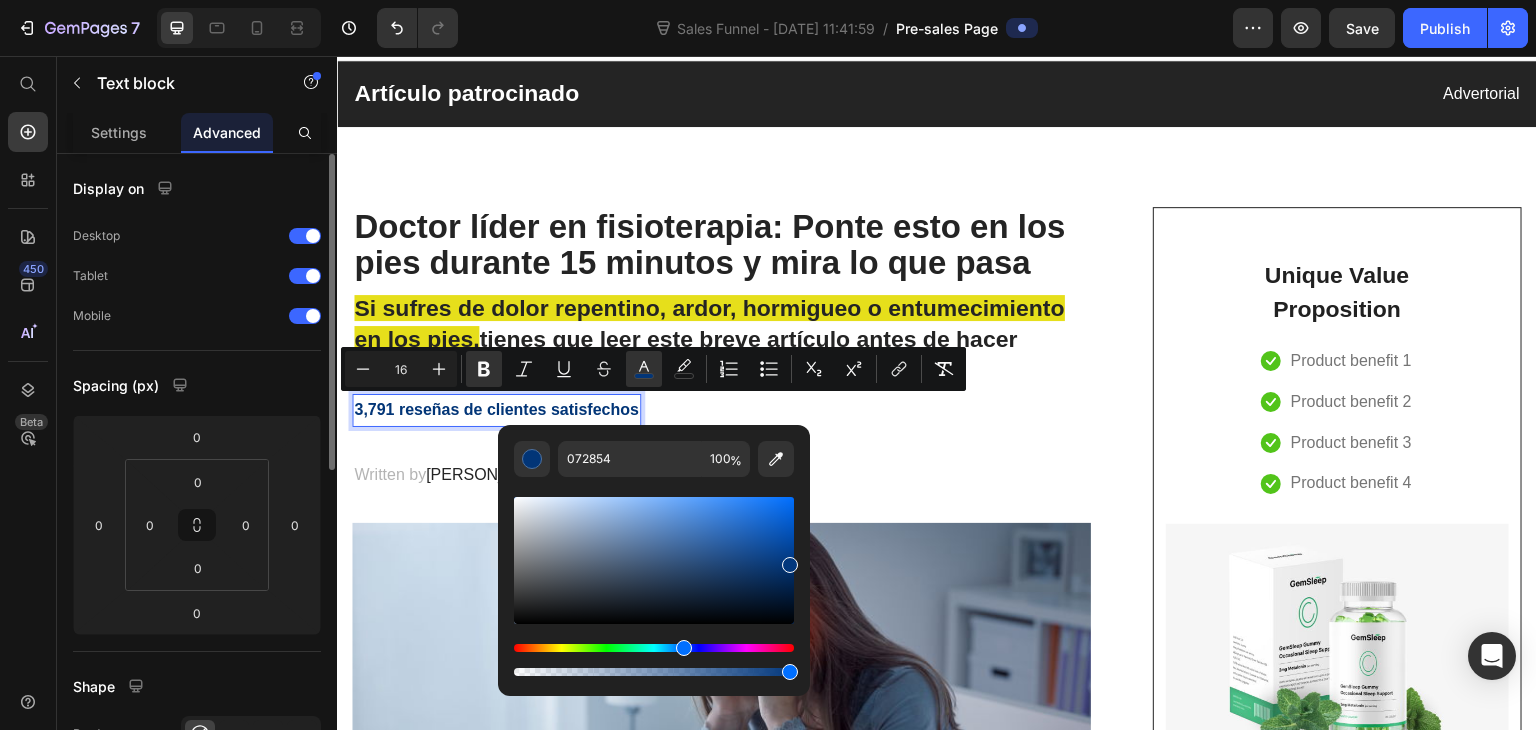 drag, startPoint x: 783, startPoint y: 573, endPoint x: 789, endPoint y: 561, distance: 13.416408 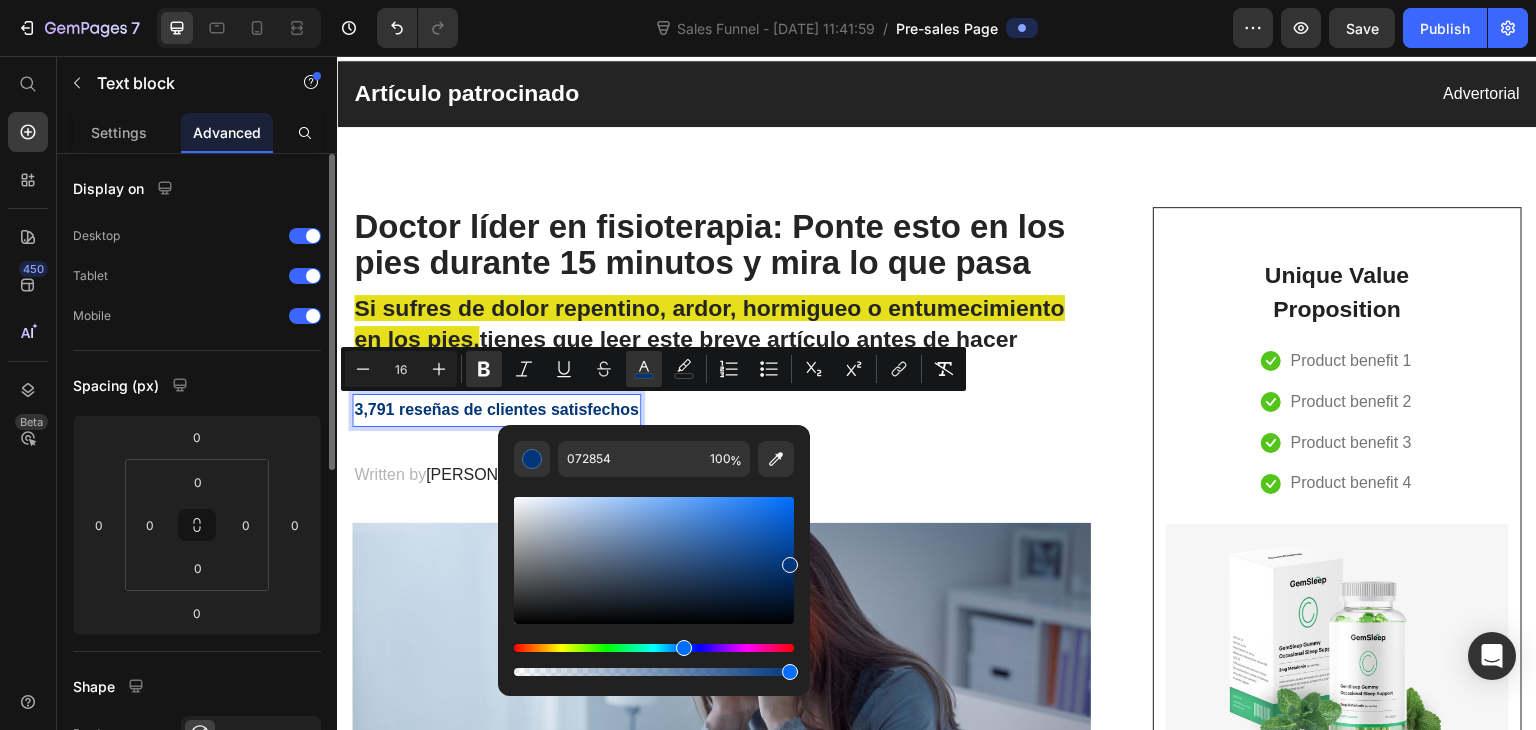 click at bounding box center [790, 565] 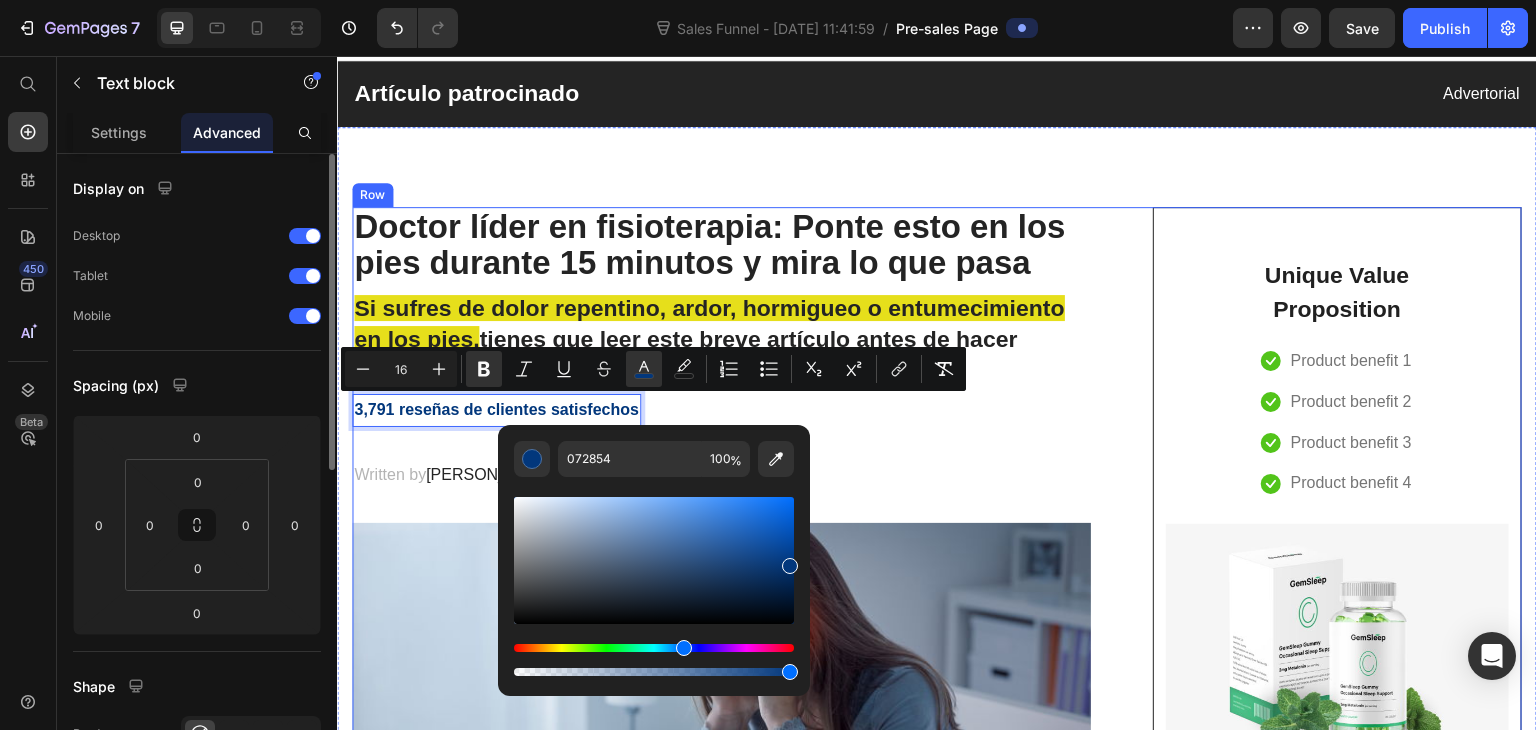 click on "⁠⁠⁠⁠⁠⁠⁠ Doctor líder en fisioterapia: Ponte esto en los pies durante 15 minutos y mira lo que pasa Heading Si sufres de dolor repentino, ardor, hormigueo o entumecimiento en los pies,  tienes que leer este breve artículo antes de hacer cualquier otra cosa. Text block 3,791 reseñas de clientes satisfechos Text block   0 Row Written by  [PERSON_NAME]   Text block Published on  [DATE] Text block Row Image Do your legs have [MEDICAL_DATA] or pain? don't worry, We have moderate [MEDICAL_DATA] like with GemCSO compression used to reduce the risk of serious conditions like [MEDICAL_DATA] (DVT), [MEDICAL_DATA], [MEDICAL_DATA], and [MEDICAL_DATA]. Text block [Heading 2] Describe the timeframe to achieve the desired results Heading Your provider may recommend compression socks to help with symptoms caused by a vein or venous disorder. Venous disorders happen when the valves in your veins don’t work correctly, making it harder for blood to flow back to your heart. This can lead to: Row" at bounding box center [721, 2879] 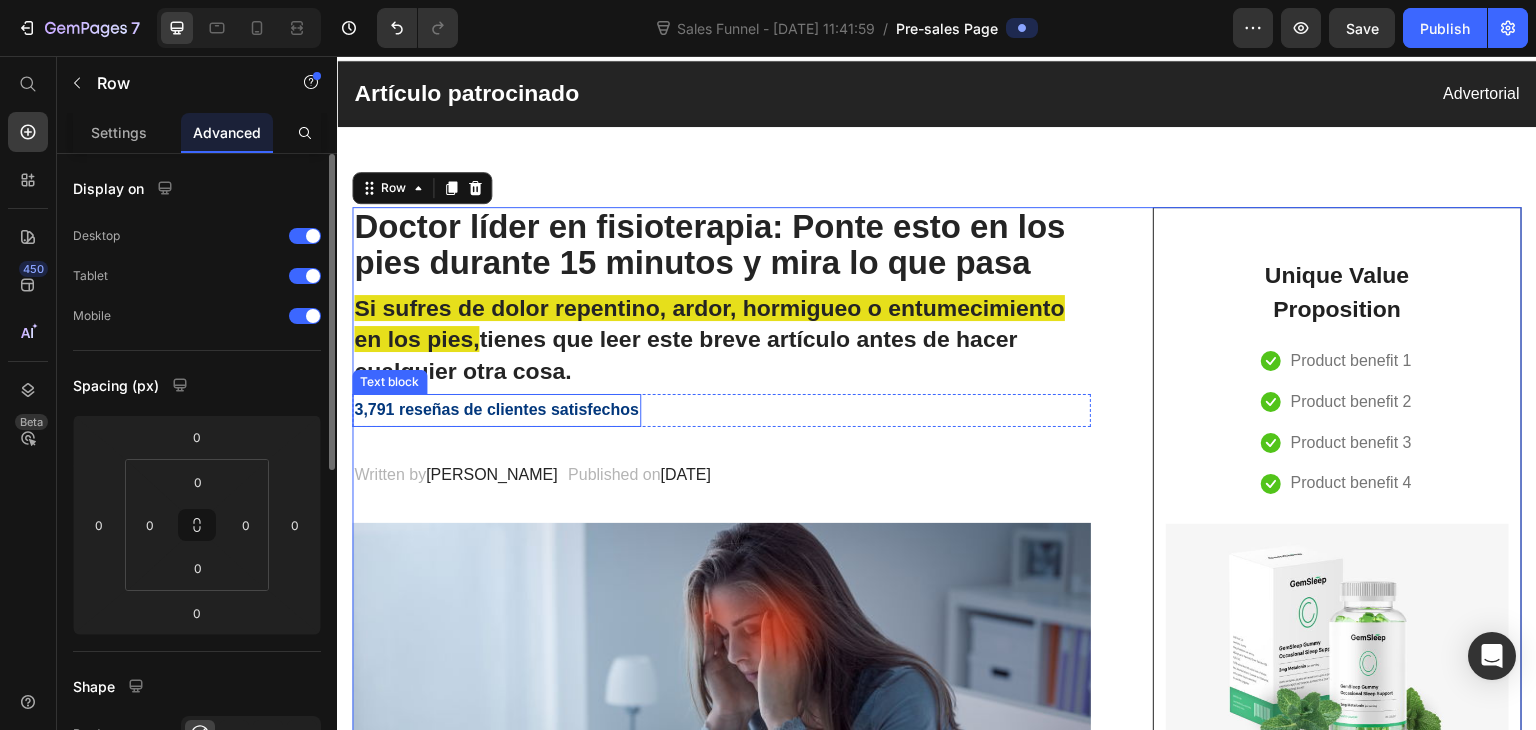 click on "3,791 reseñas de clientes satisfechos" at bounding box center [496, 409] 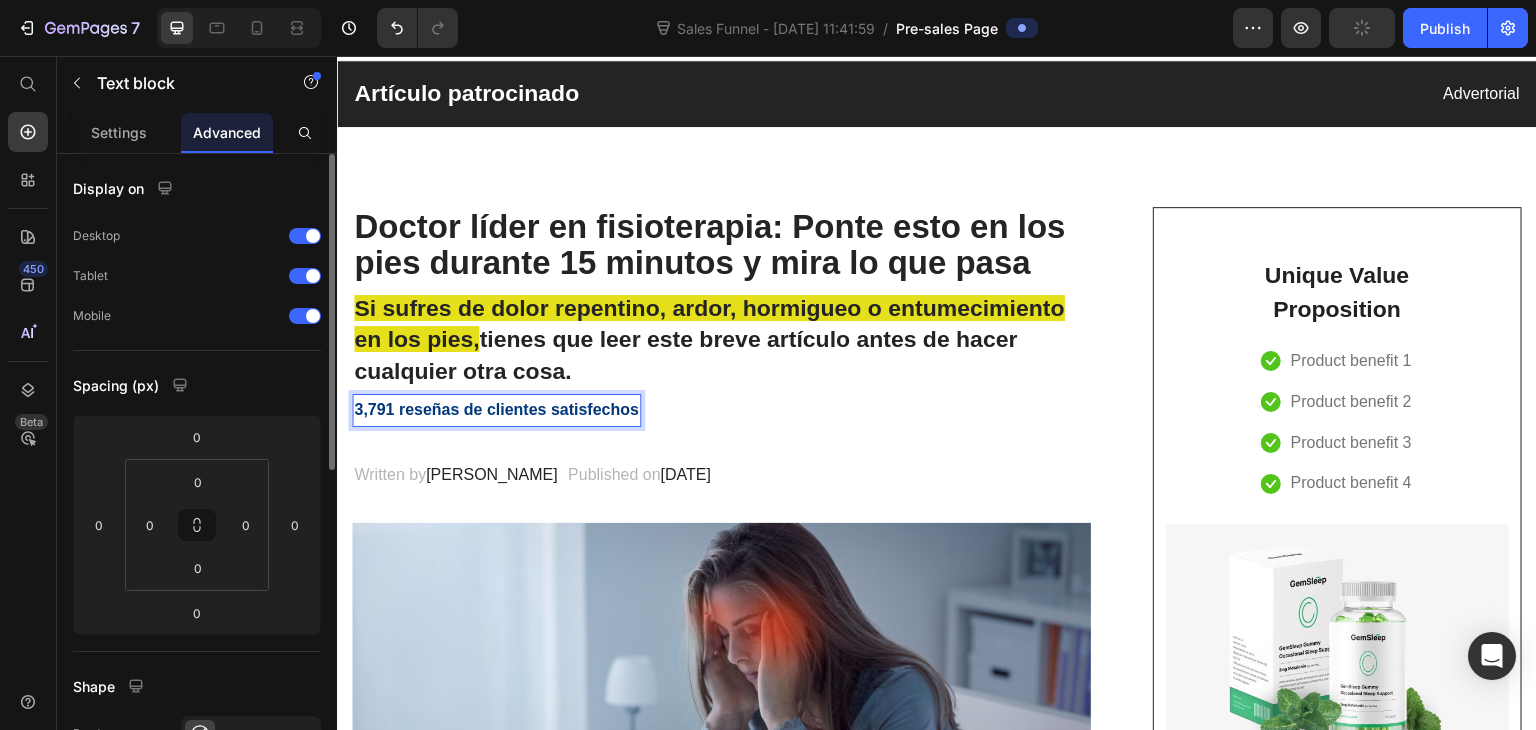type 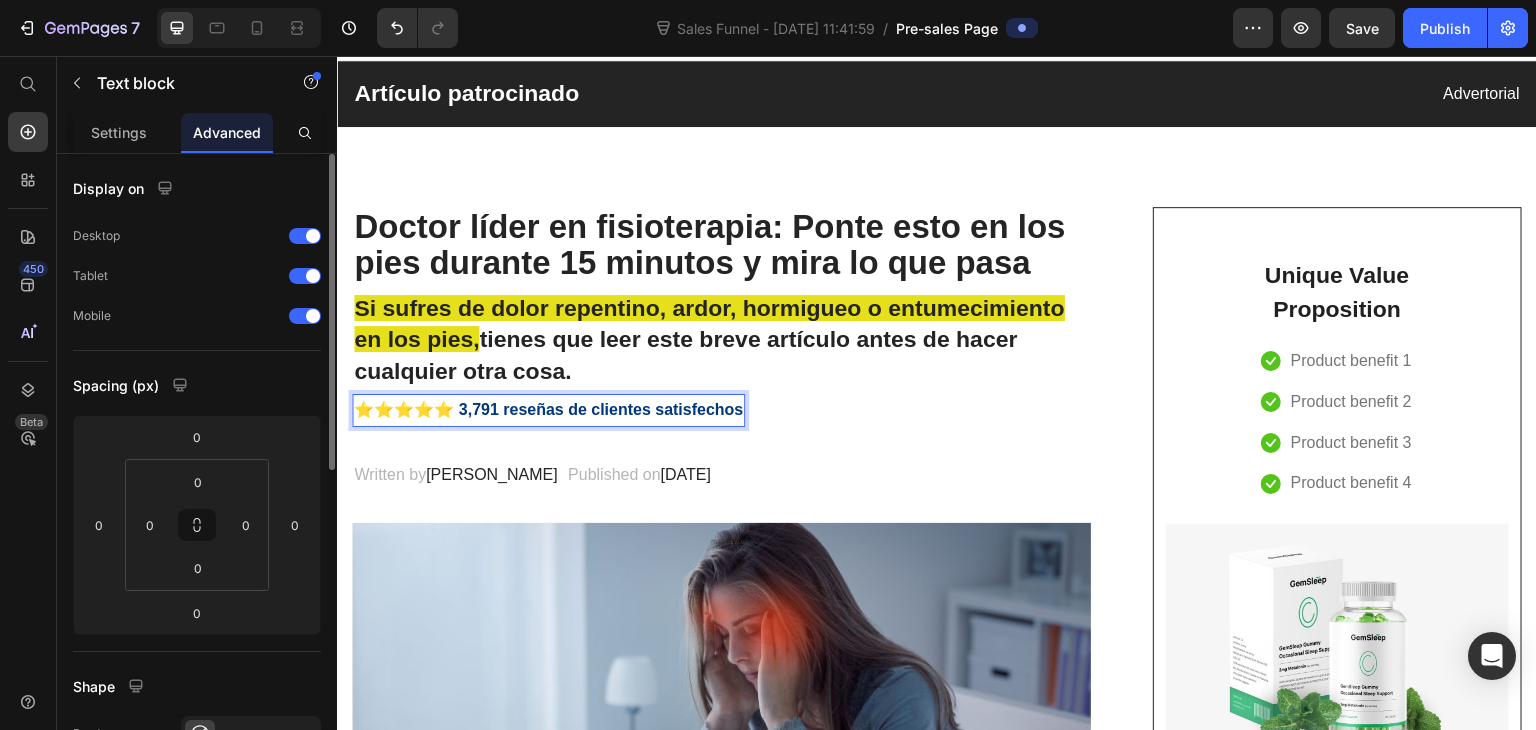 click on "⭐⭐⭐⭐⭐ 3,791 reseñas de clientes satisfechos" at bounding box center [548, 409] 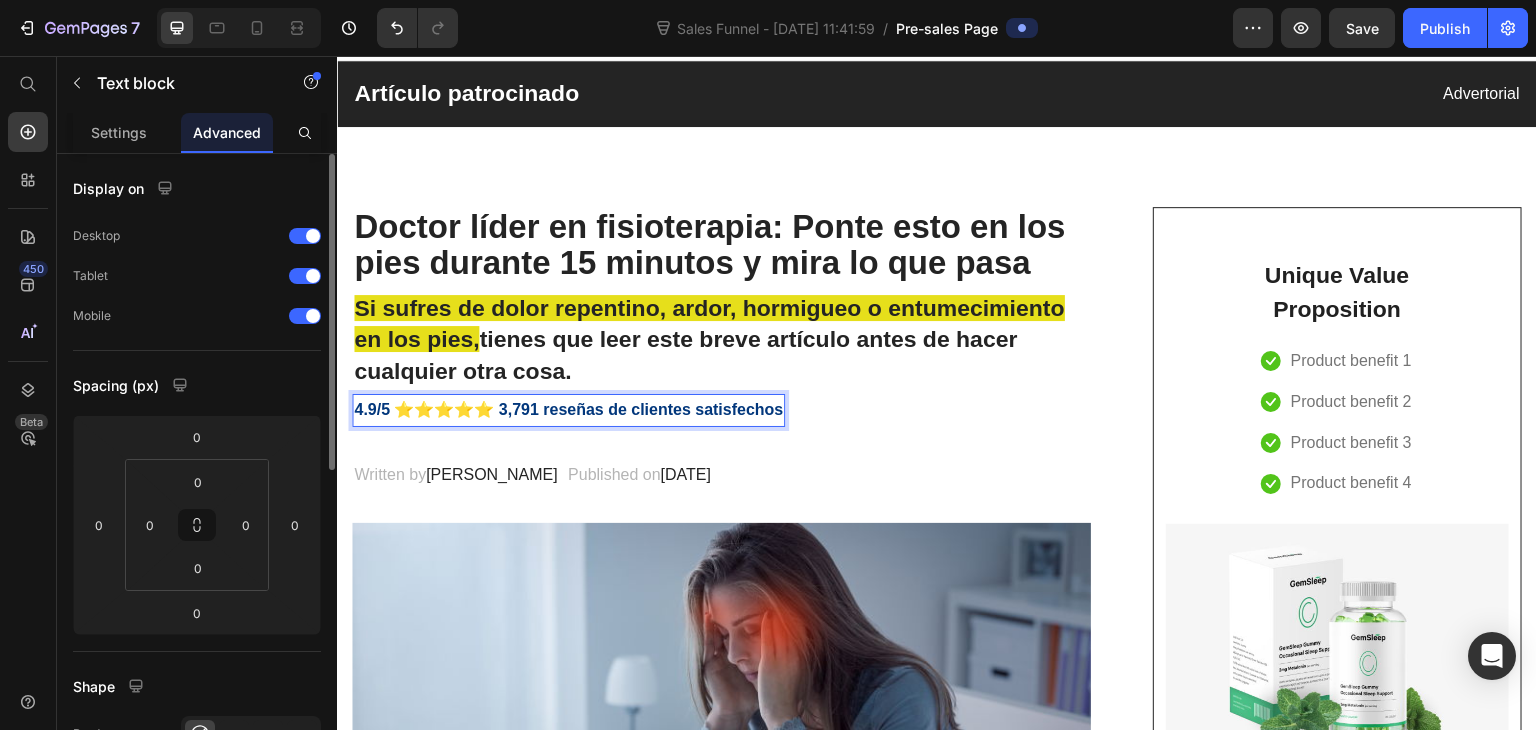 click on "4.9/5 ⭐⭐⭐⭐⭐ 3,791 reseñas de clientes satisfechos" at bounding box center [568, 409] 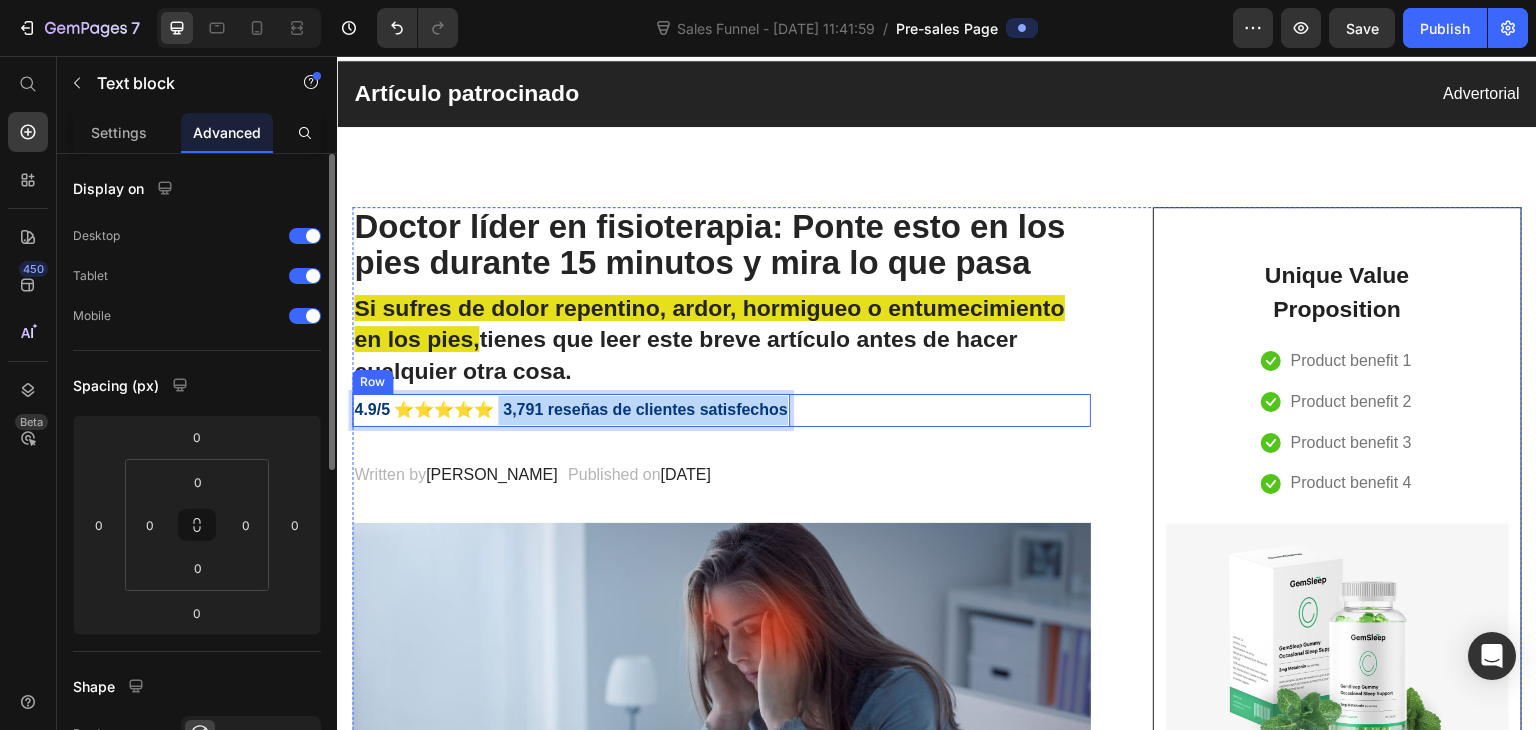 drag, startPoint x: 506, startPoint y: 406, endPoint x: 816, endPoint y: 404, distance: 310.00644 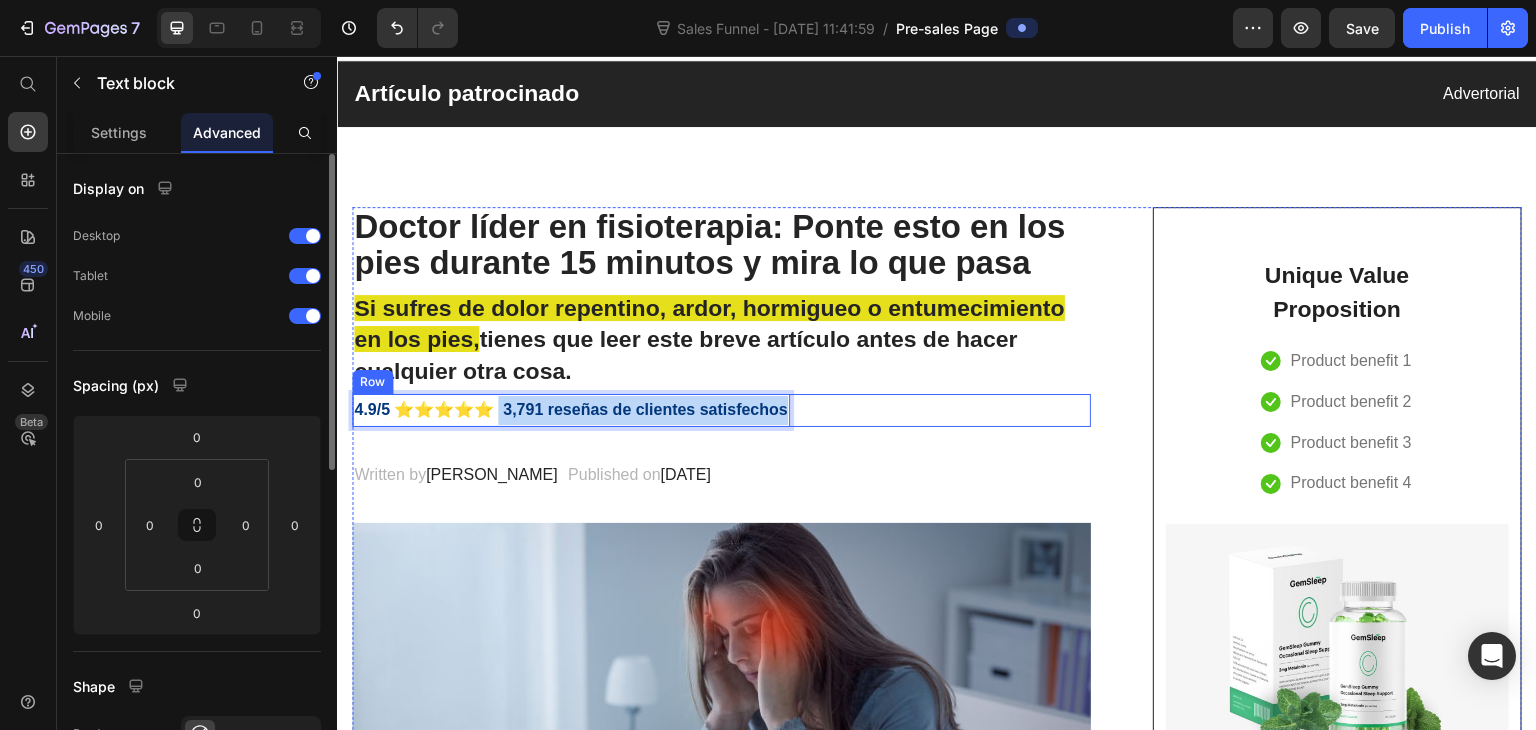click on "4.9/5 ⭐⭐⭐⭐⭐  3,791 reseñas de clientes satisfechos Text block   0 Row" at bounding box center (721, 410) 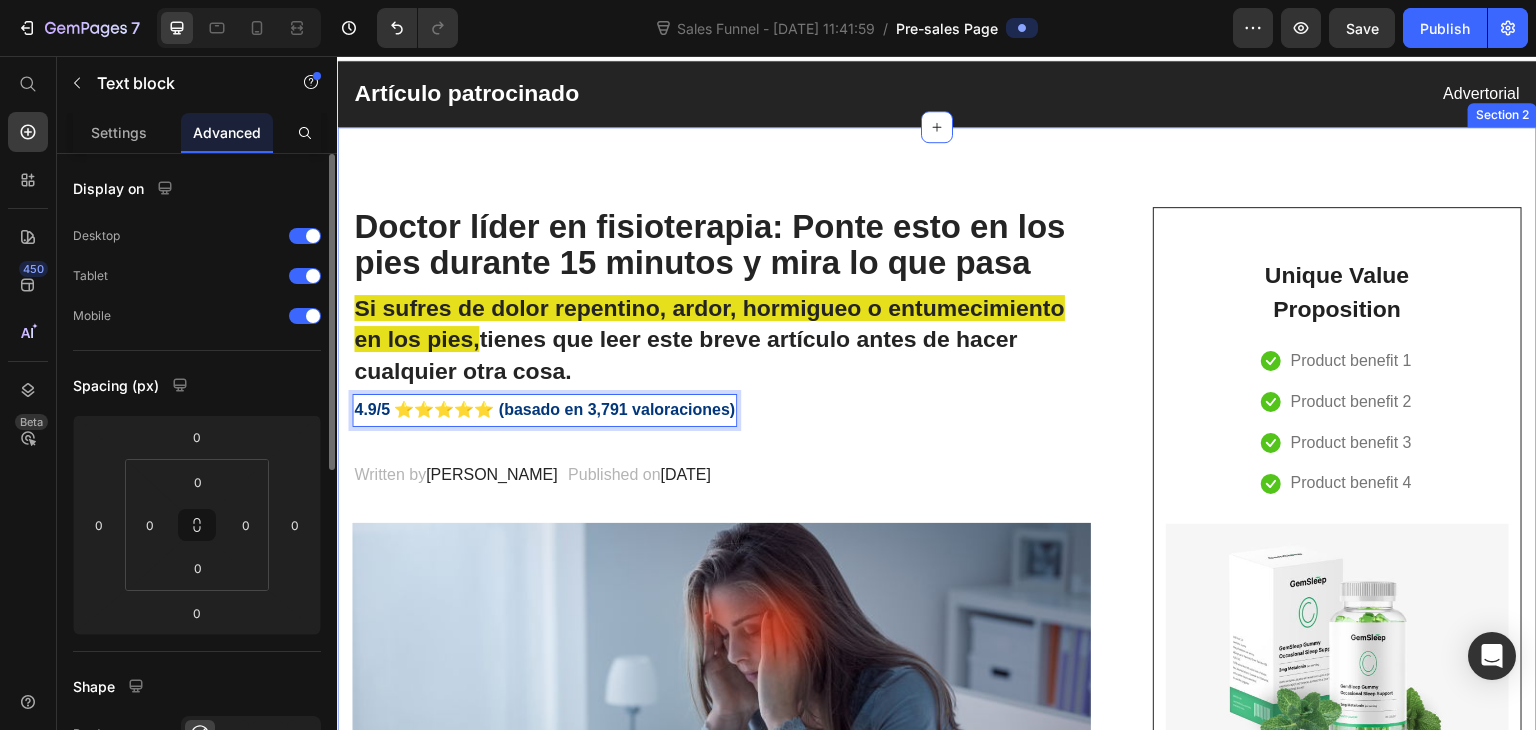 click on "⁠⁠⁠⁠⁠⁠⁠ Doctor líder en fisioterapia: Ponte esto en los pies durante 15 minutos y mira lo que pasa Heading Si sufres de dolor repentino, ardor, hormigueo o entumecimiento en los pies,  tienes que leer este breve artículo antes de hacer cualquier otra cosa. Text block 4.9/5 ⭐⭐⭐⭐⭐ (basado en 3,791 valoraciones) Text block   0 Row Written by  [PERSON_NAME]   Text block Published on  [DATE] Text block Row Image Do your legs have [MEDICAL_DATA] or pain? don't worry, We have moderate [MEDICAL_DATA] like with GemCSO compression used to reduce the risk of serious conditions like [MEDICAL_DATA] (DVT), [MEDICAL_DATA], [MEDICAL_DATA], and [MEDICAL_DATA]. Text block [Heading 2] Describe the timeframe to achieve the desired results Heading Text block
Icon Customer problem 1:  Lorem Ipsum is simply dummy text of the printing and typesetting industry. Lorem Ipsum has been the industry's standard dummy text ever since. Text block Row
Icon Text block" at bounding box center [937, 2839] 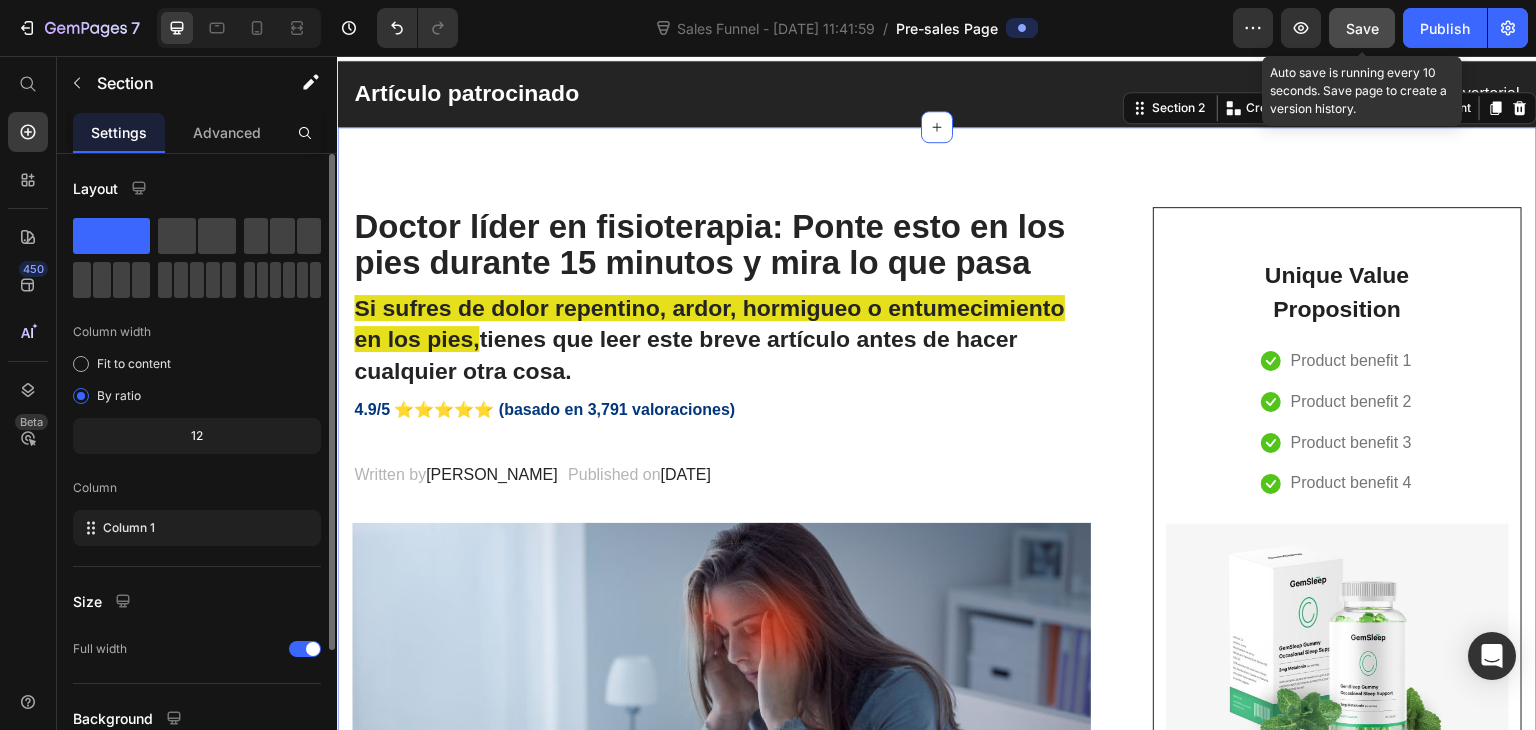 click on "Save" at bounding box center [1362, 28] 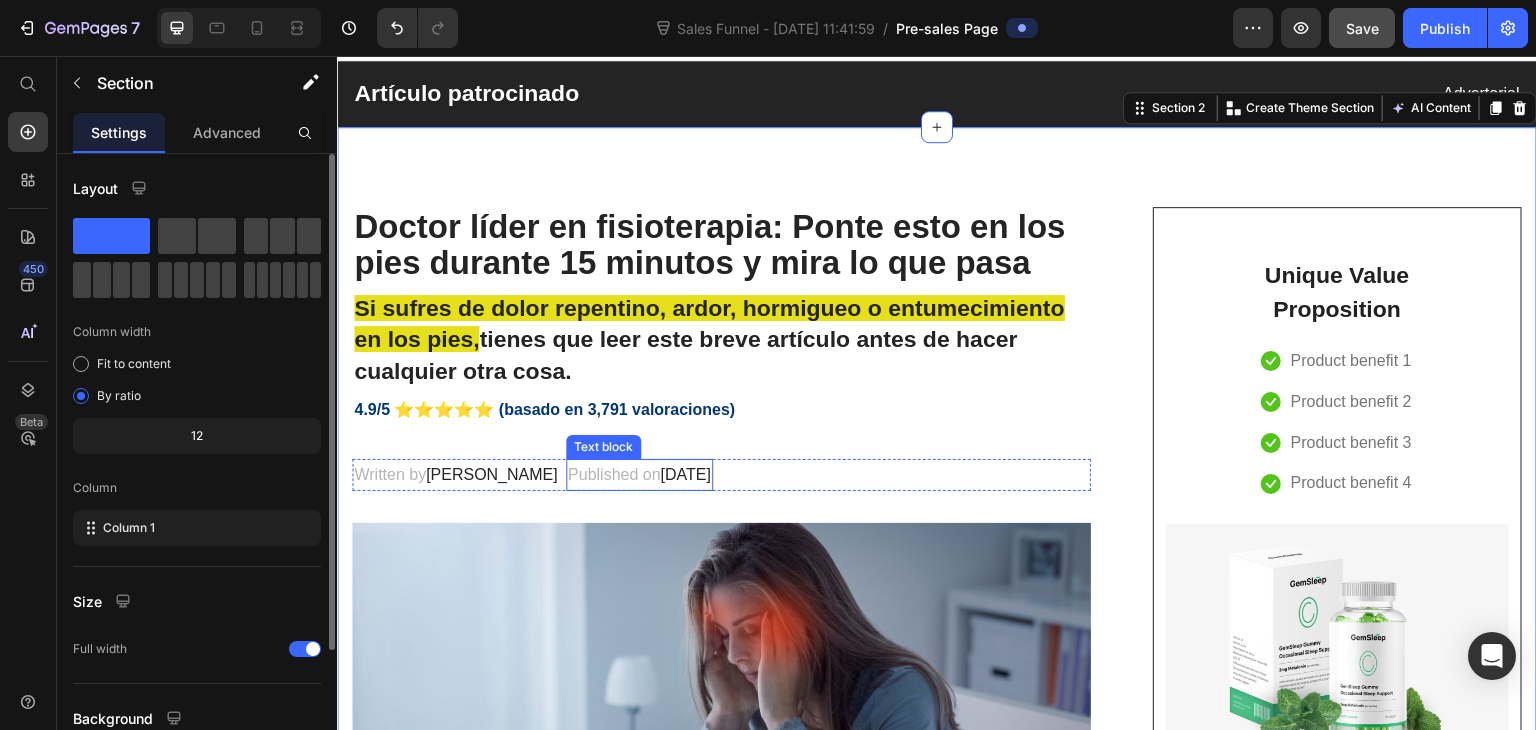 scroll, scrollTop: 251, scrollLeft: 0, axis: vertical 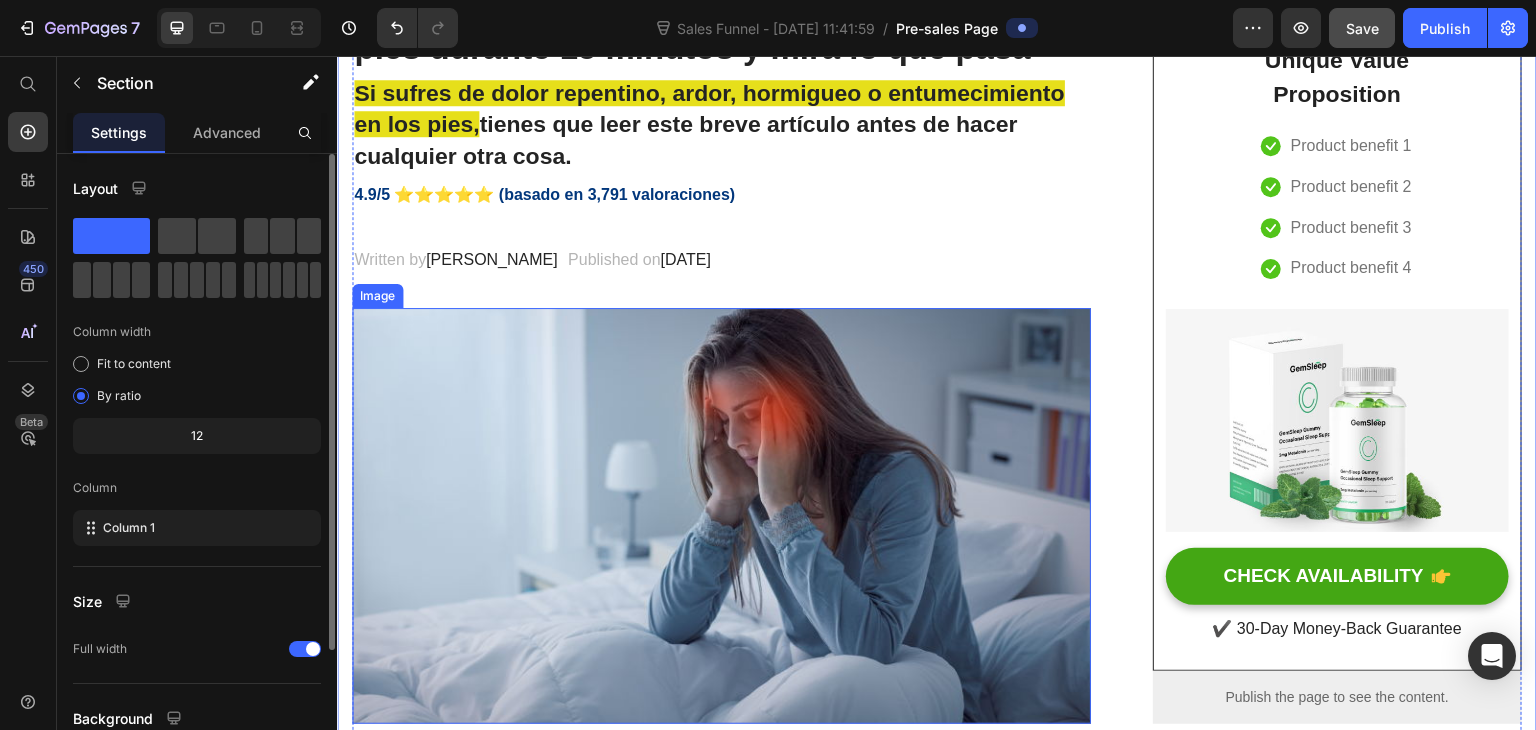 click at bounding box center (721, 515) 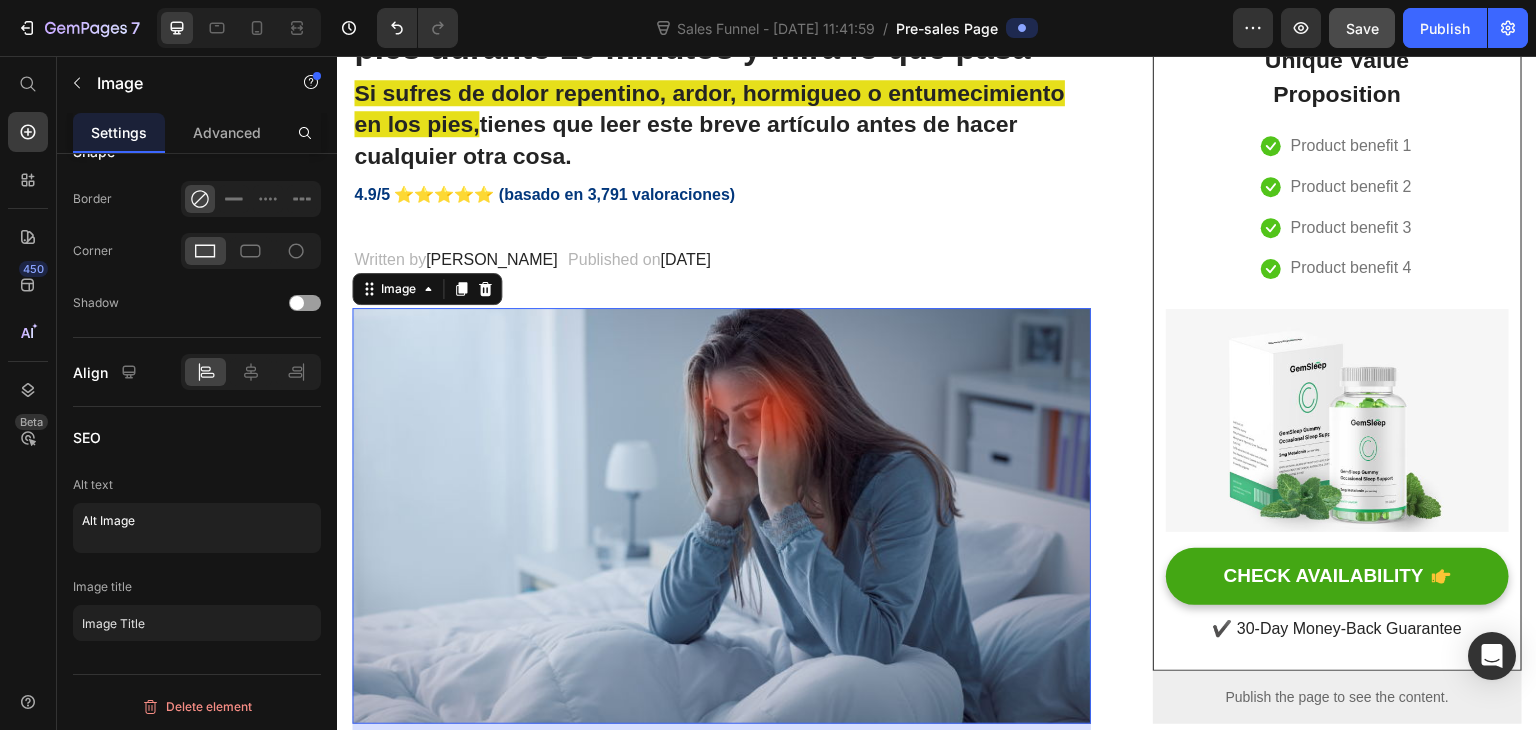 scroll, scrollTop: 0, scrollLeft: 0, axis: both 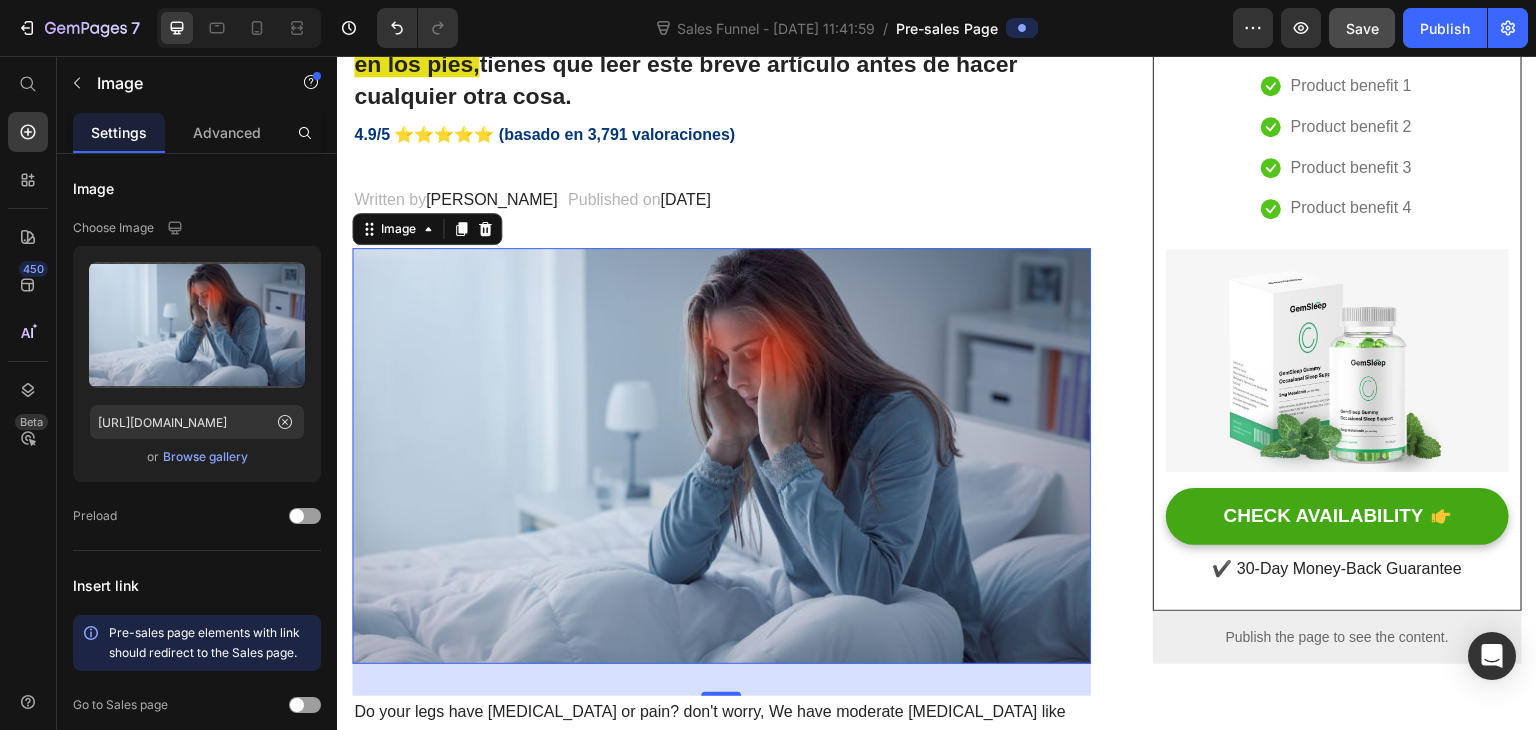 click at bounding box center (721, 455) 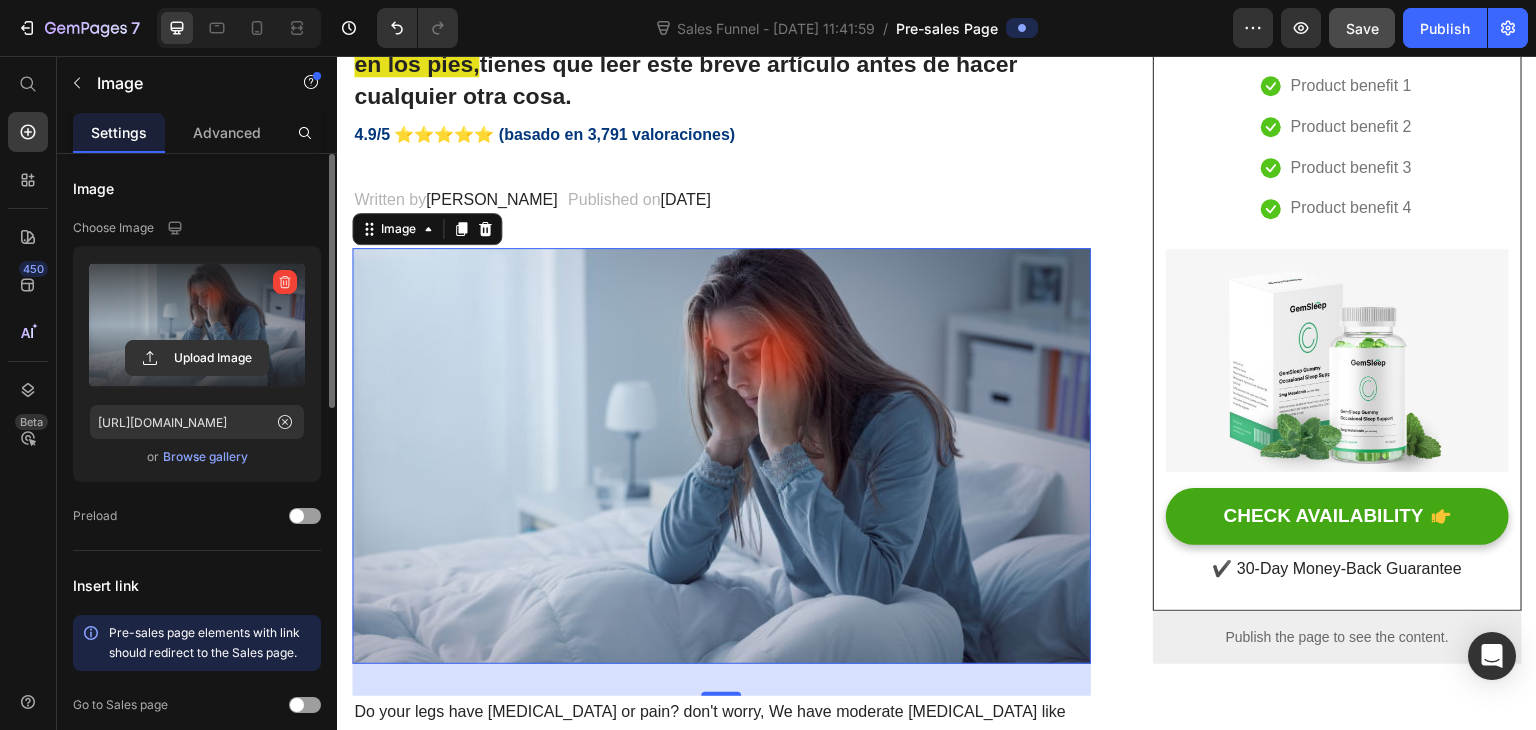 click at bounding box center [197, 325] 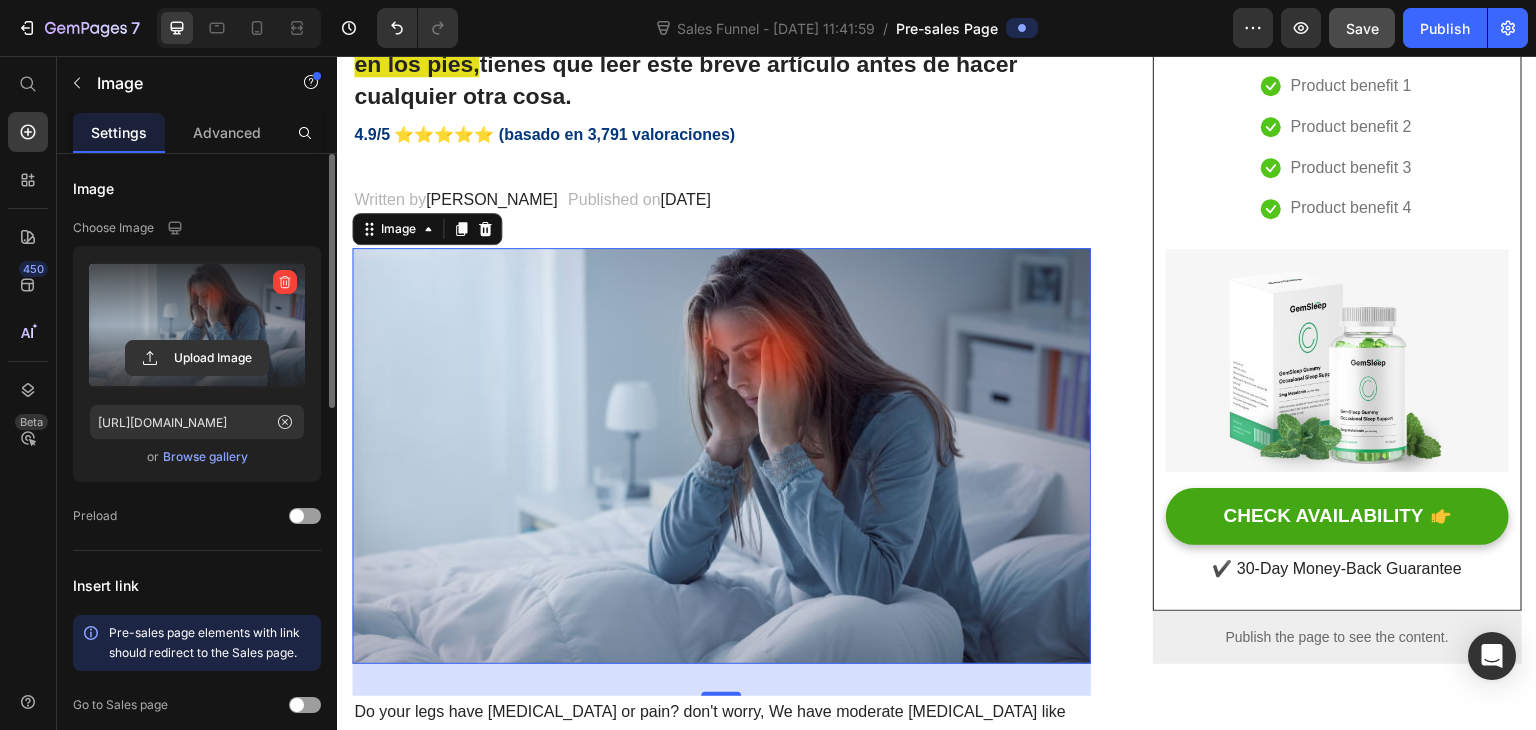 click 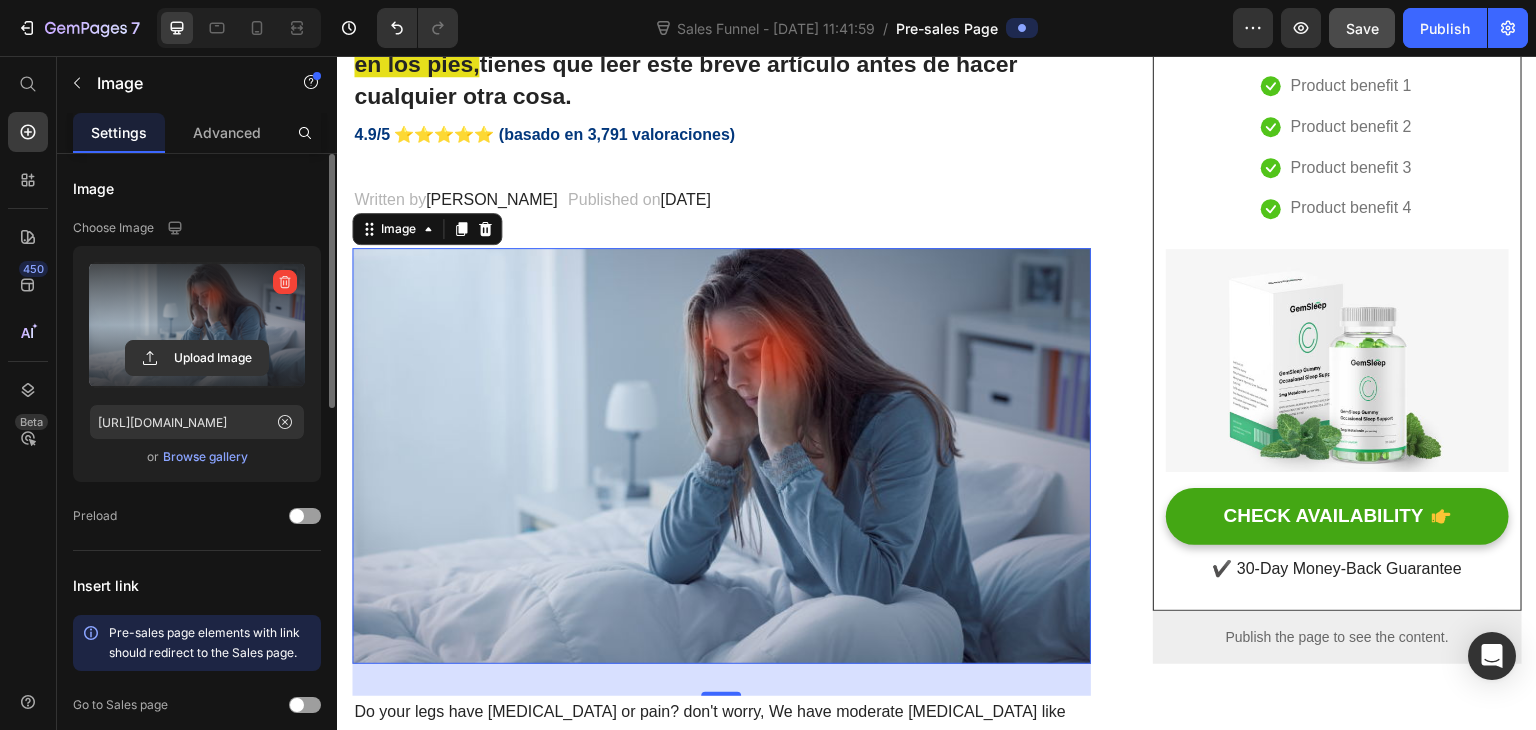 type on "C:\fakepath\1742812126-26494cd8-8bd4-4122-8991-6b36b03de80f-_1_.gif" 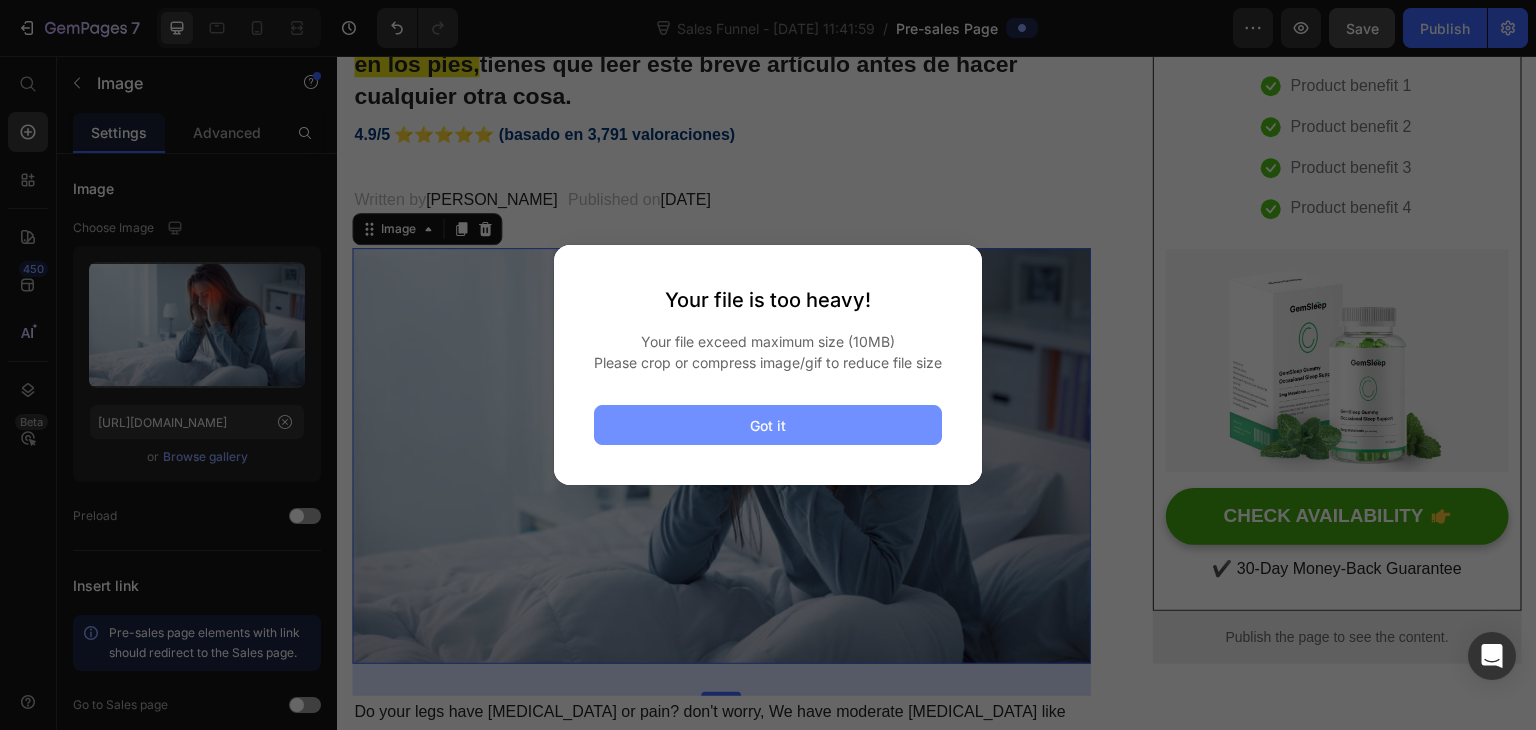 click on "Got it" at bounding box center [768, 425] 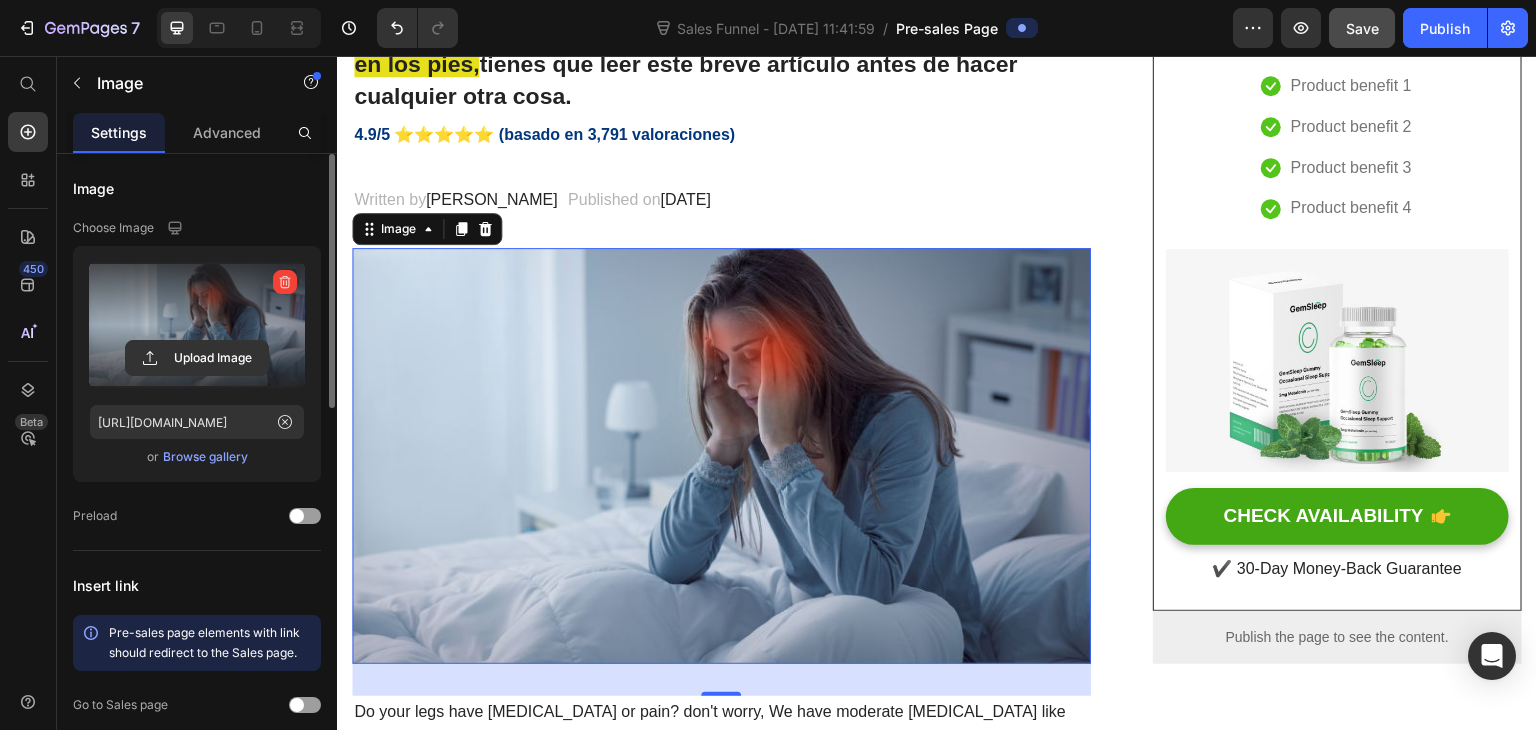 click at bounding box center [197, 325] 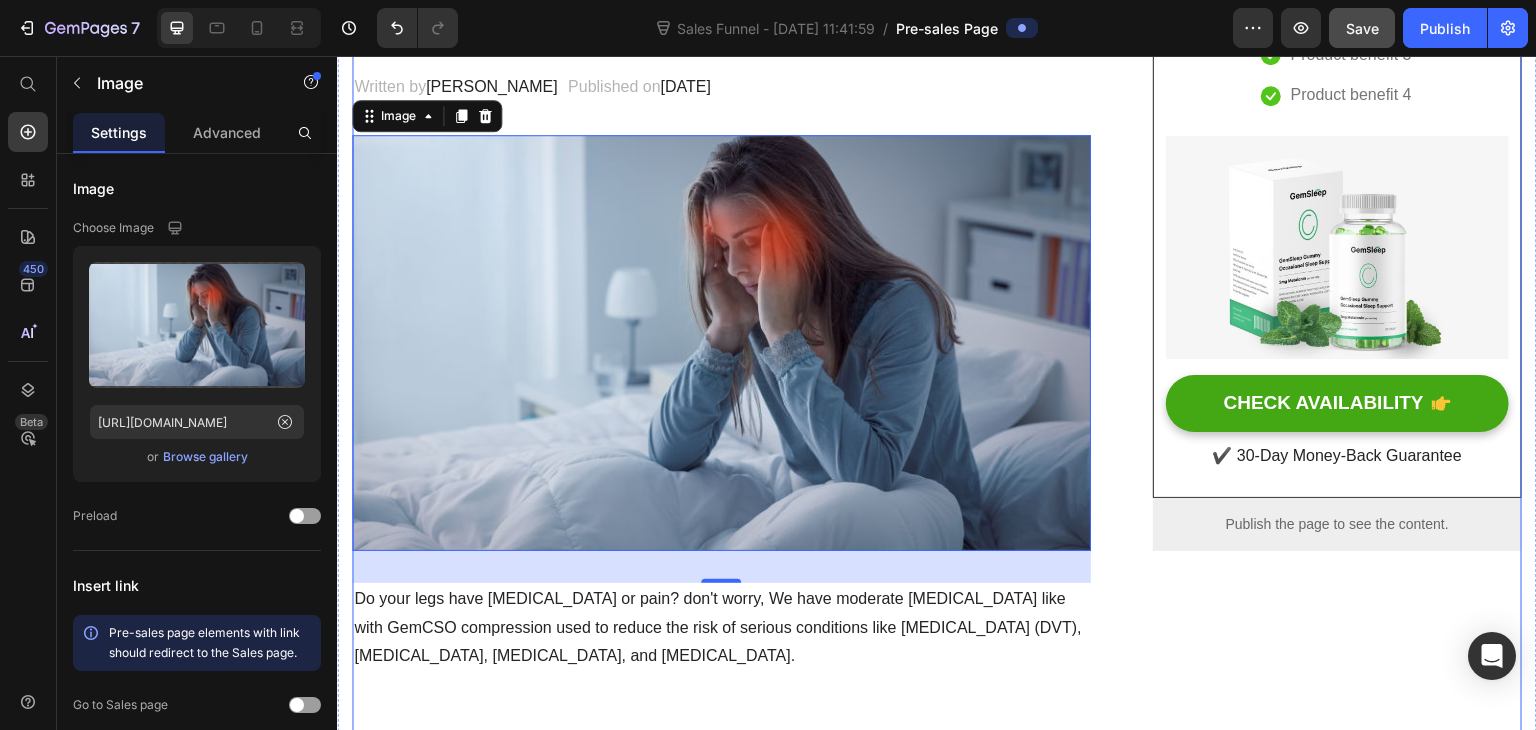 scroll, scrollTop: 432, scrollLeft: 0, axis: vertical 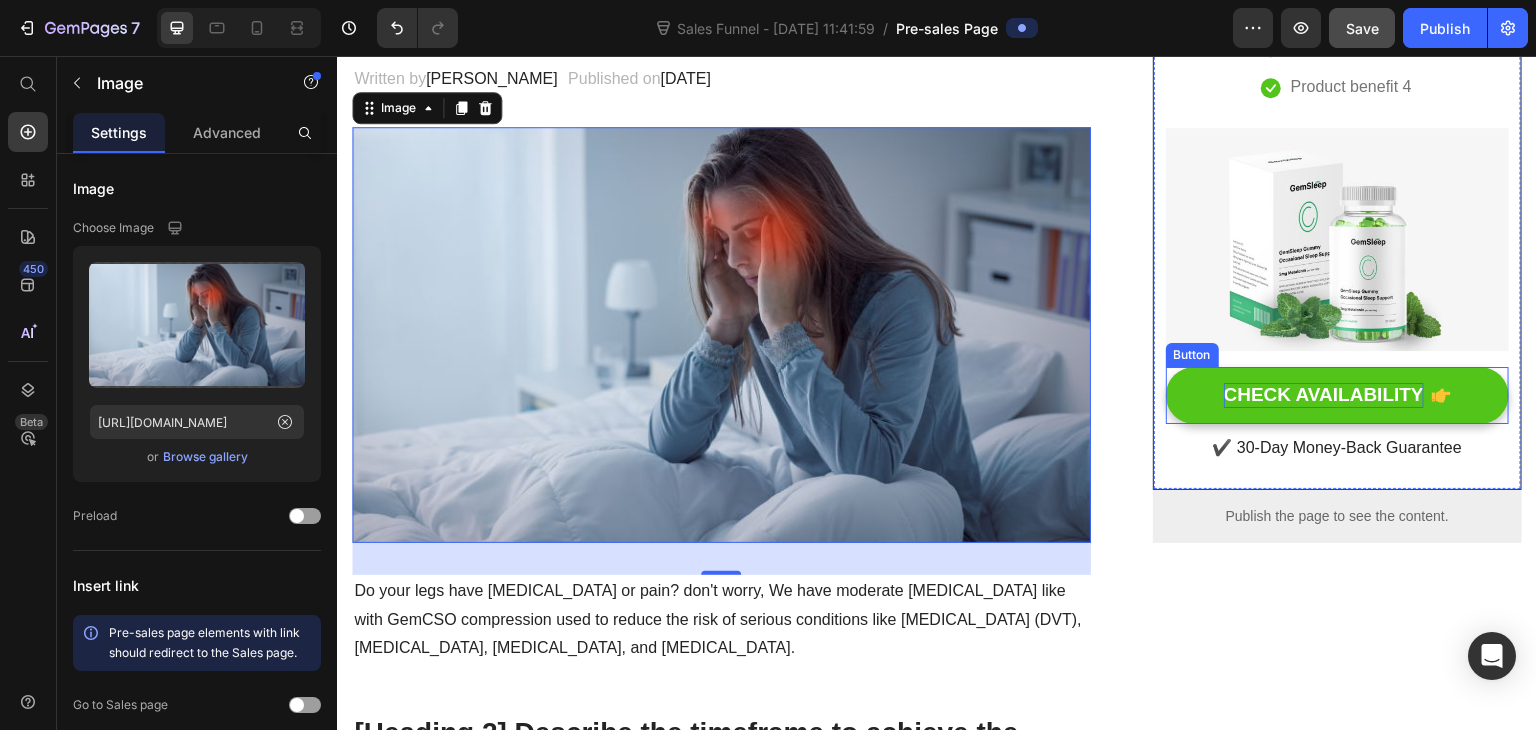 click on "CHECK AVAILABILITY" at bounding box center [1324, 395] 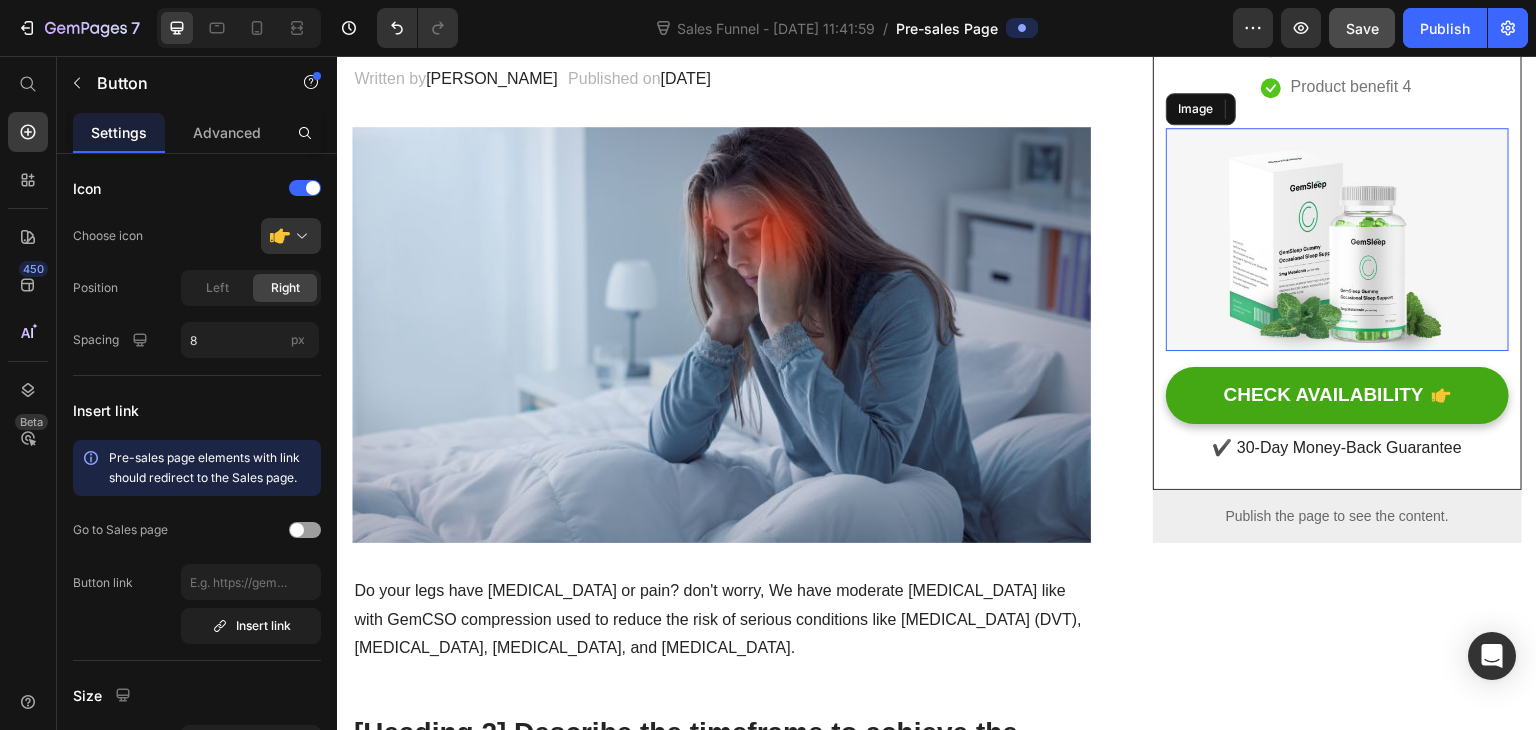 click at bounding box center [1337, 239] 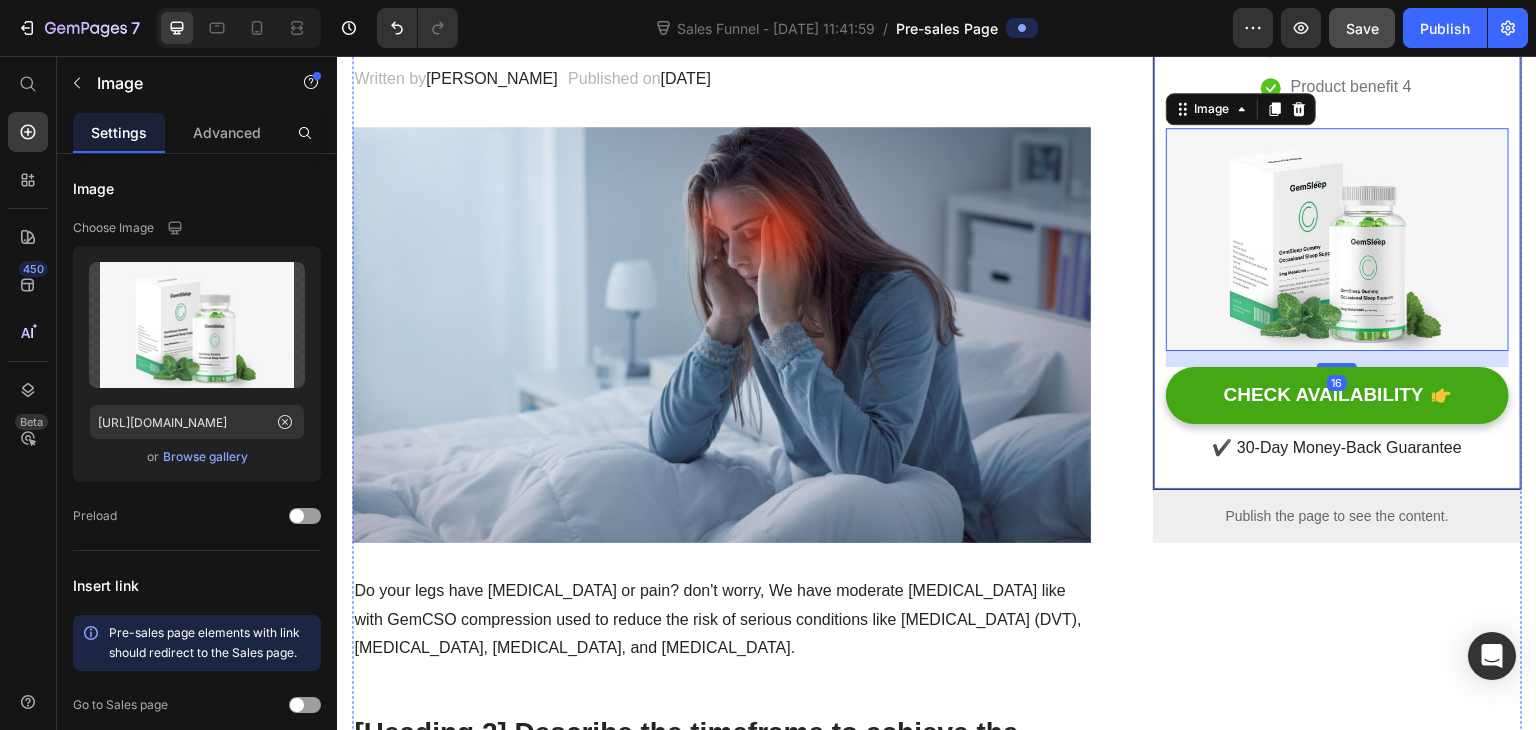 click on "Unique Value Proposition Heading
Icon Product benefit 1 Text block
Icon Product benefit 2 Text block
Icon Product benefit 3  Text block
Icon Product benefit 4   Text block Icon List Row Image   16  	   CHECK AVAILABILITY Button ✔️ 30-Day Money-Back Guarantee Text block" at bounding box center [1337, 150] 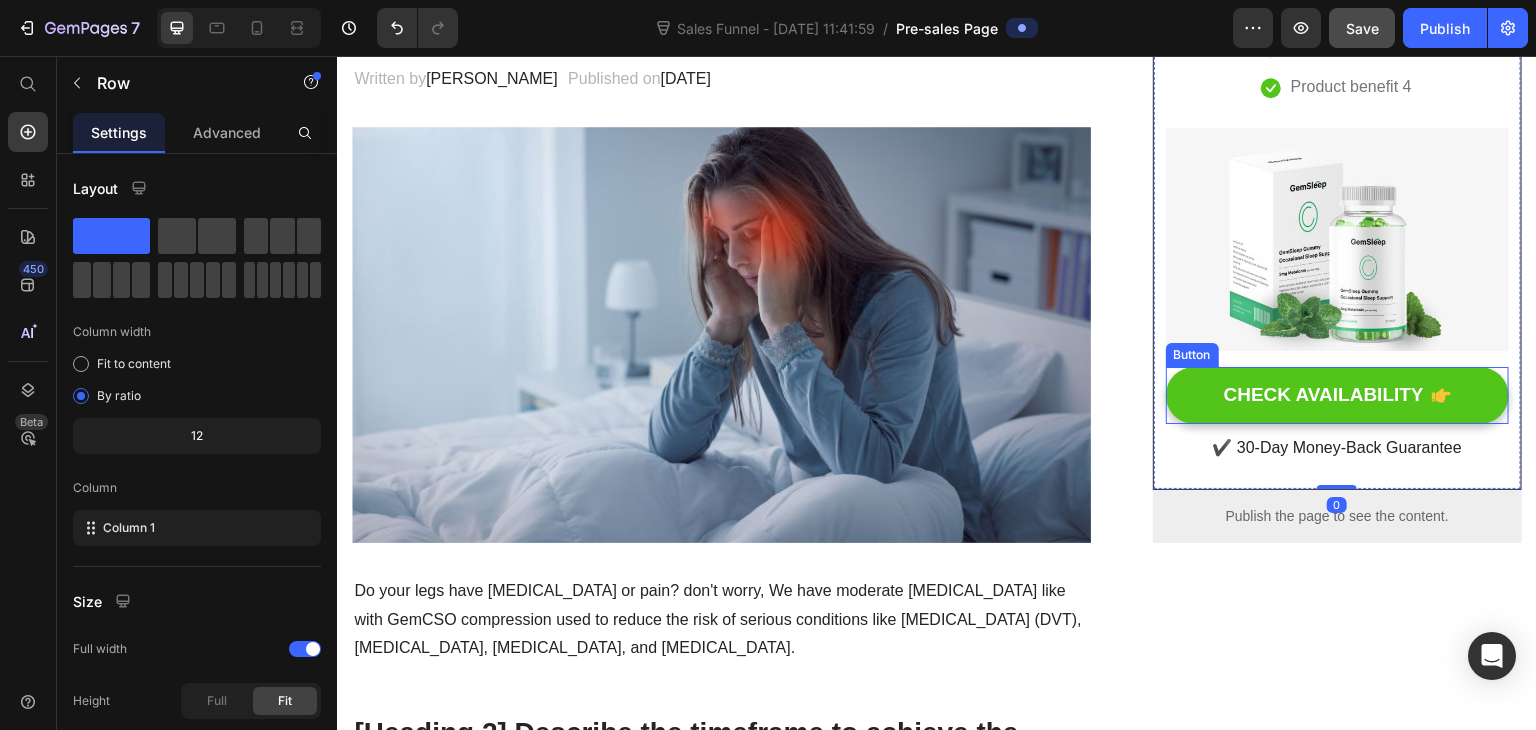 click on "CHECK AVAILABILITY" at bounding box center (1337, 395) 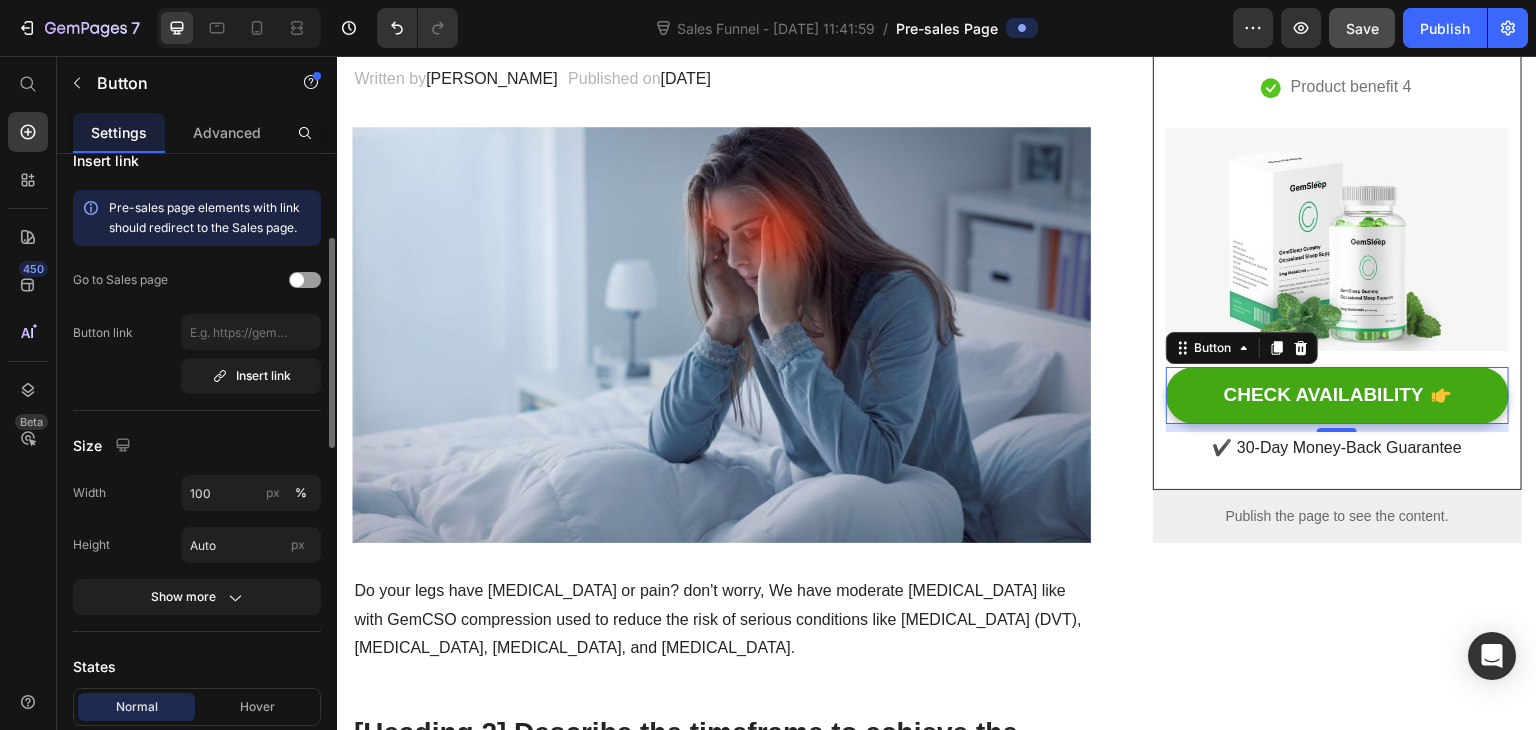 scroll, scrollTop: 251, scrollLeft: 0, axis: vertical 